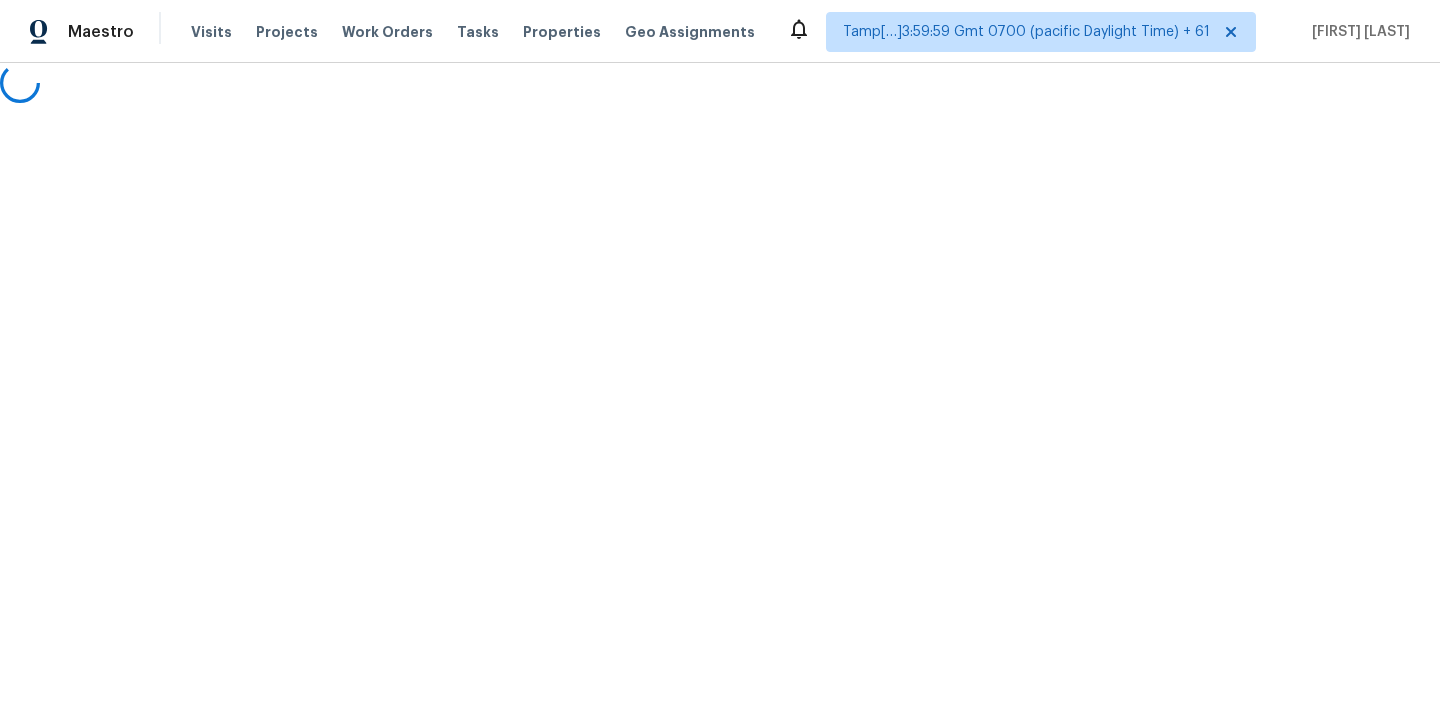 scroll, scrollTop: 0, scrollLeft: 0, axis: both 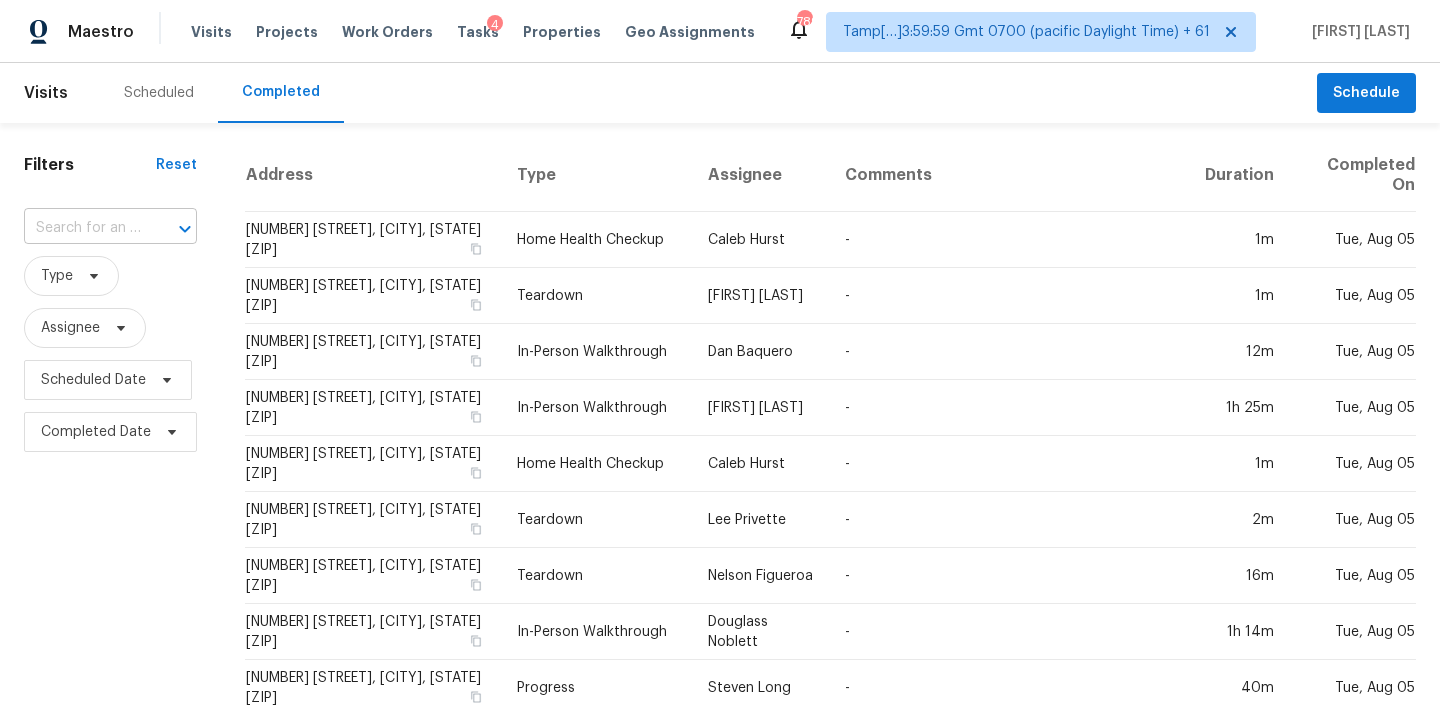 click at bounding box center (82, 228) 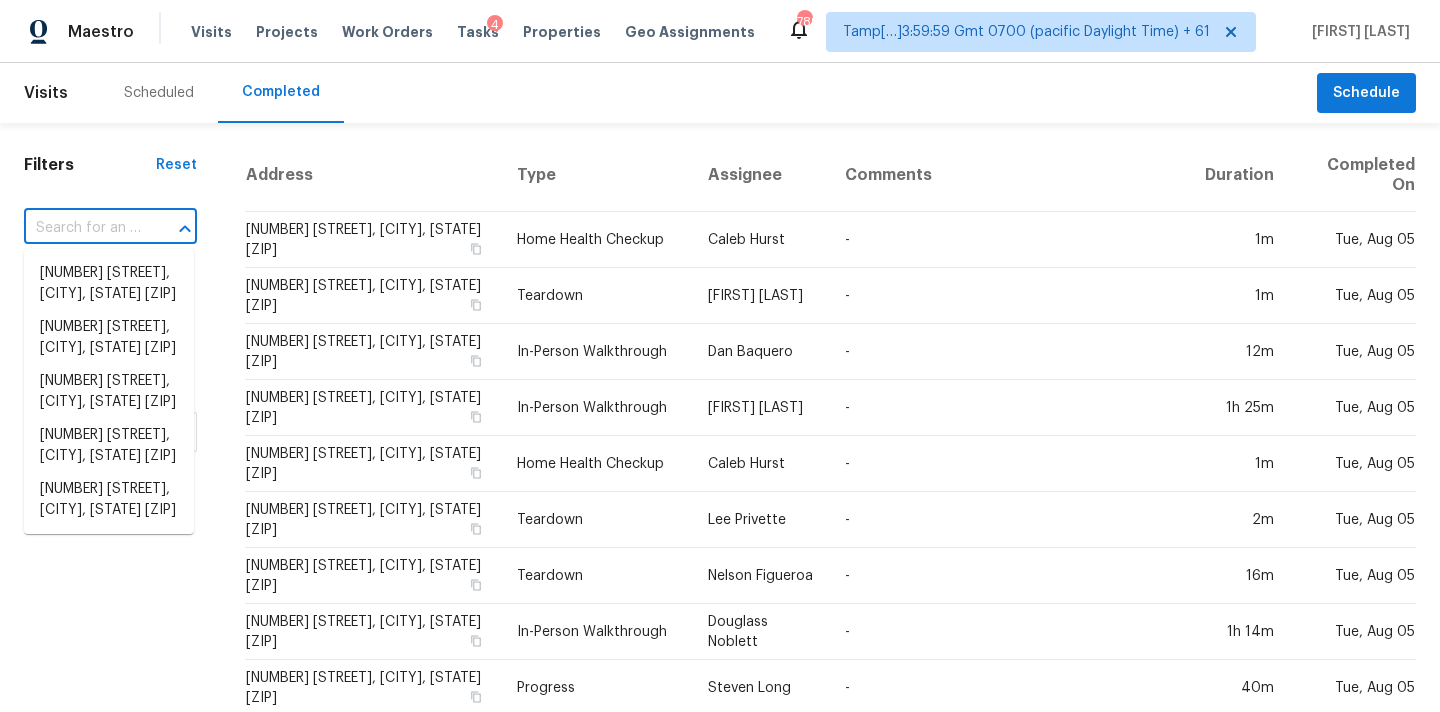 paste on "5044 Amber Clay Ln, Raleigh, NC 27612" 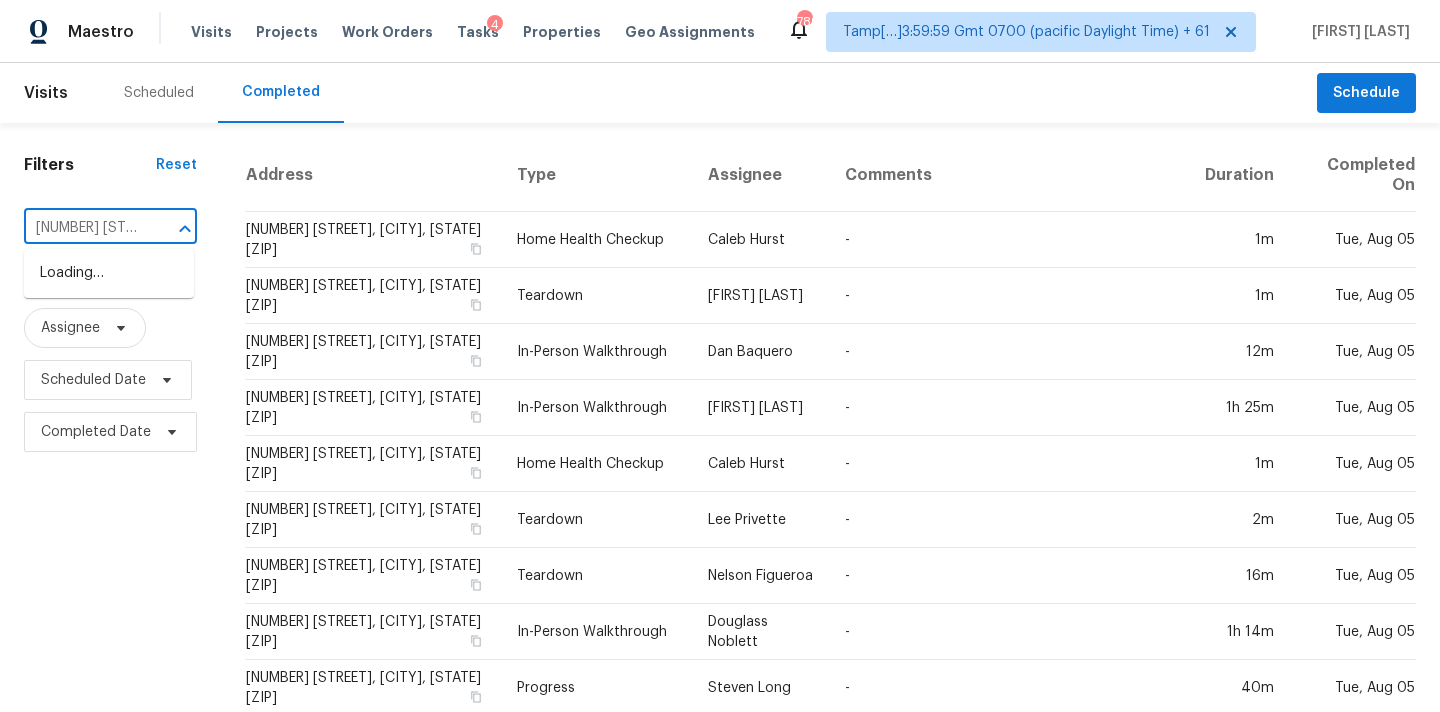 scroll, scrollTop: 0, scrollLeft: 156, axis: horizontal 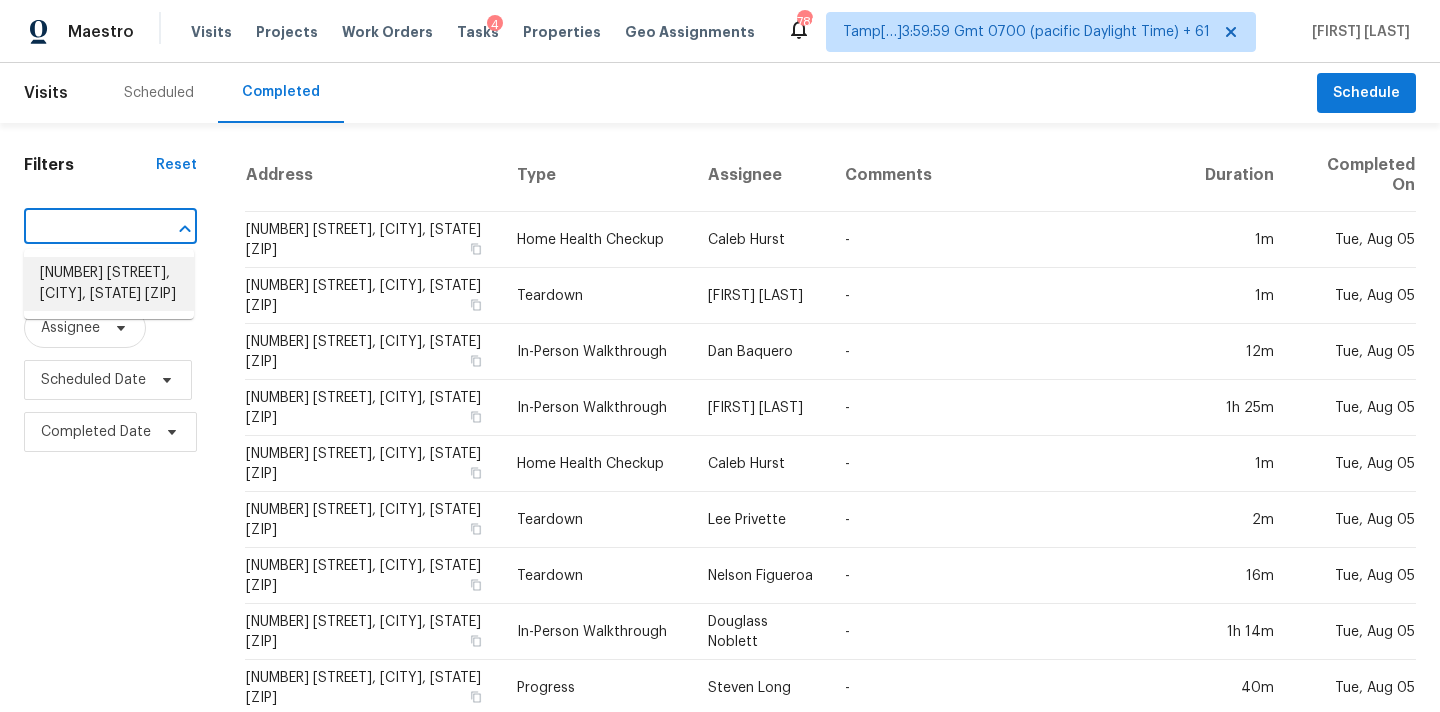 click on "5044 Amber Clay Ln, Raleigh, NC 27612" at bounding box center [109, 284] 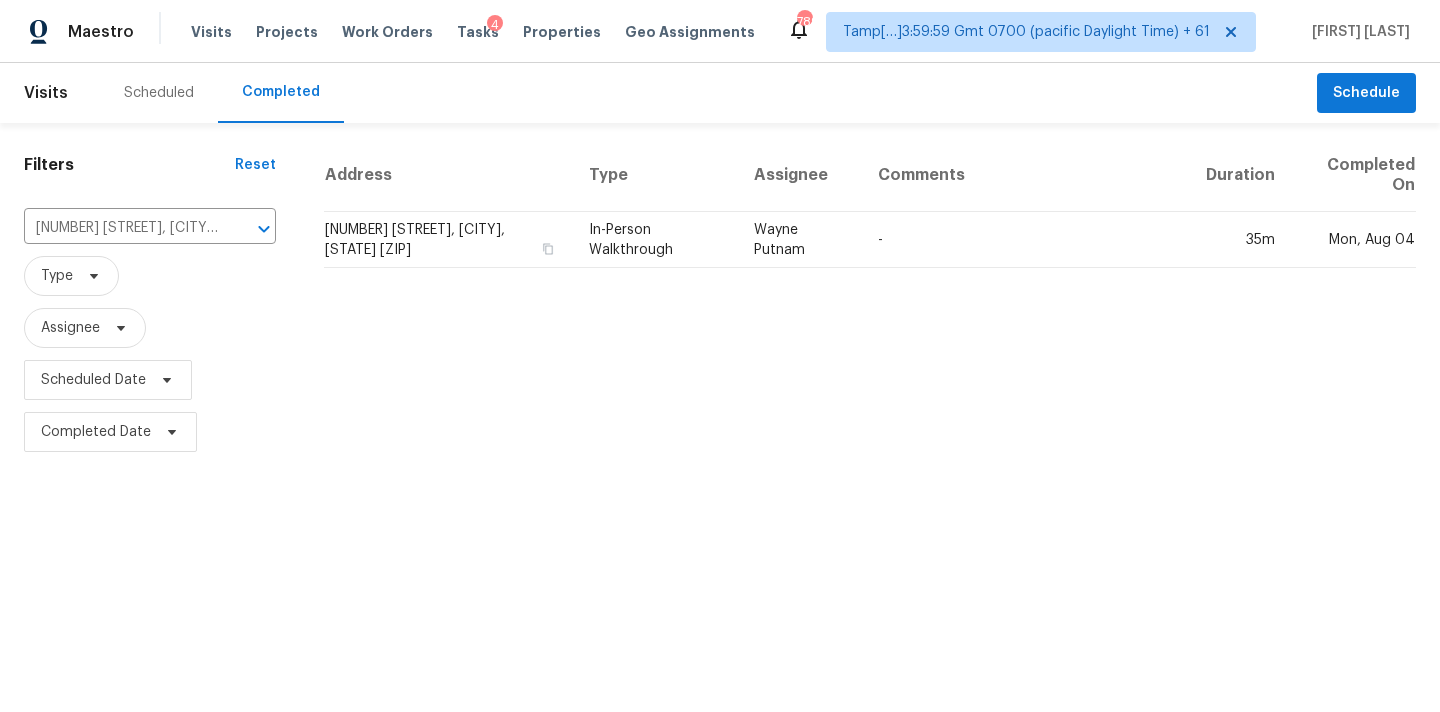 click on "Wayne Putnam" at bounding box center [800, 240] 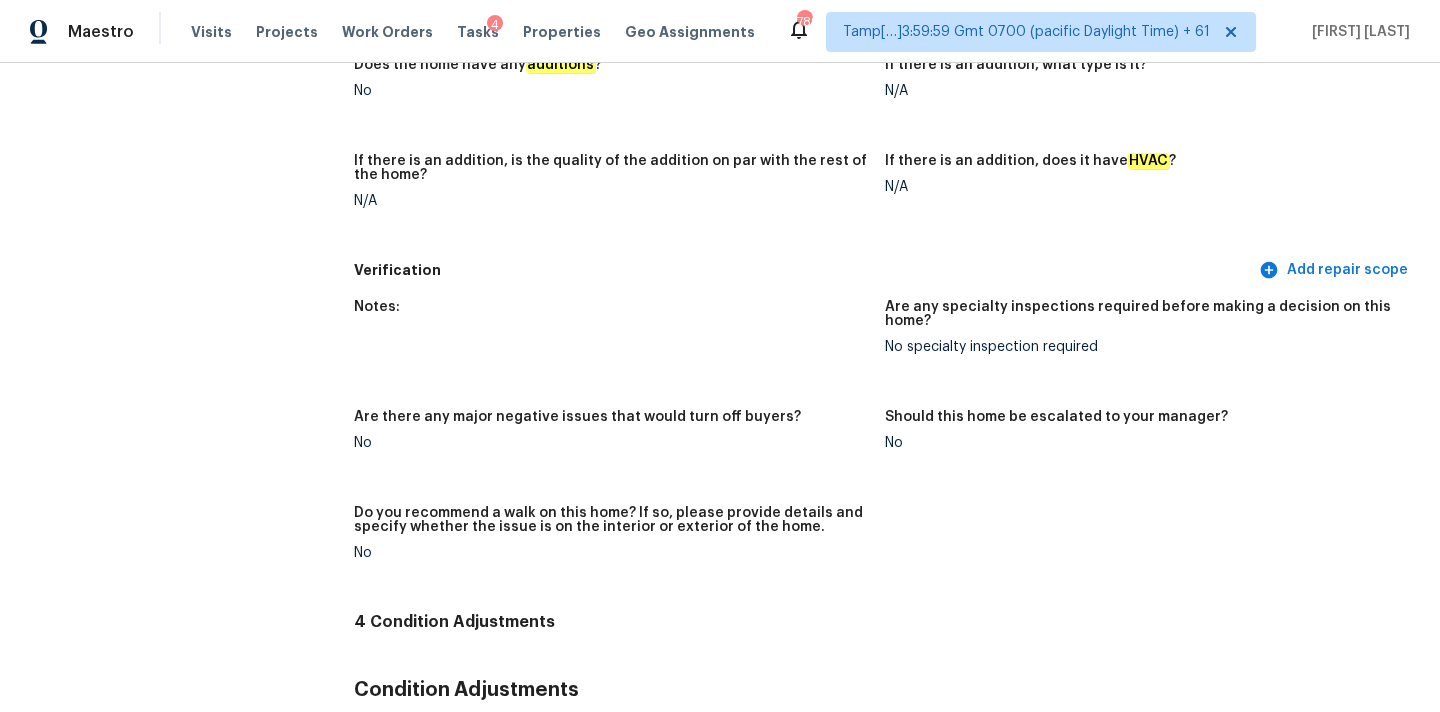 scroll, scrollTop: 99, scrollLeft: 0, axis: vertical 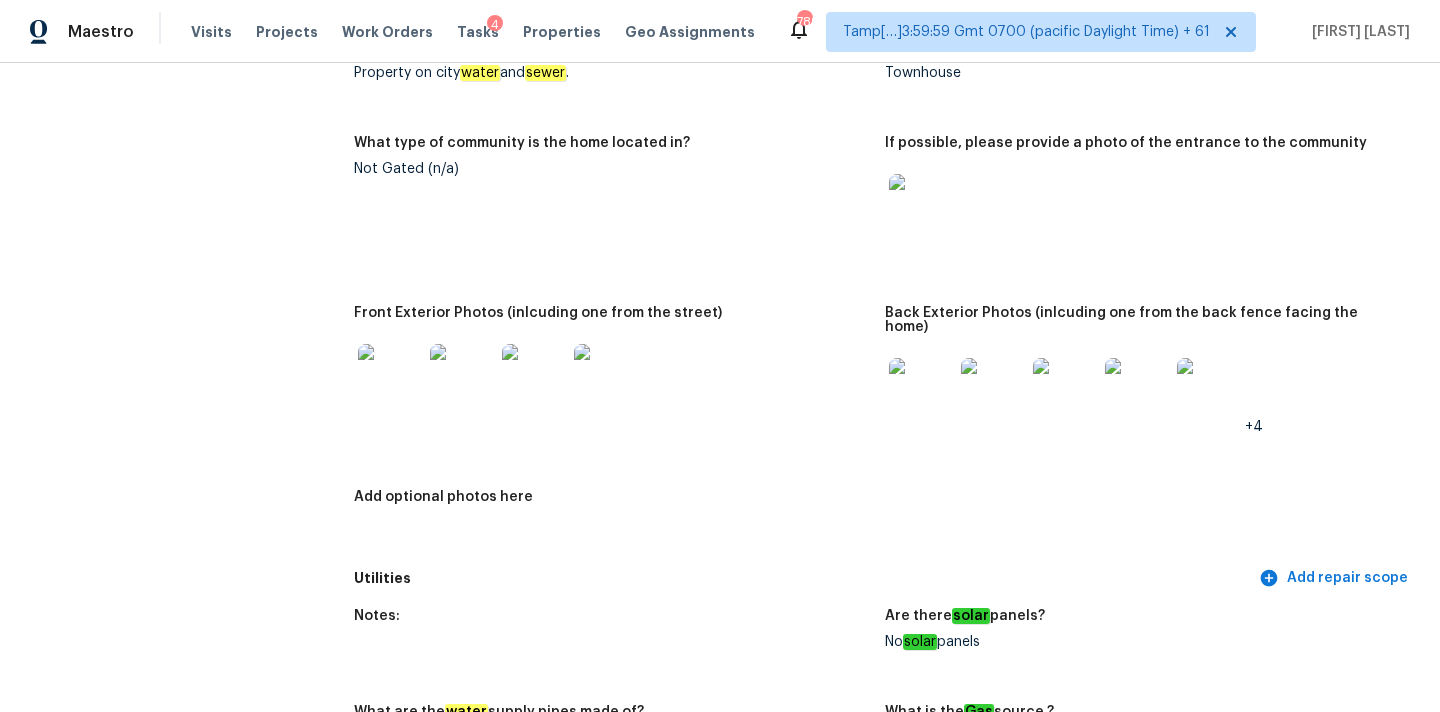 click at bounding box center (921, 206) 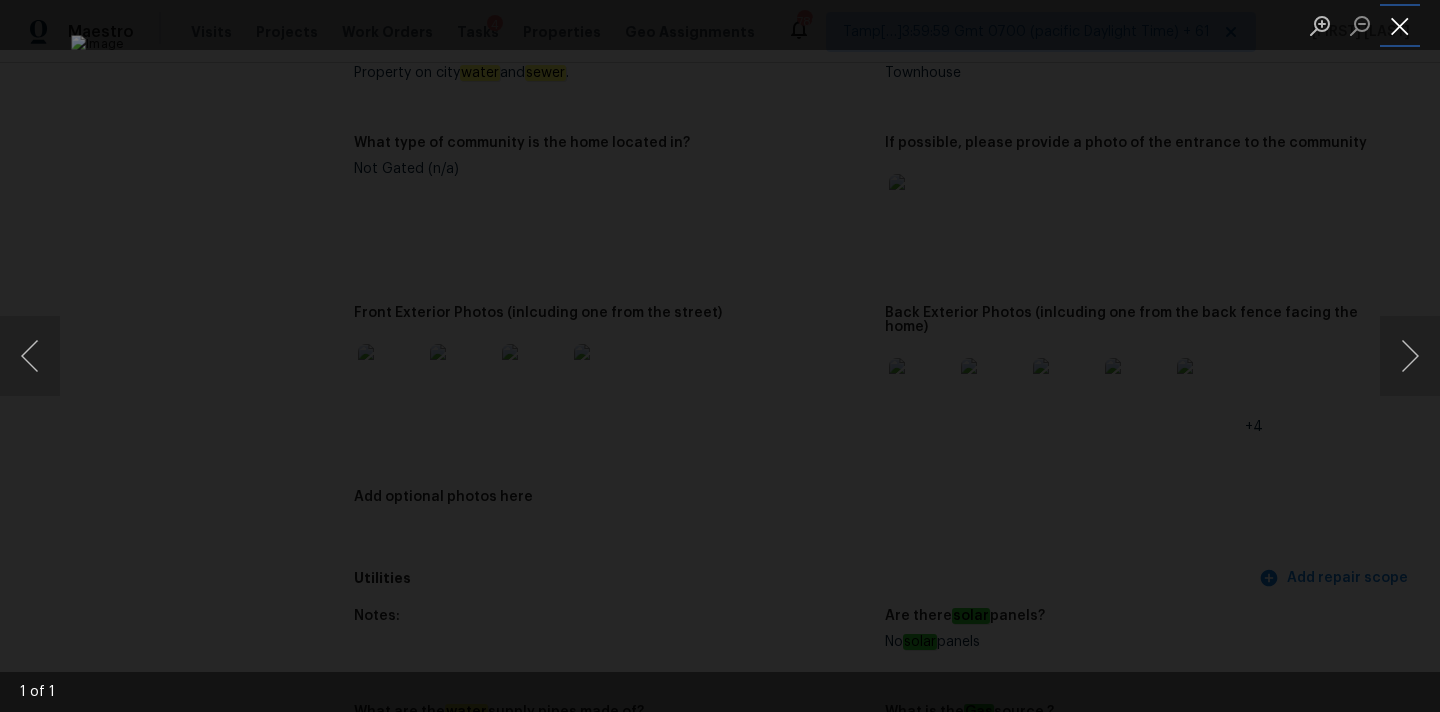 click at bounding box center (1400, 25) 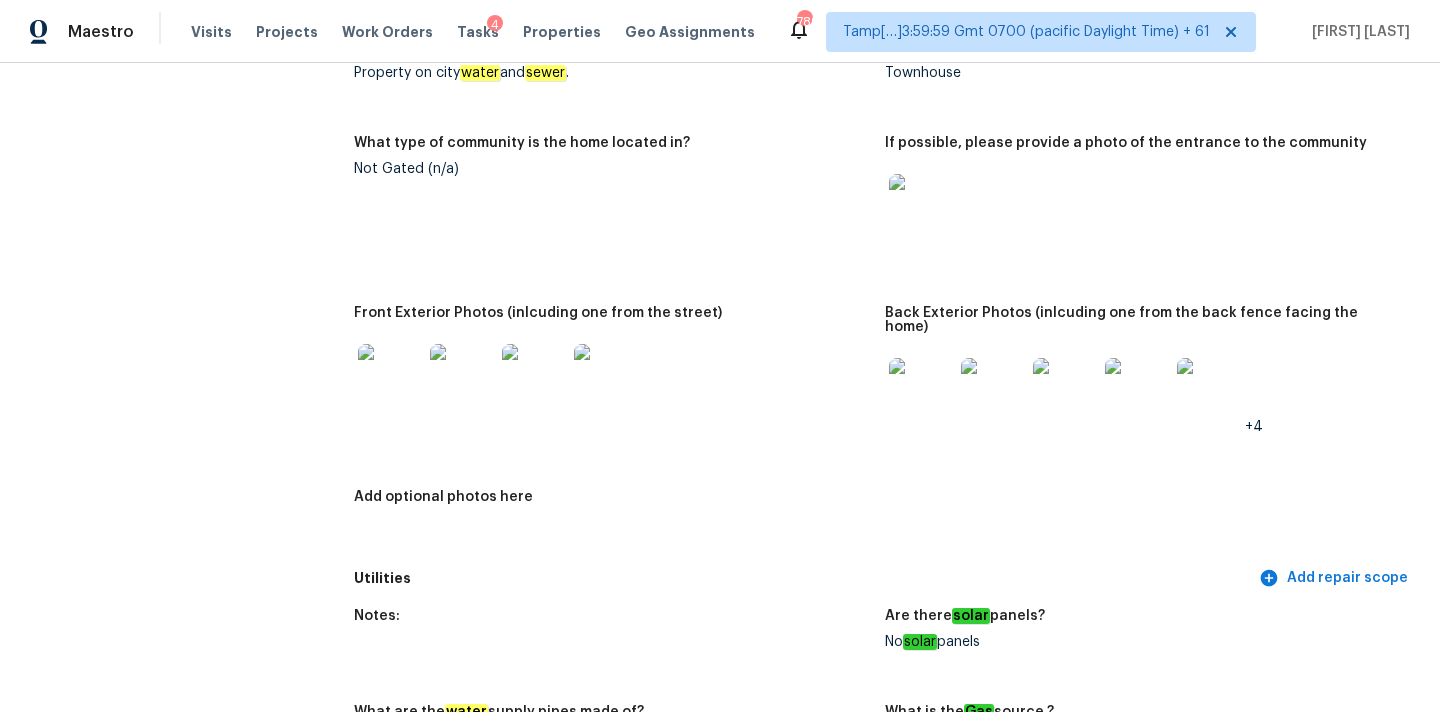 click at bounding box center (921, 390) 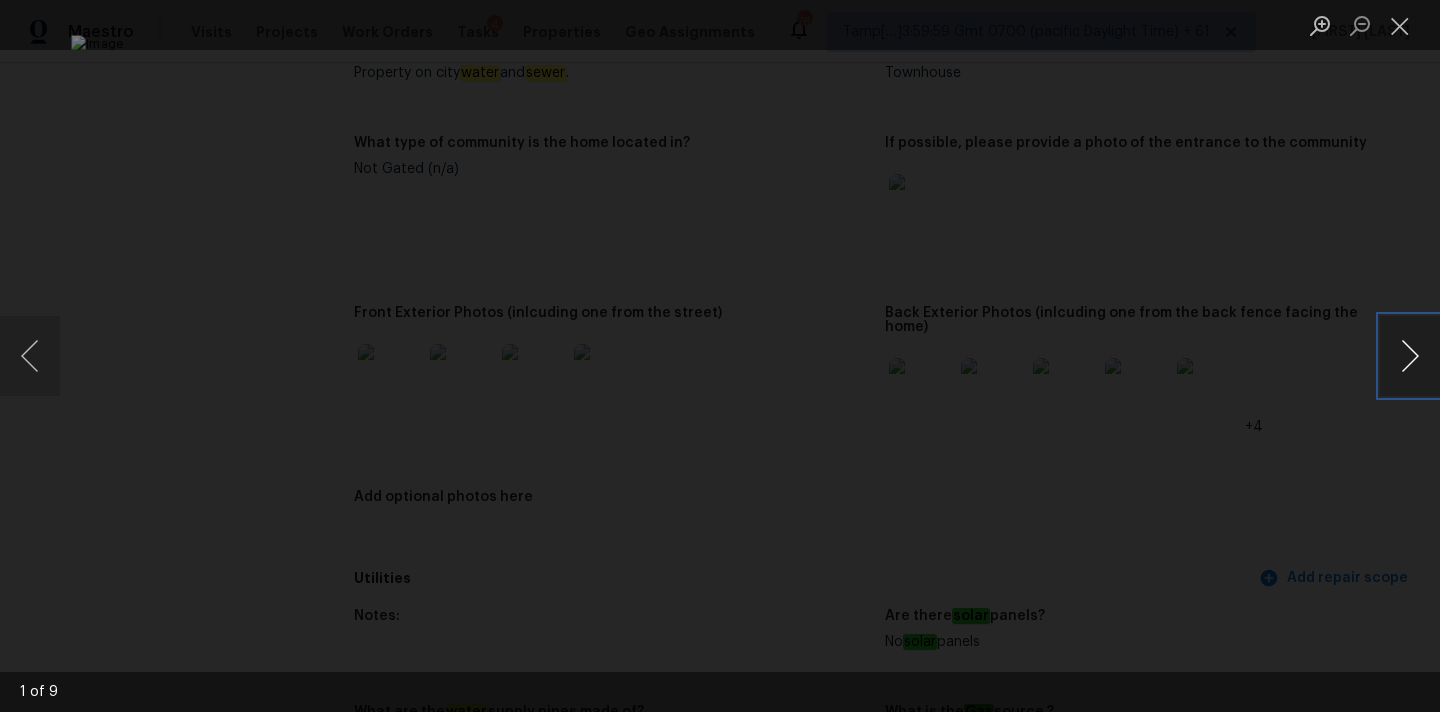 click at bounding box center (1410, 356) 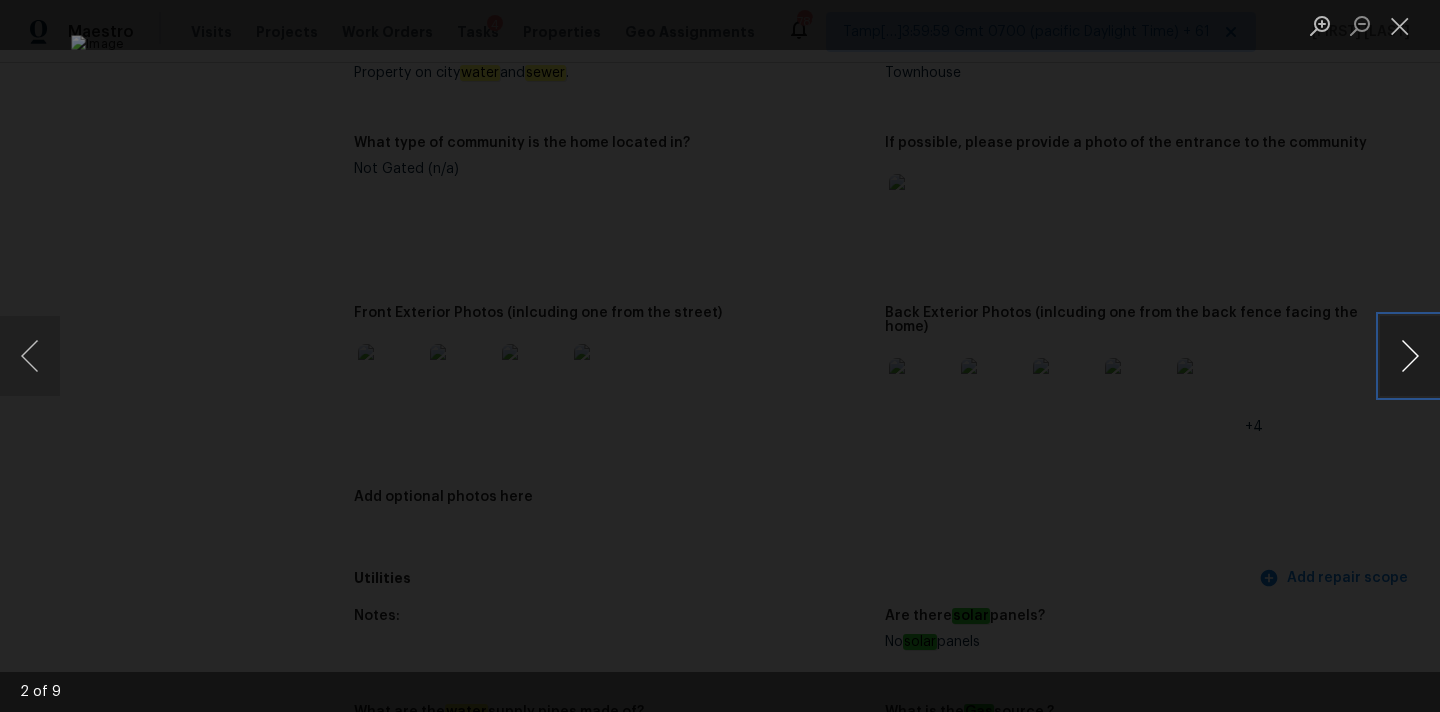 click at bounding box center (1410, 356) 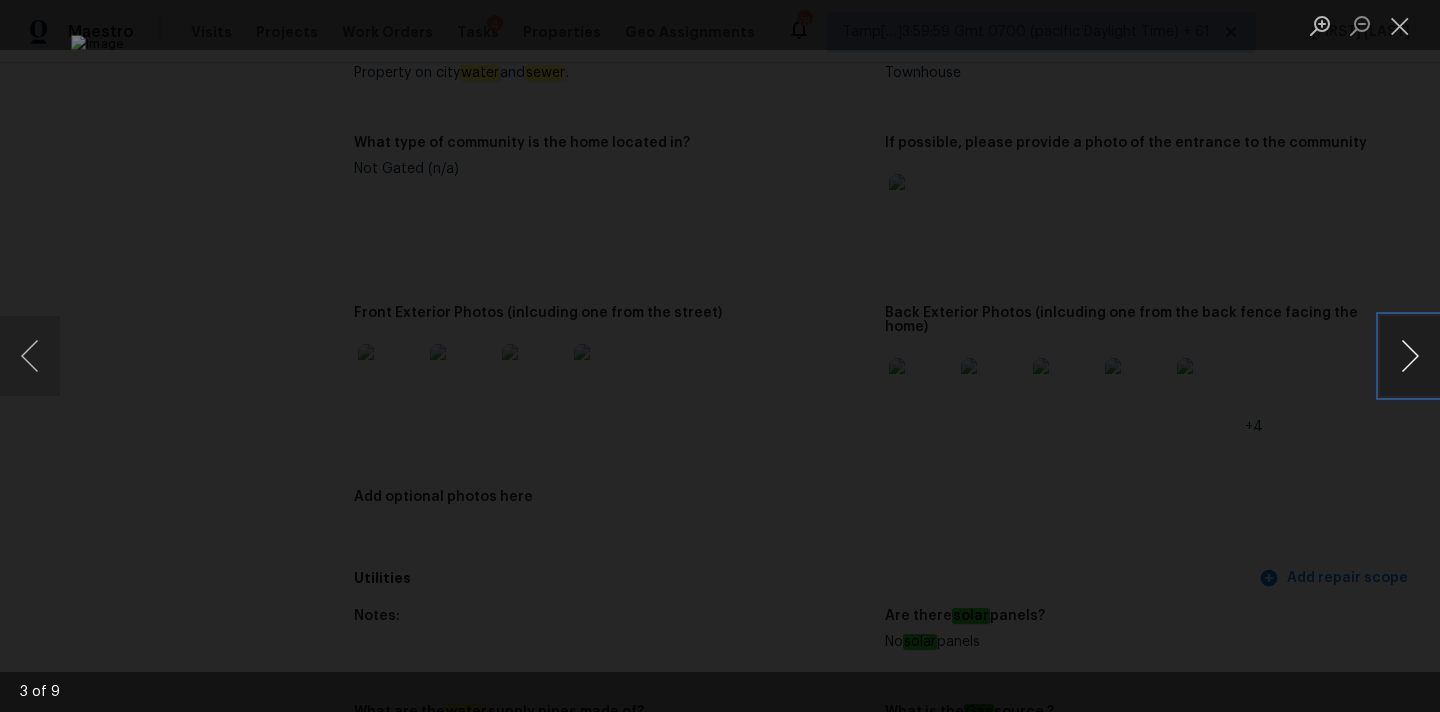 click at bounding box center [1410, 356] 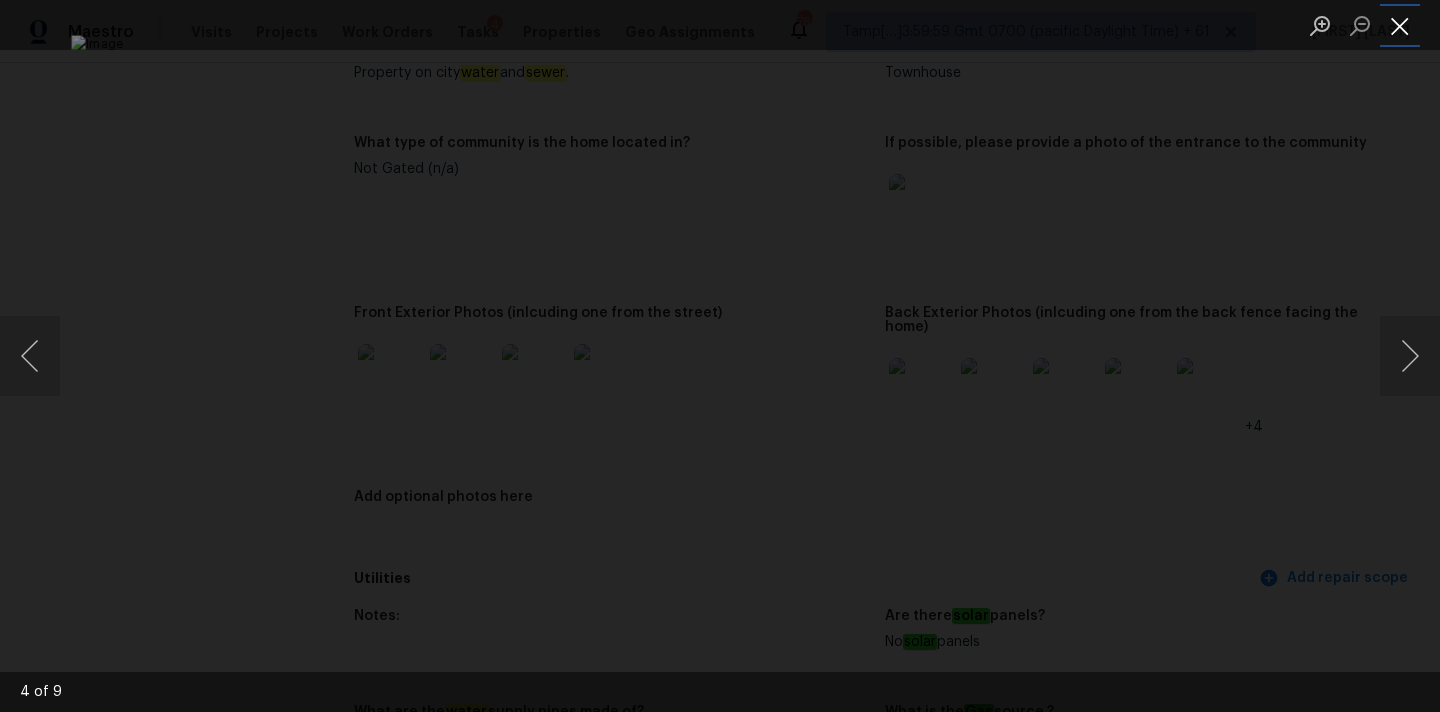 click at bounding box center [1400, 25] 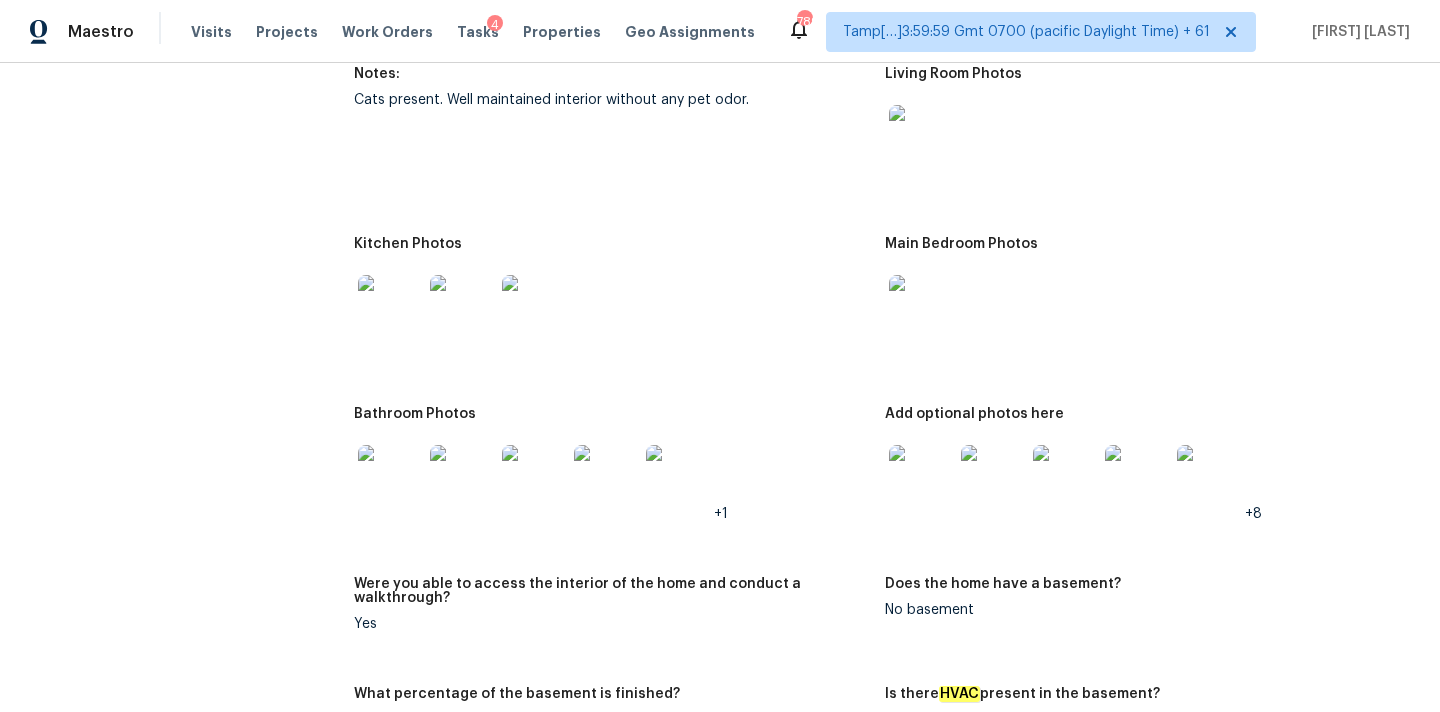 scroll, scrollTop: 2488, scrollLeft: 0, axis: vertical 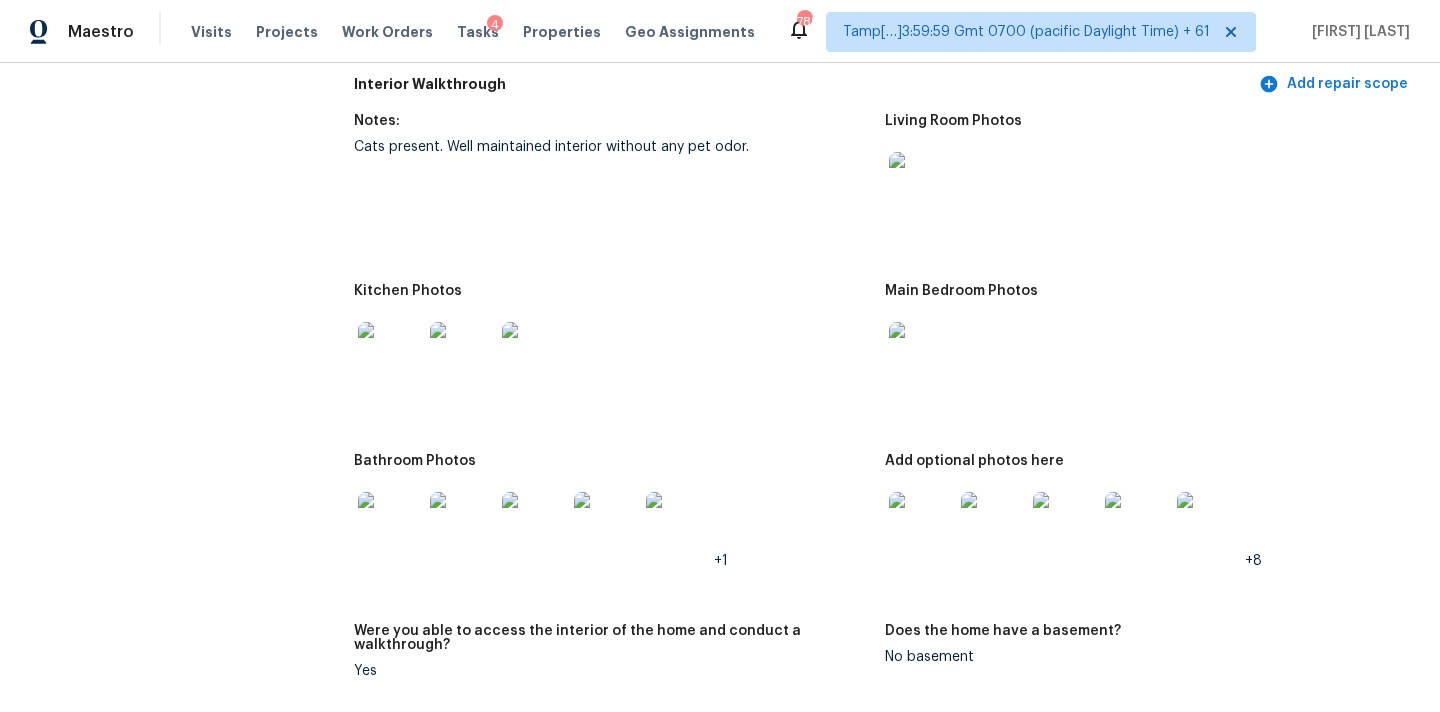 click at bounding box center [921, 184] 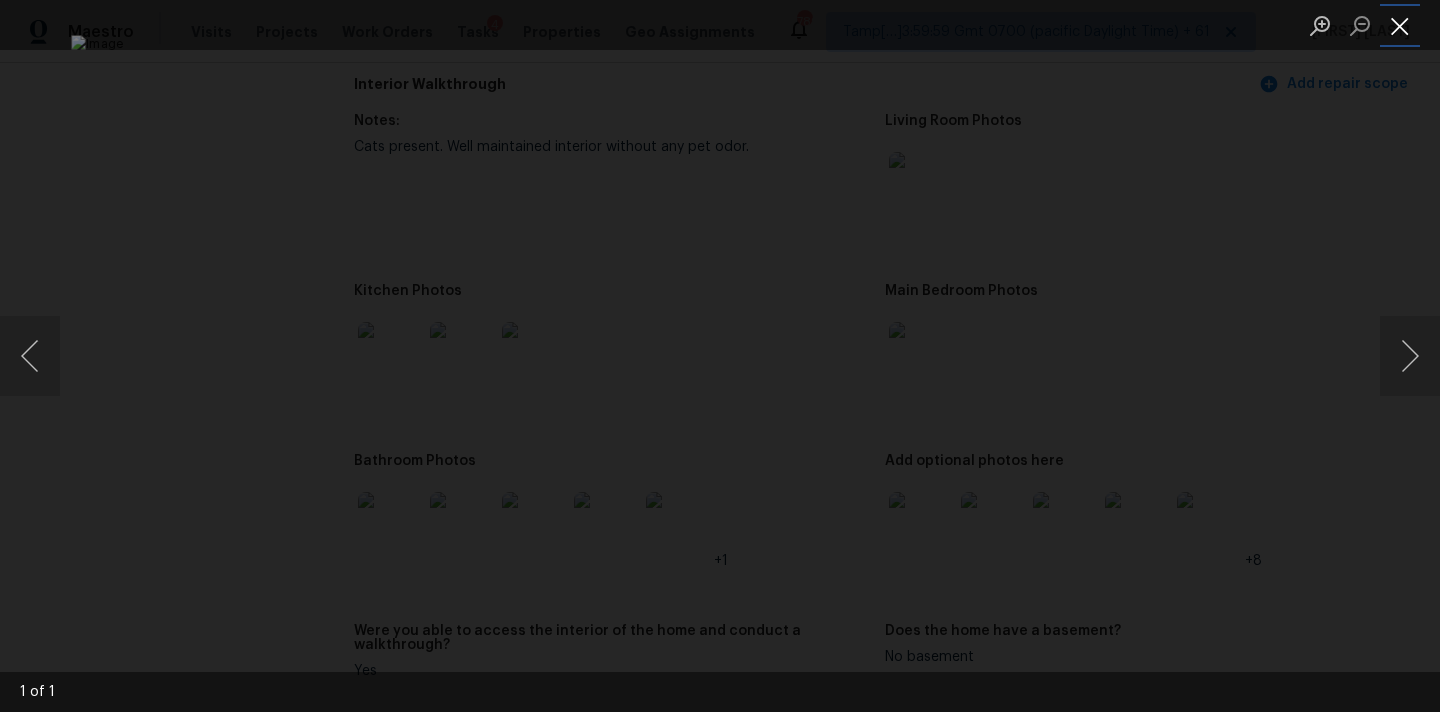 click at bounding box center (1400, 25) 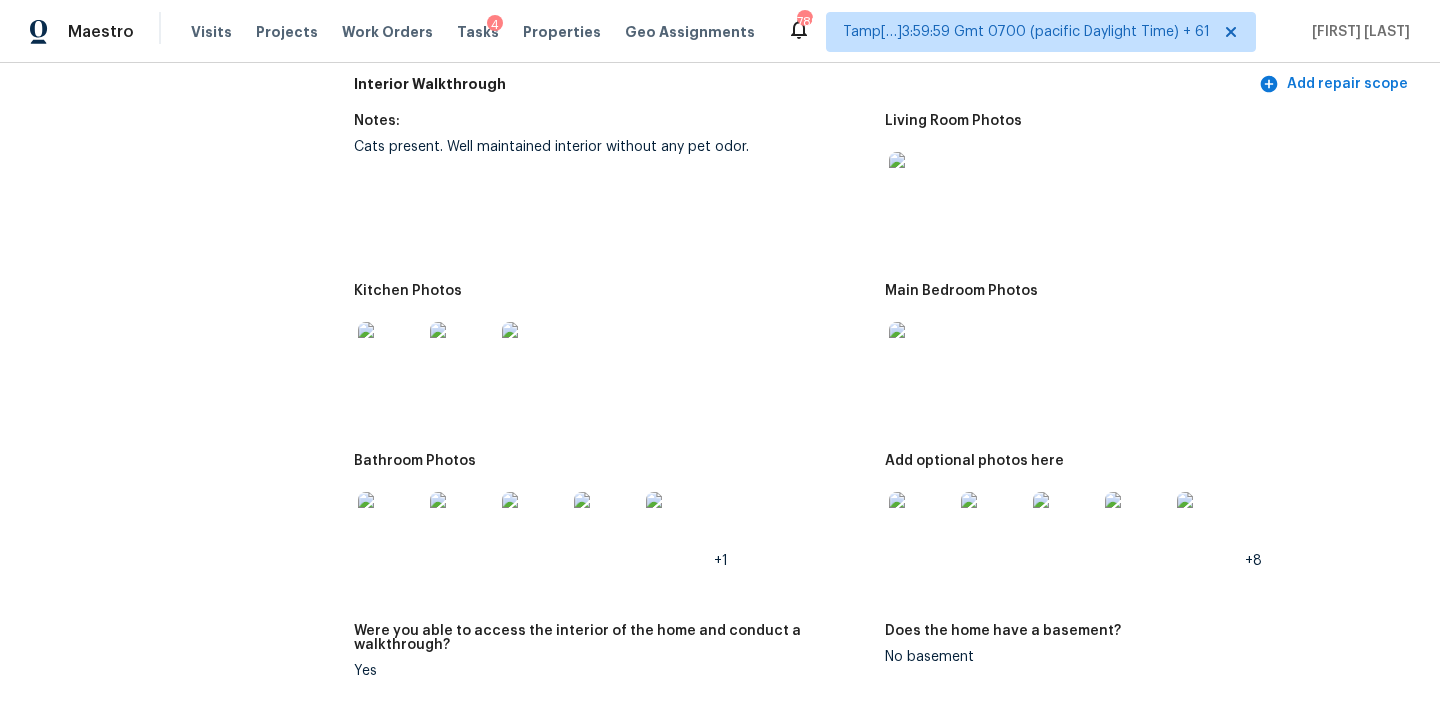click at bounding box center (921, 354) 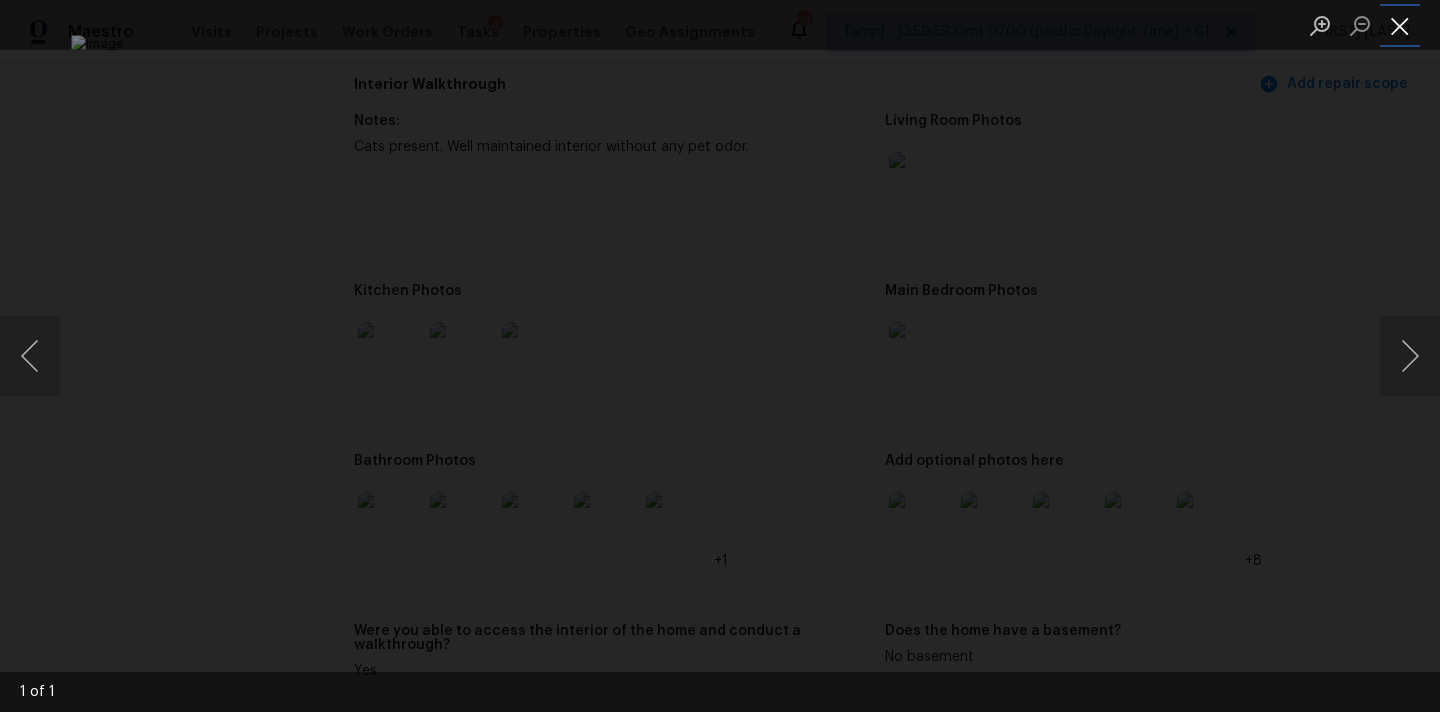click at bounding box center [1400, 25] 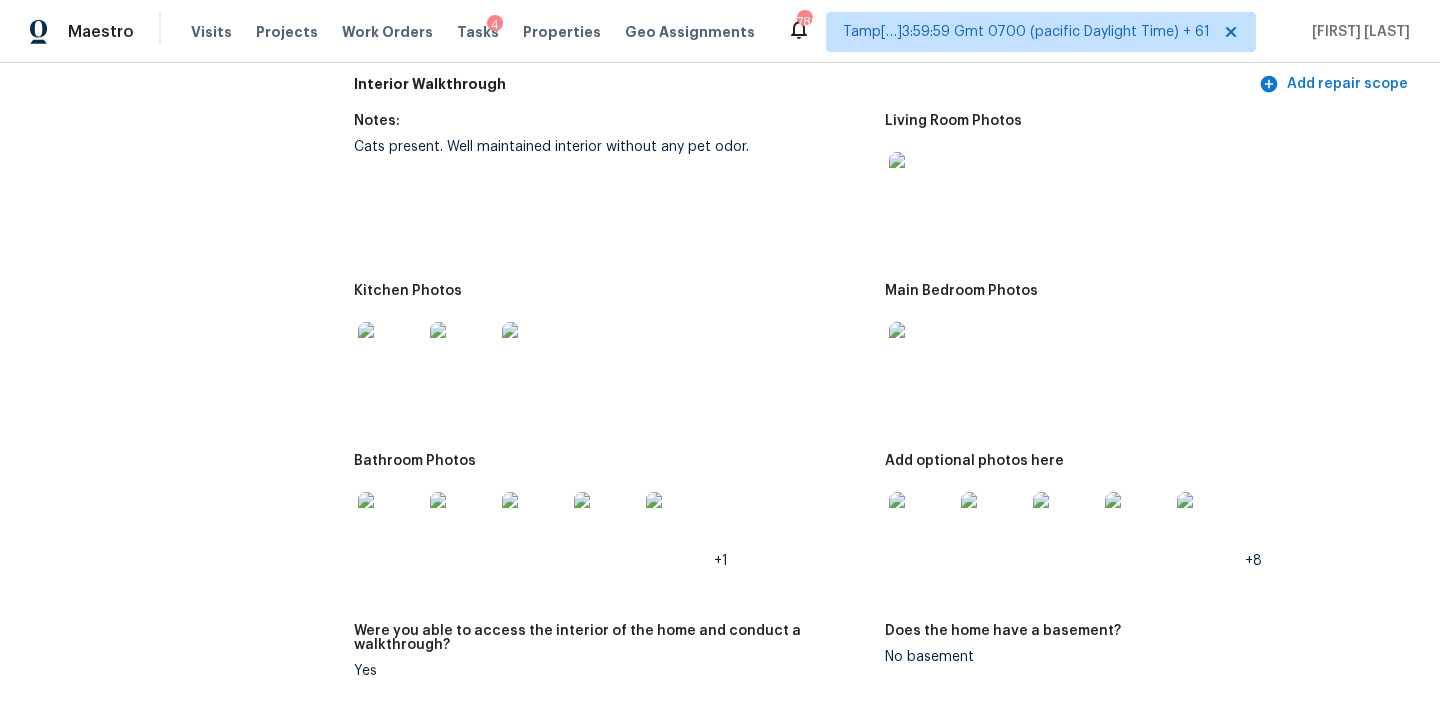 click at bounding box center [462, 354] 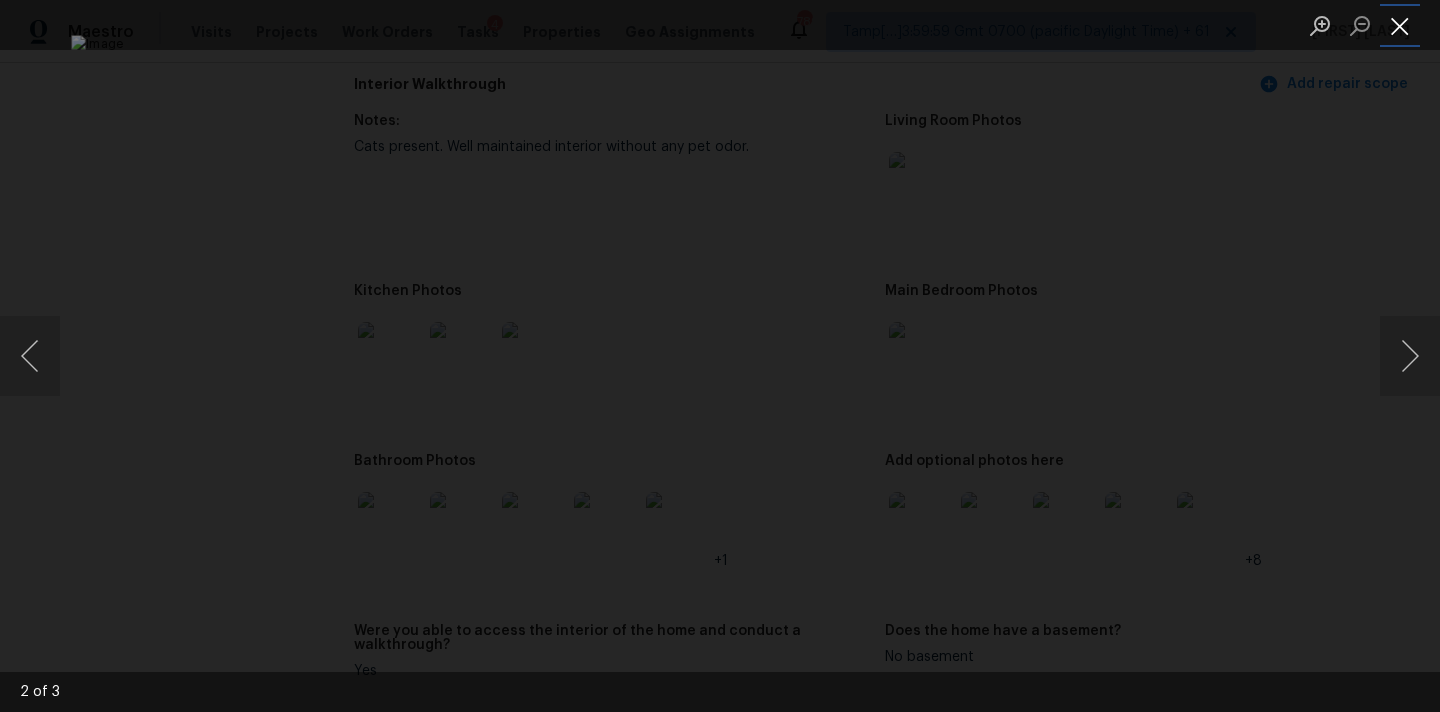 click at bounding box center (1400, 25) 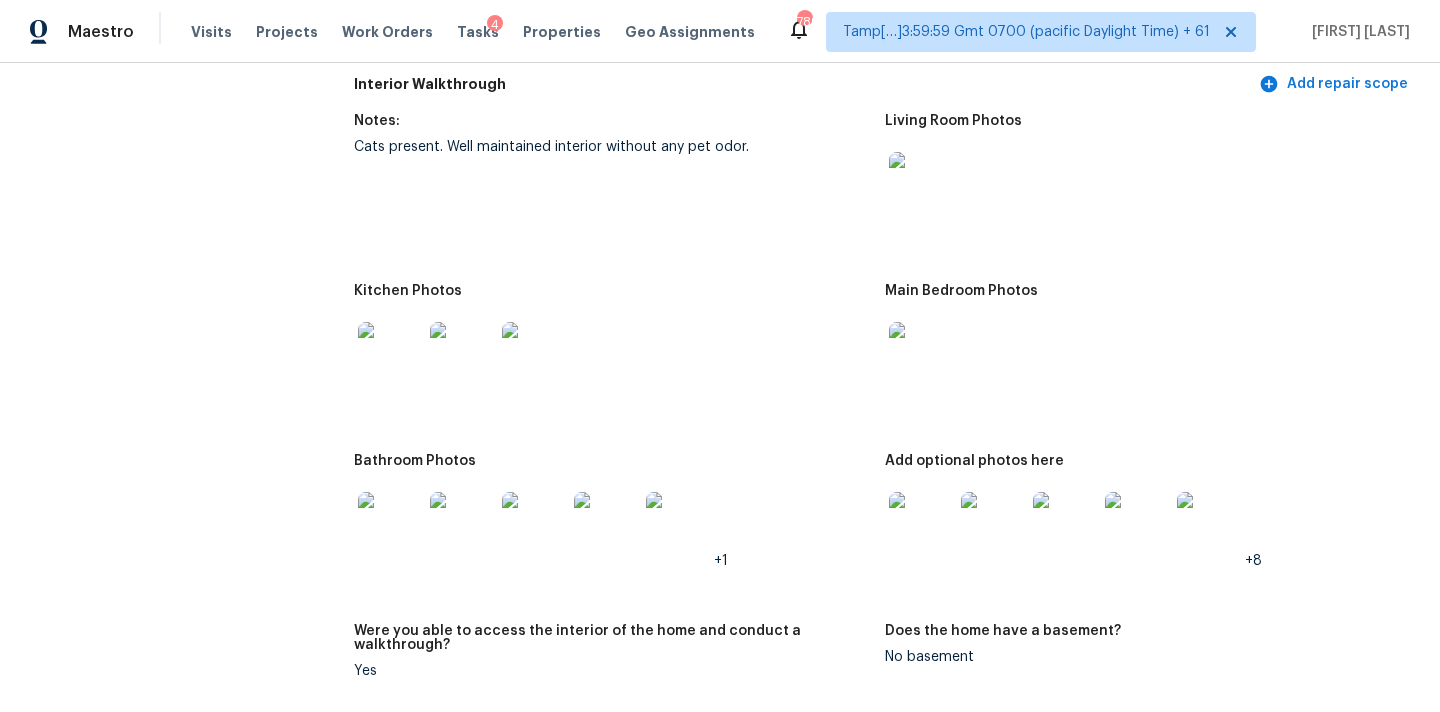 click at bounding box center [390, 524] 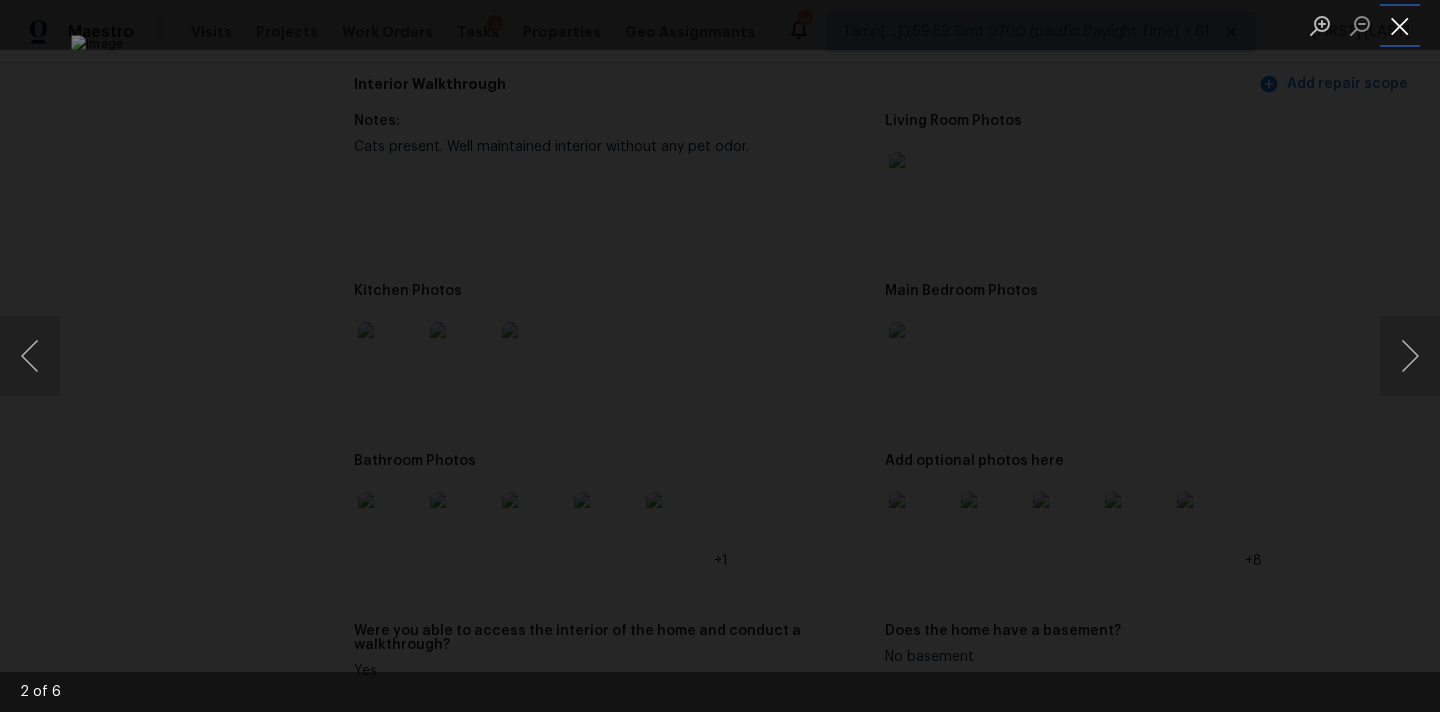click at bounding box center [1400, 25] 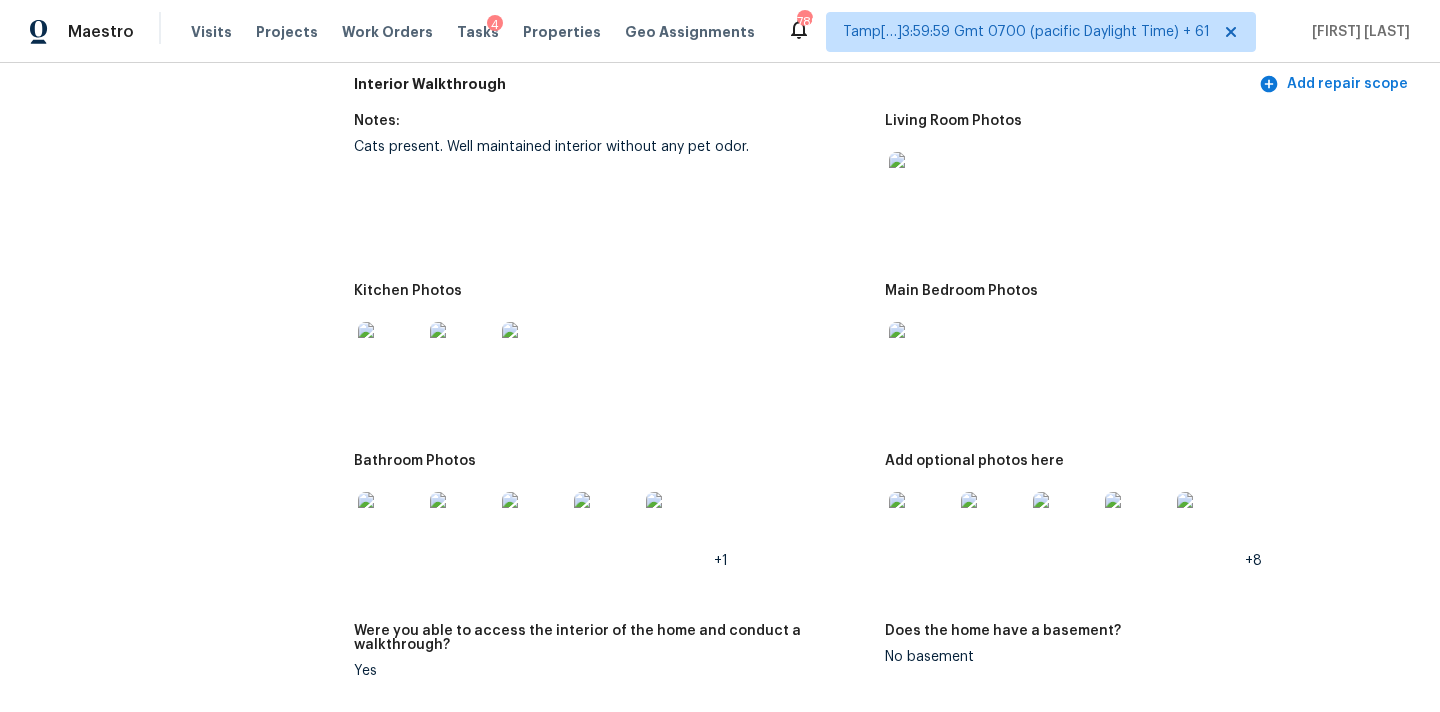 click at bounding box center (921, 524) 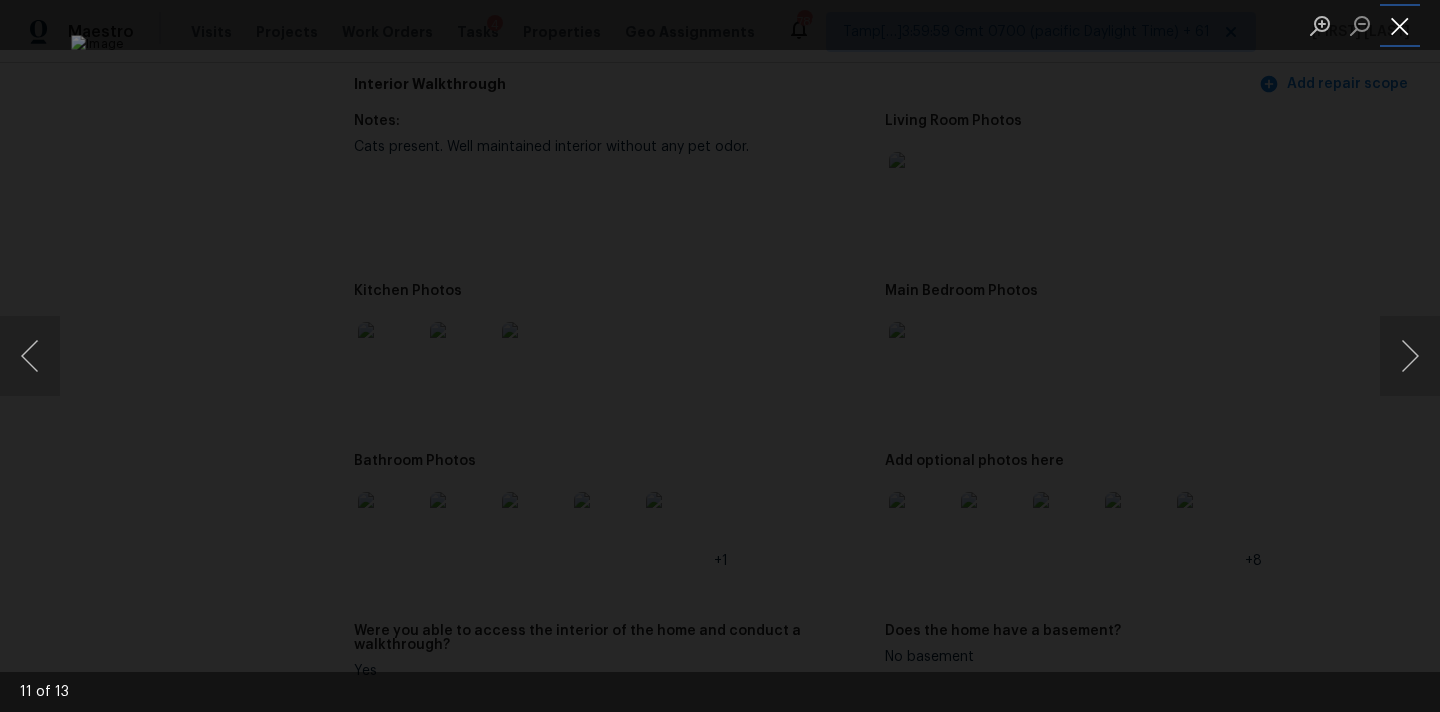 click at bounding box center [1400, 25] 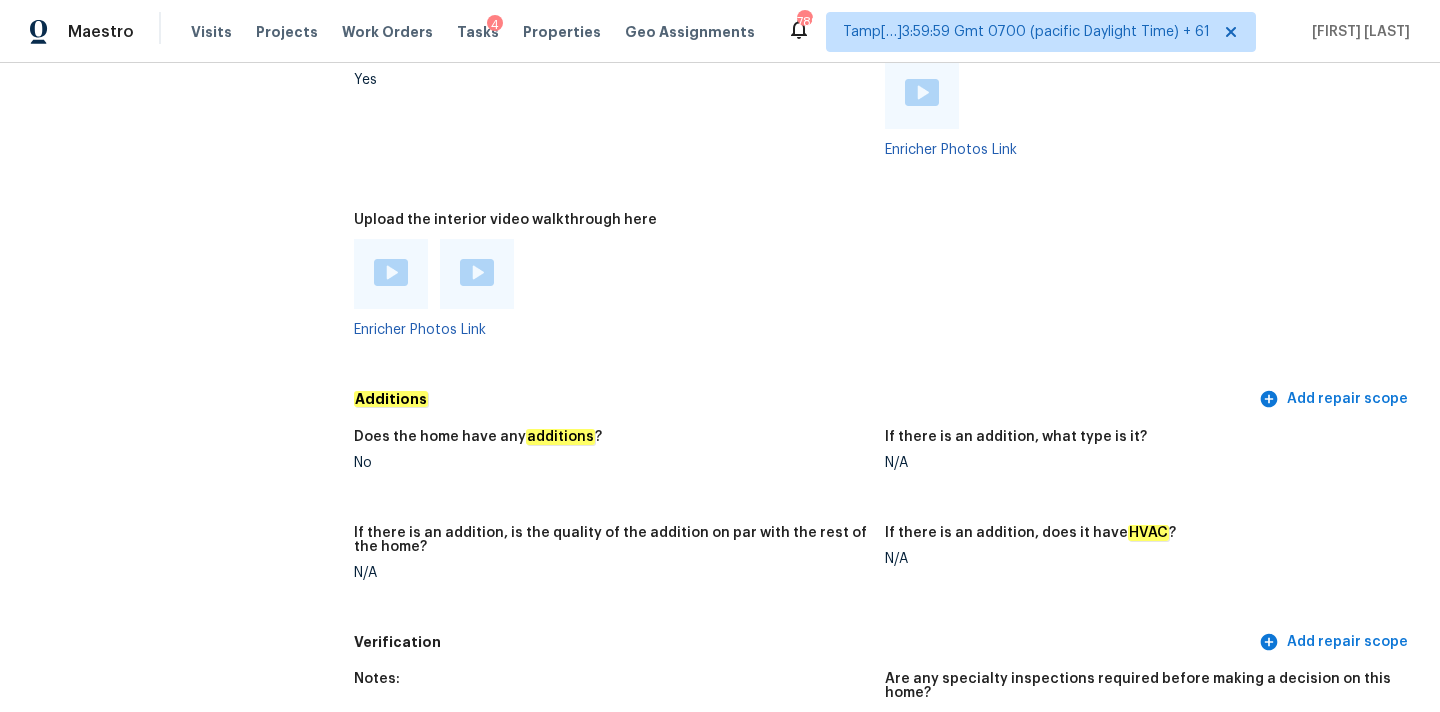 scroll, scrollTop: 4068, scrollLeft: 0, axis: vertical 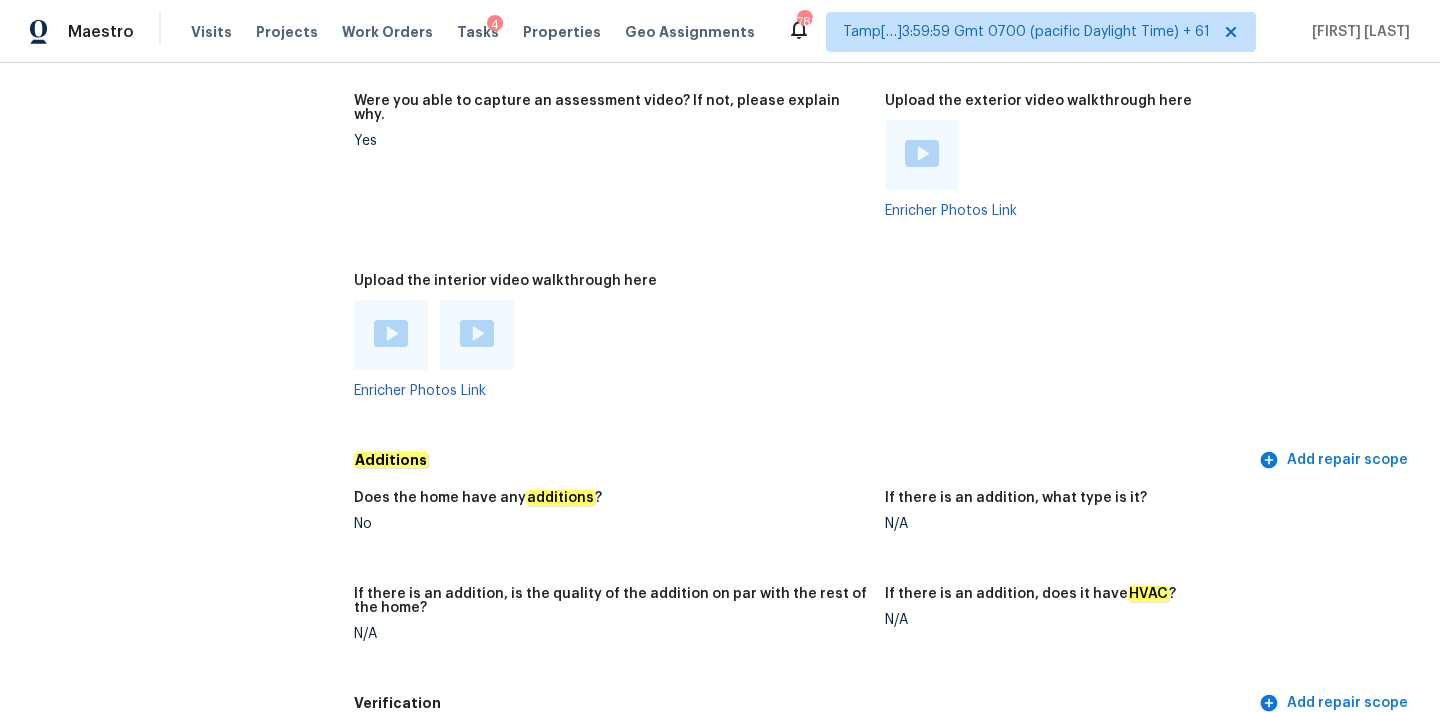 click at bounding box center [922, 153] 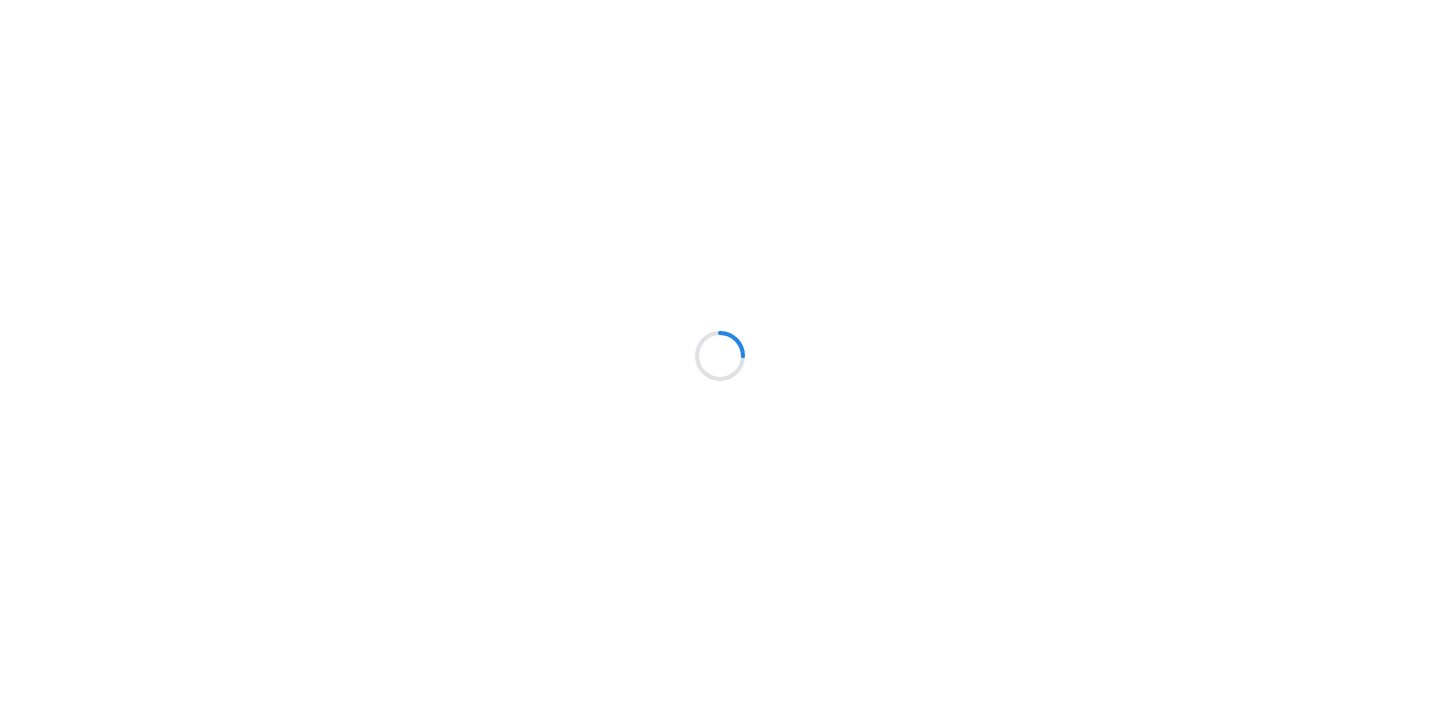 scroll, scrollTop: 0, scrollLeft: 0, axis: both 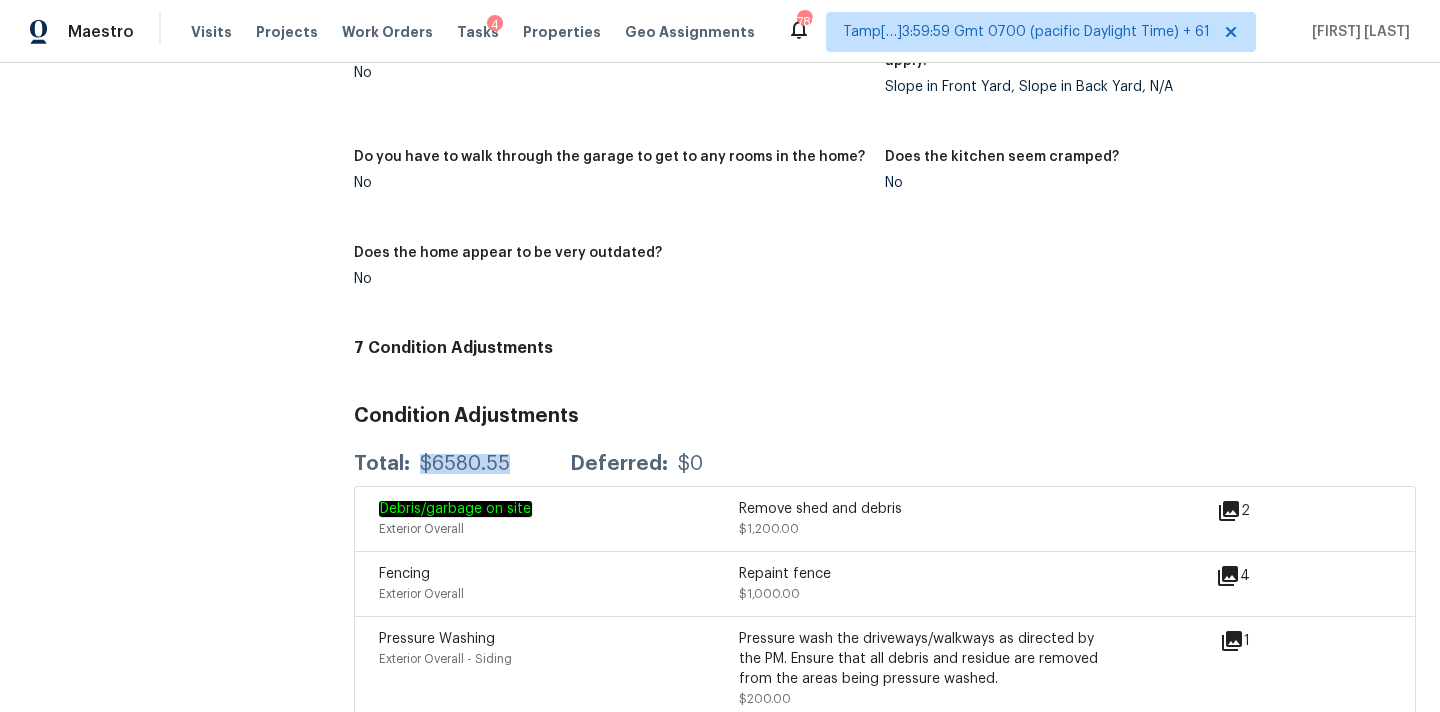 drag, startPoint x: 413, startPoint y: 450, endPoint x: 529, endPoint y: 450, distance: 116 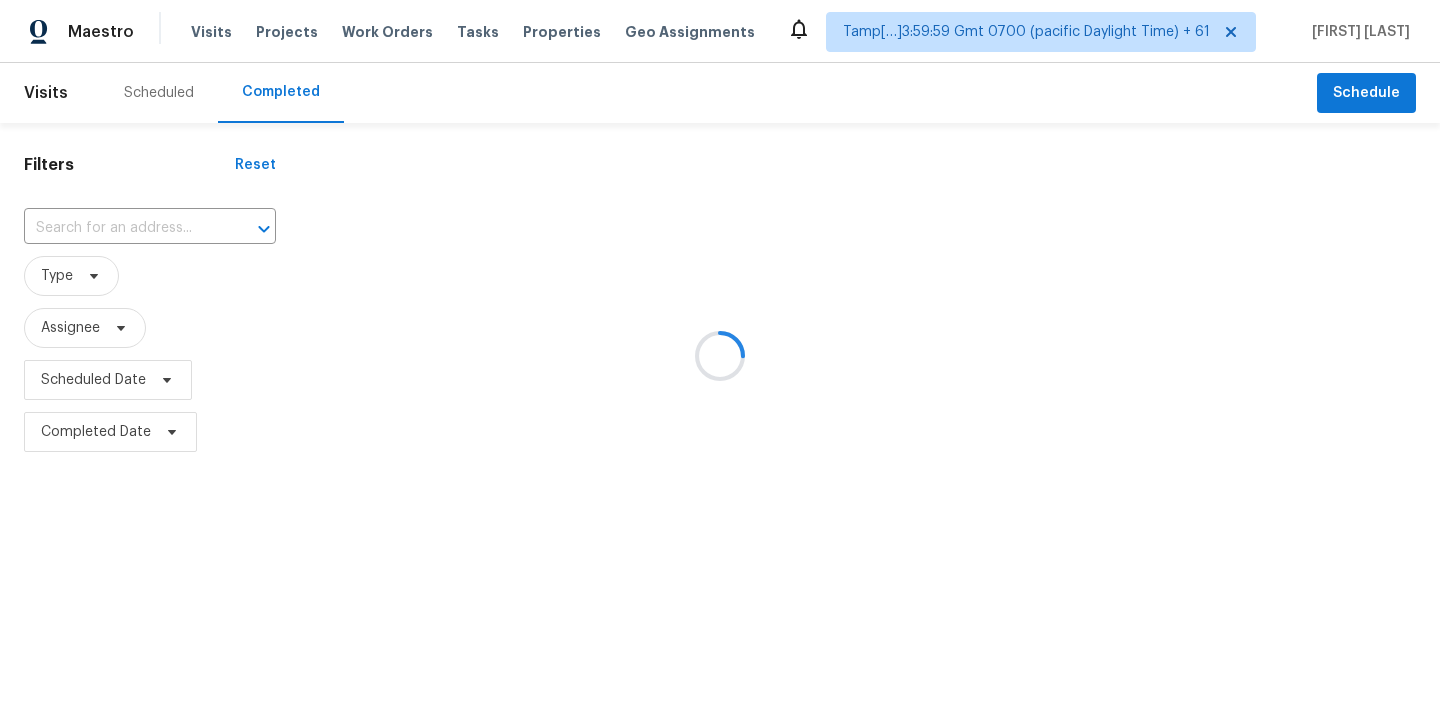 scroll, scrollTop: 0, scrollLeft: 0, axis: both 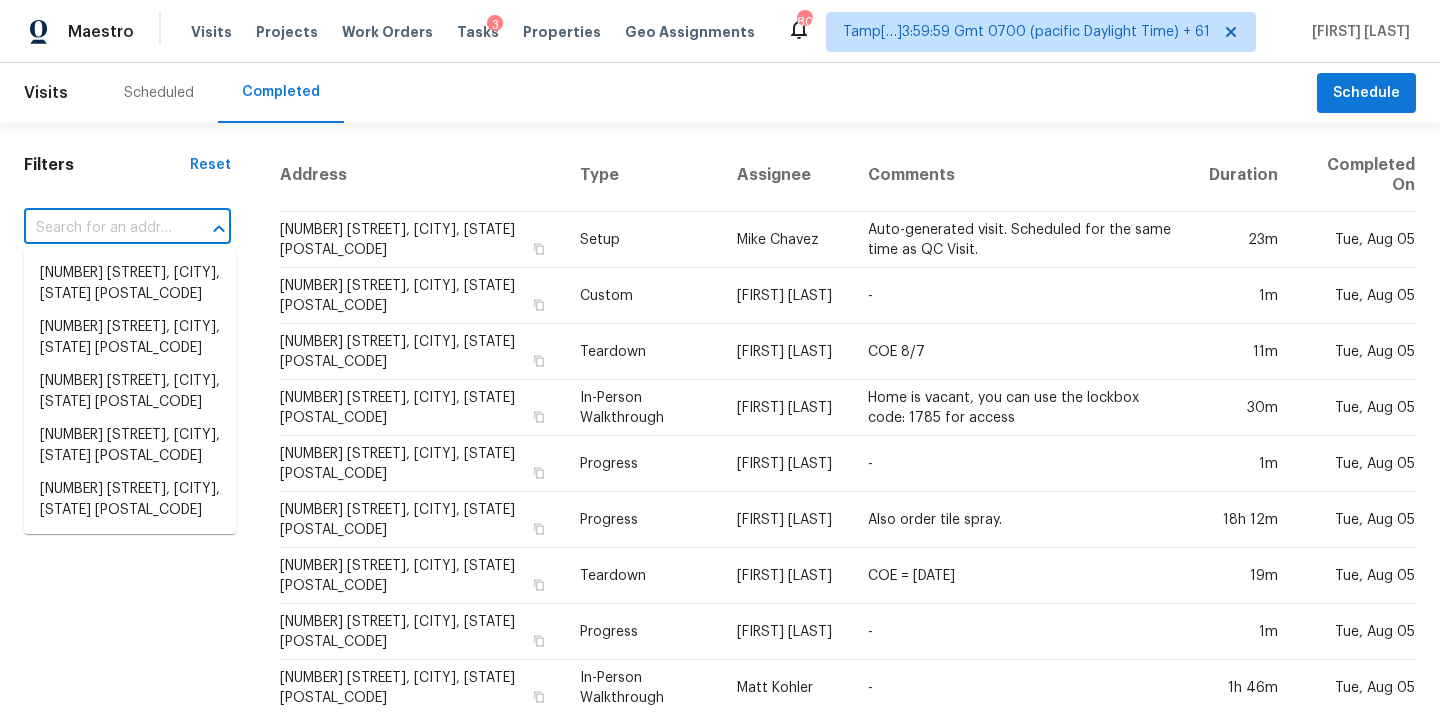 click at bounding box center [99, 228] 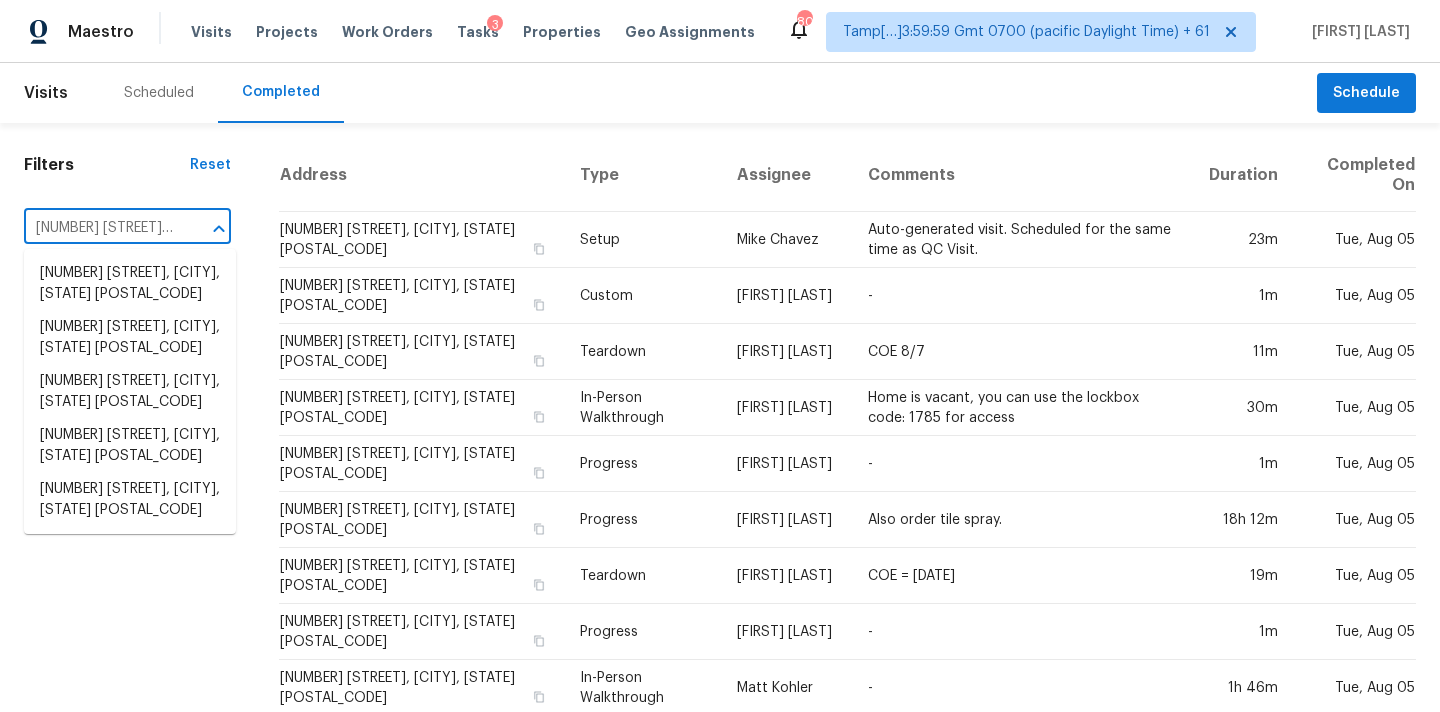 scroll, scrollTop: 0, scrollLeft: 120, axis: horizontal 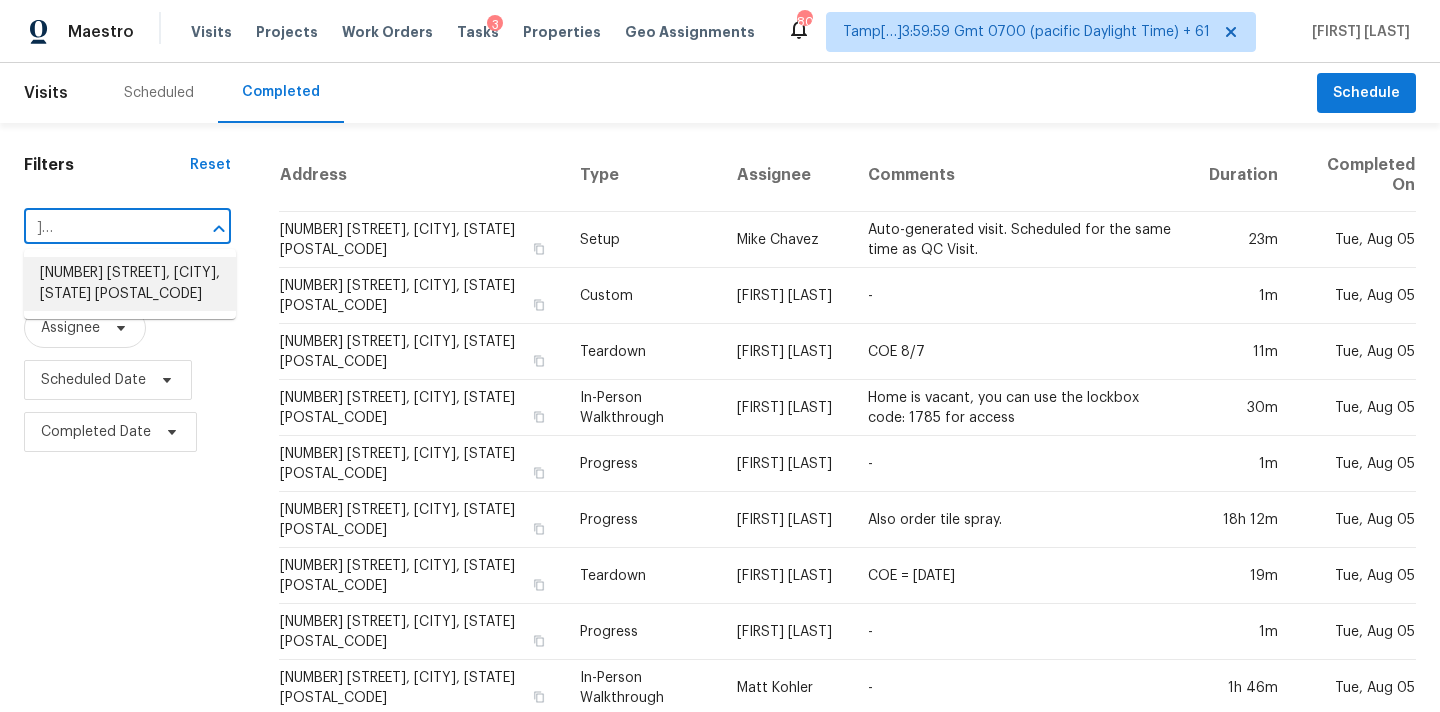 click on "[NUMBER] [STREET], [CITY], [STATE] [POSTAL_CODE]" at bounding box center (130, 284) 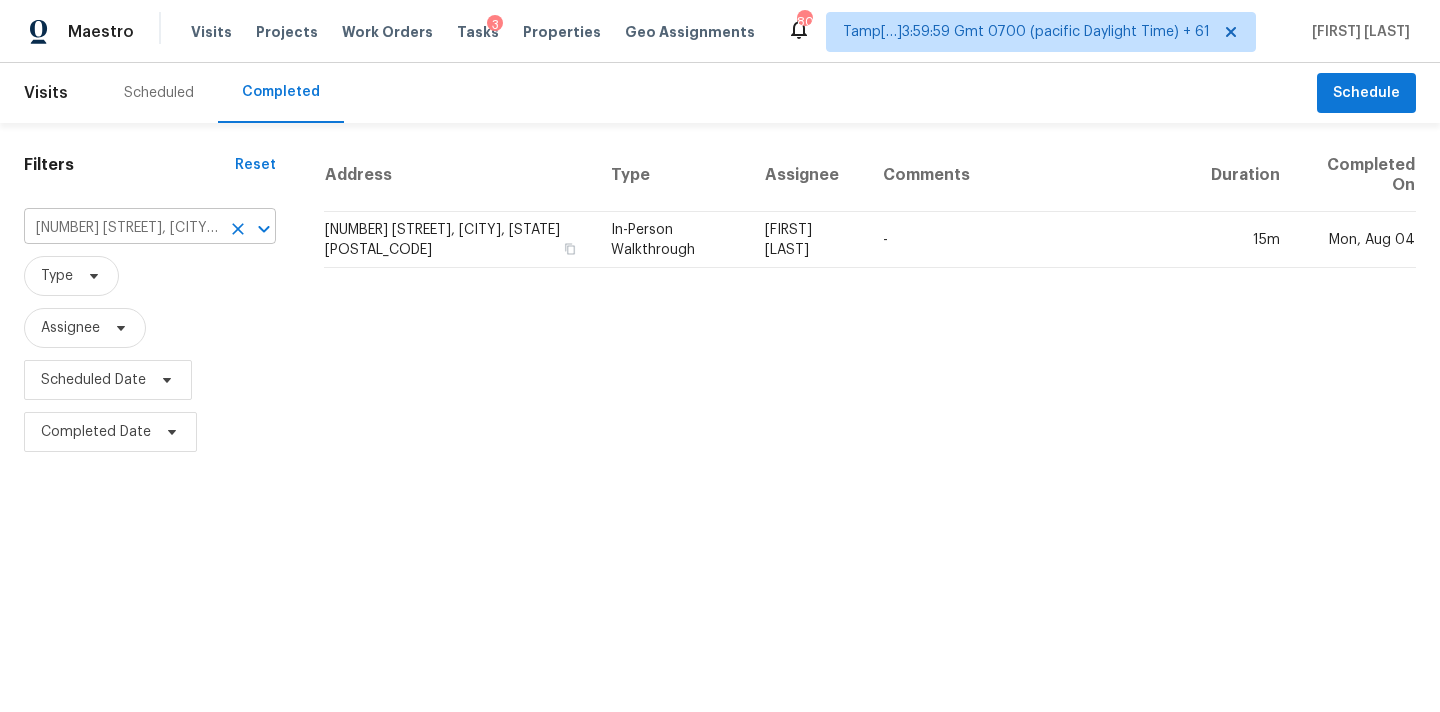 click on "[NUMBER] [STREET], [CITY], [STATE] [POSTAL_CODE]" at bounding box center (122, 228) 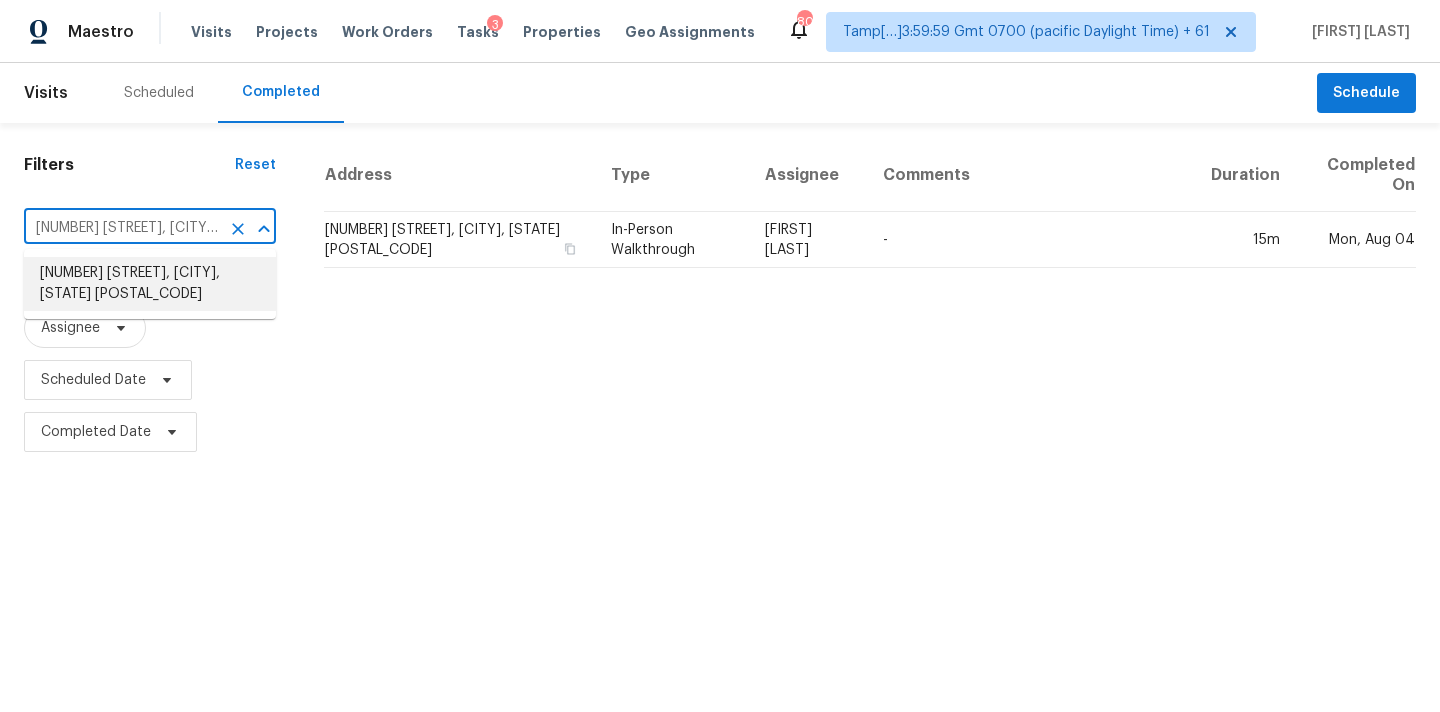 click on "[NUMBER] [STREET], [CITY], [STATE] [POSTAL_CODE]" at bounding box center (150, 284) 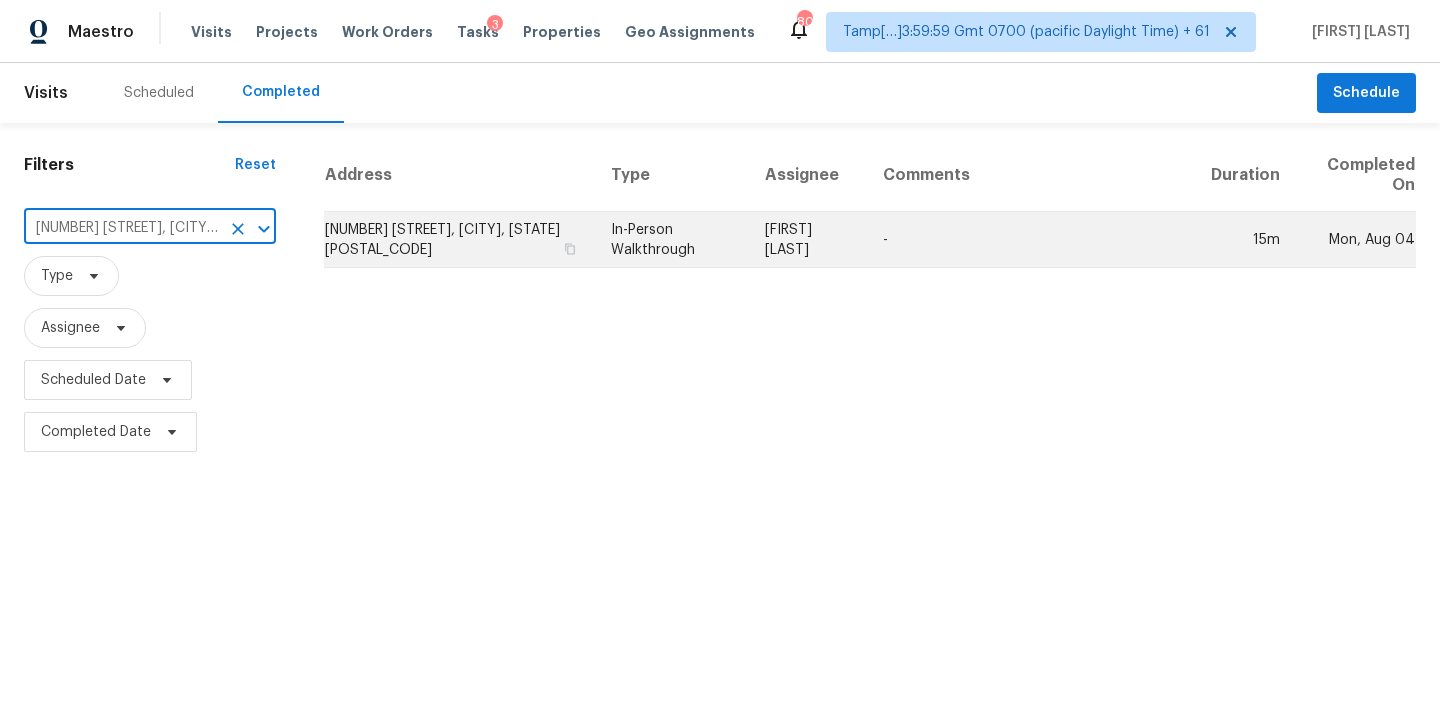 click on "In-Person Walkthrough" at bounding box center (672, 240) 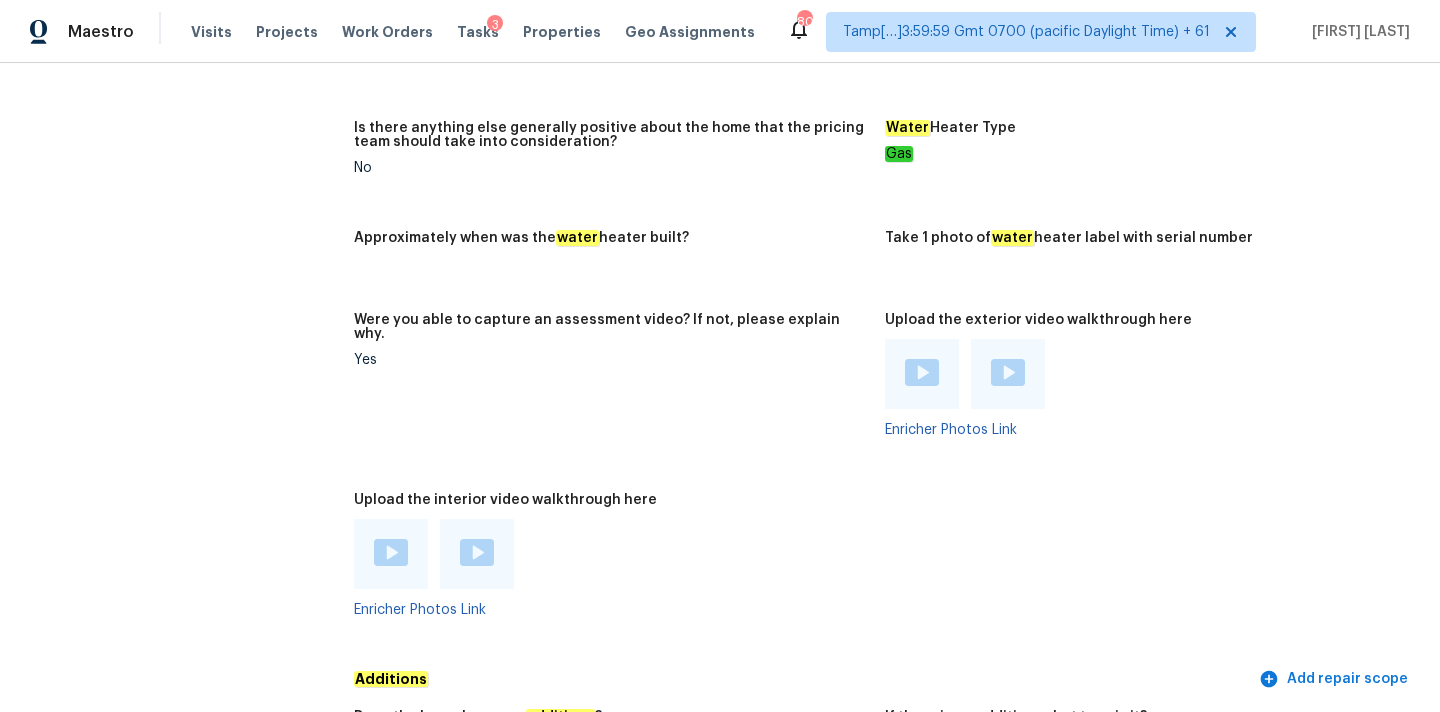 scroll, scrollTop: 3739, scrollLeft: 0, axis: vertical 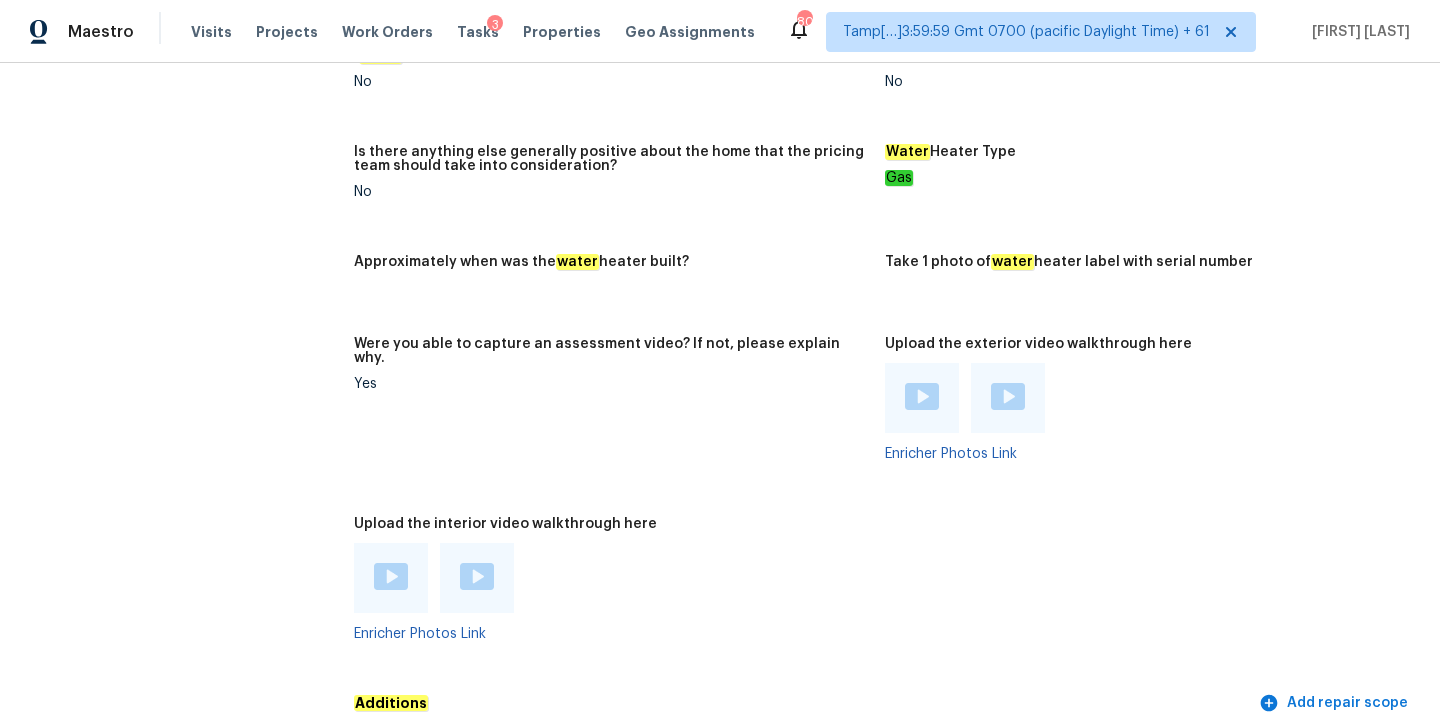 click on "Notes: Living Room Photos  +15 Kitchen Photos Main Bedroom Photos  +2 Bathroom Photos  +4 Add optional photos here Were you able to access the interior of the home and conduct a walkthrough? Yes Does the home have a basement? Yes, finished (2+ photos w/ HVAC ,plumbing) Comment:   Finished  +8 What percentage of the basement is finished? Is there  HVAC  present in the basement? Yes Please rate the condition of the paint including walls, ceilings, and trim. Poor: Overspray, mismatched sheens, ceiling bumps, clearly visible previous repairs; Unfinished; extensive ‘holiday’ spots, bleeding through. Please rate the condition of the flooring Poor: badly worn, permanent stains larger than 6” diameter, unusually colored, torn/frayed if carpet; large gaps if laminate/LVP Provide any other comments on paint and/or flooring that would help the scoping team scope appropriately Please rate the condition of the kitchen cabinets Please rate the condition of the bathroom cabinets N/A N/A Are there any noticeable  No No" at bounding box center [885, -280] 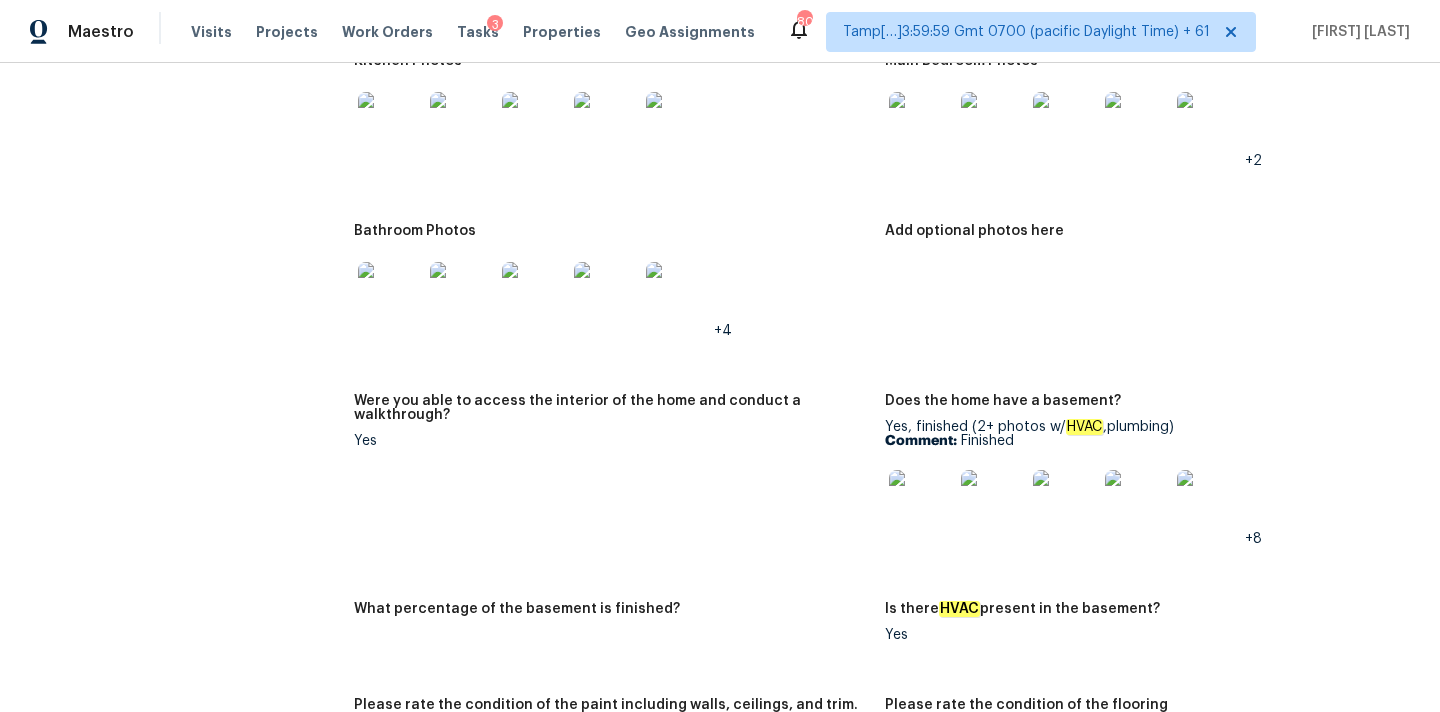 scroll, scrollTop: 1455, scrollLeft: 0, axis: vertical 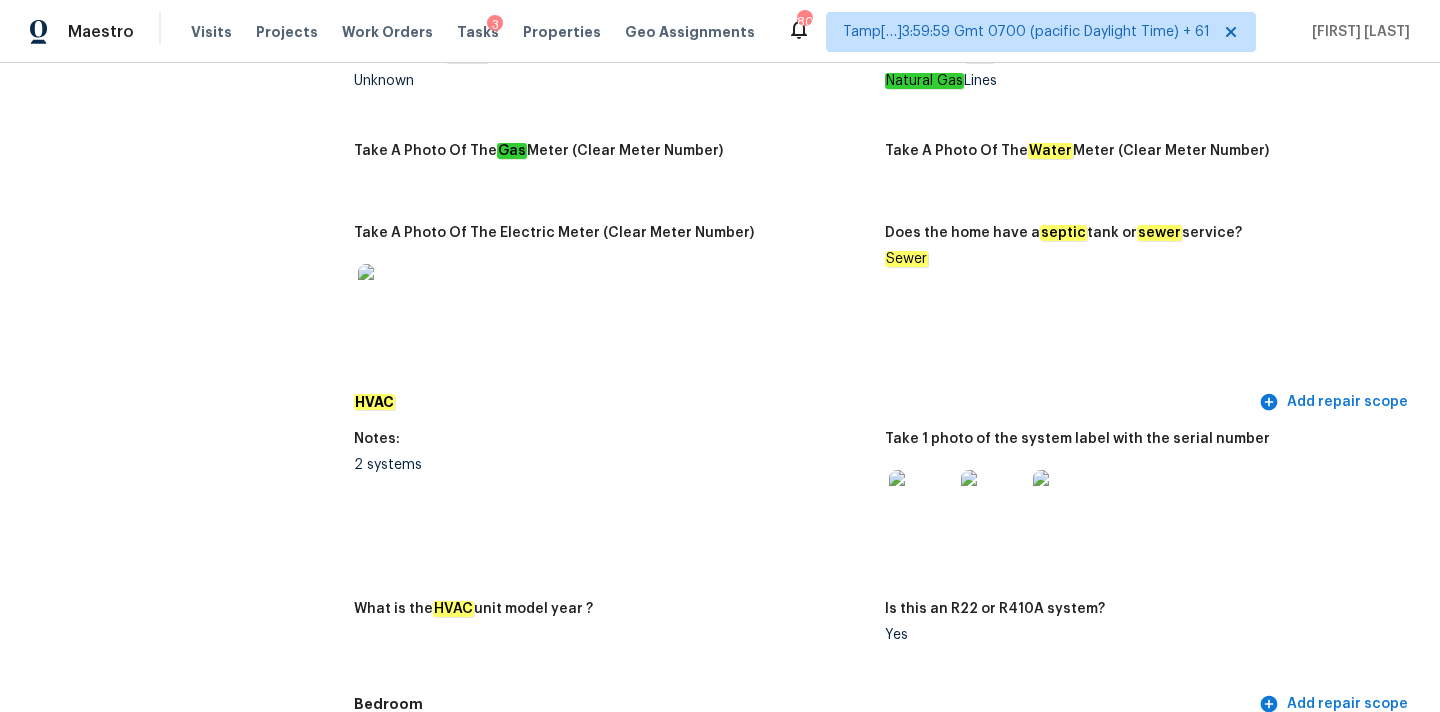 click at bounding box center (921, 502) 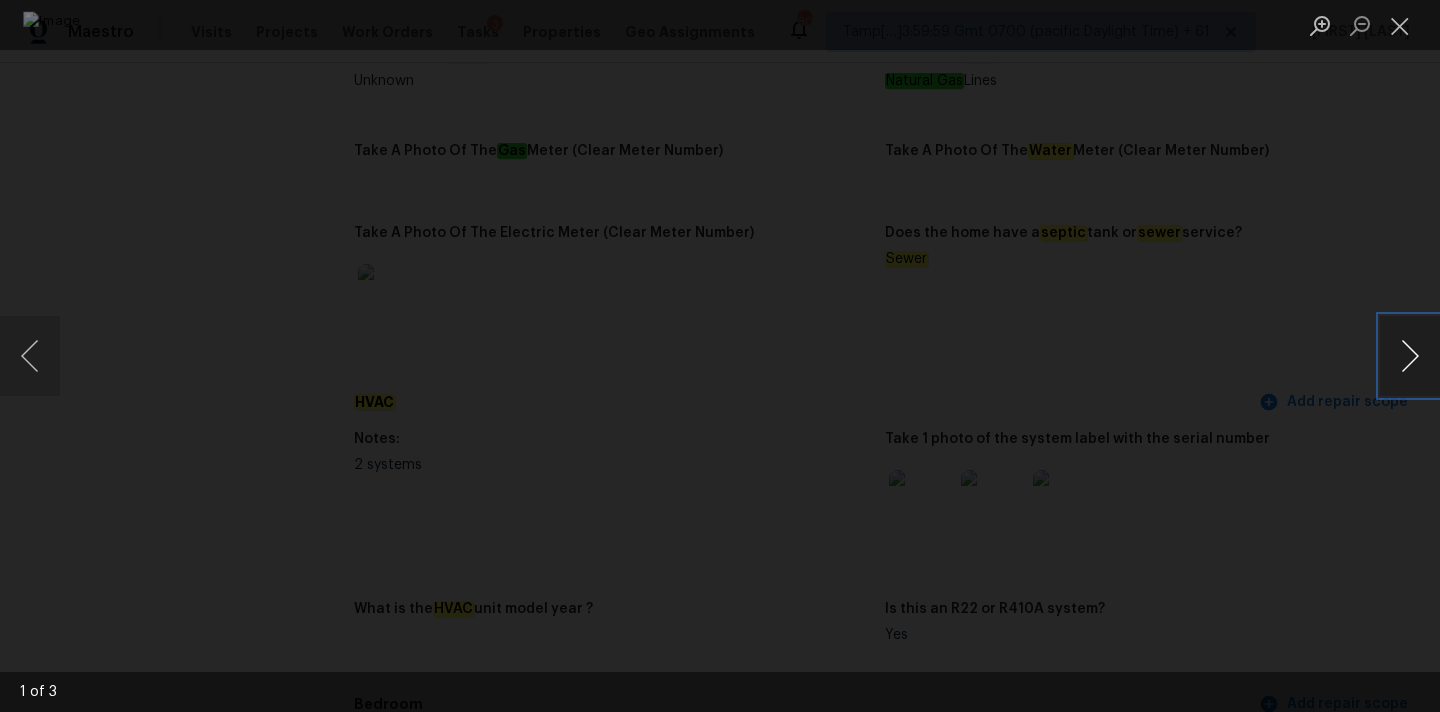 click at bounding box center (1410, 356) 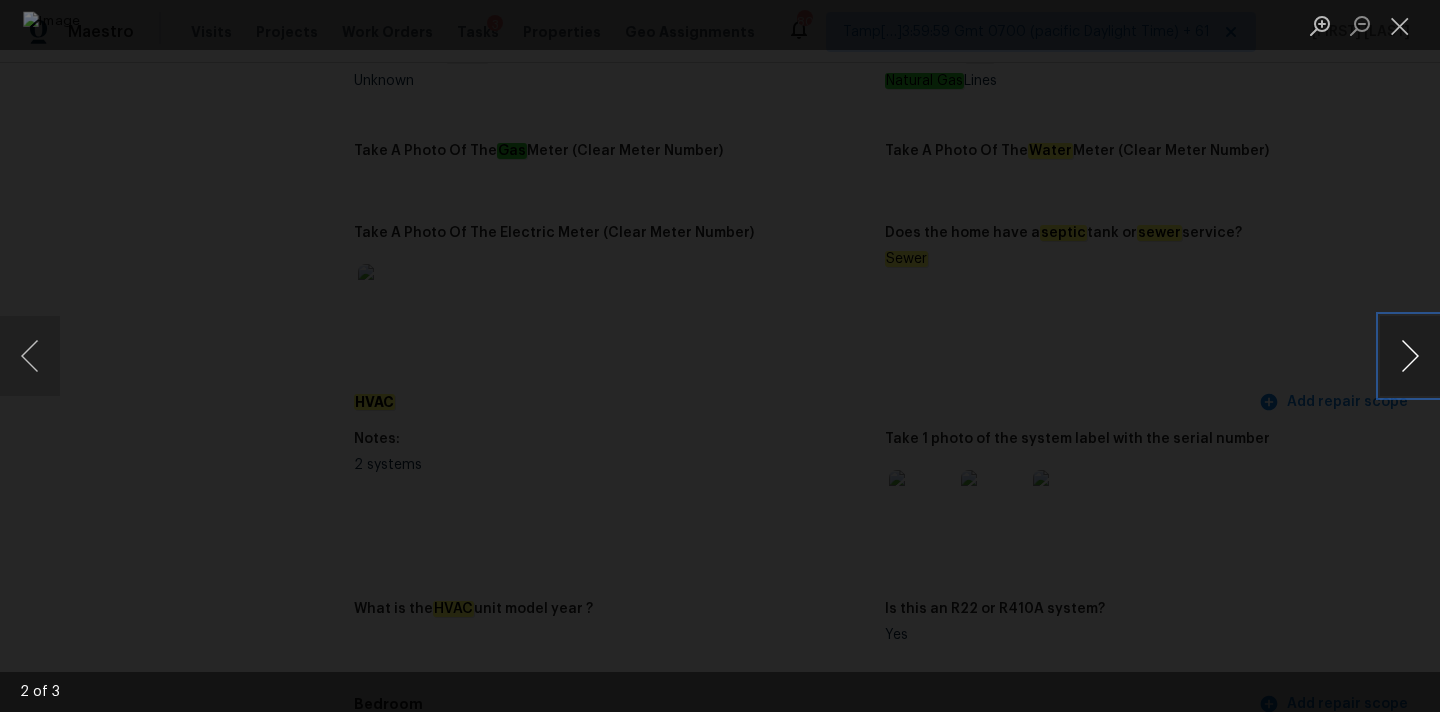 click at bounding box center (1410, 356) 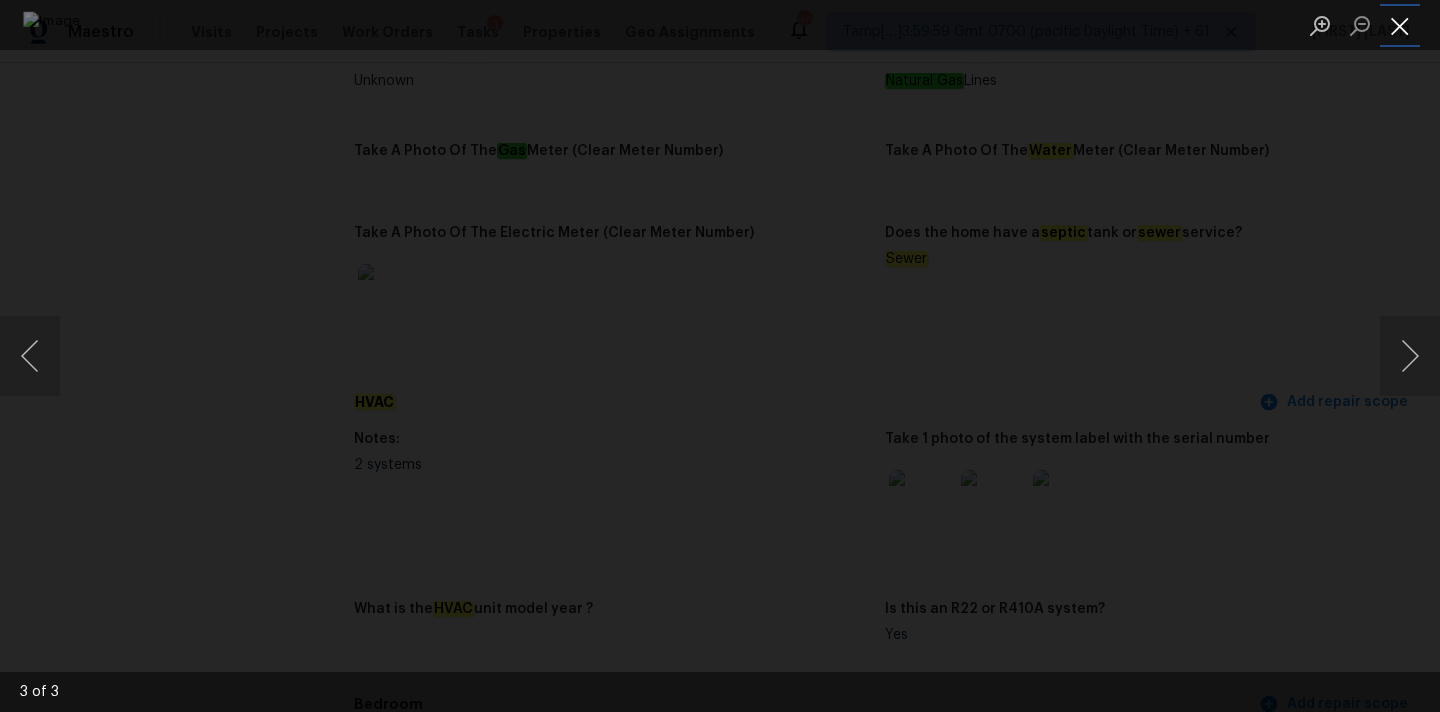 click at bounding box center (1400, 25) 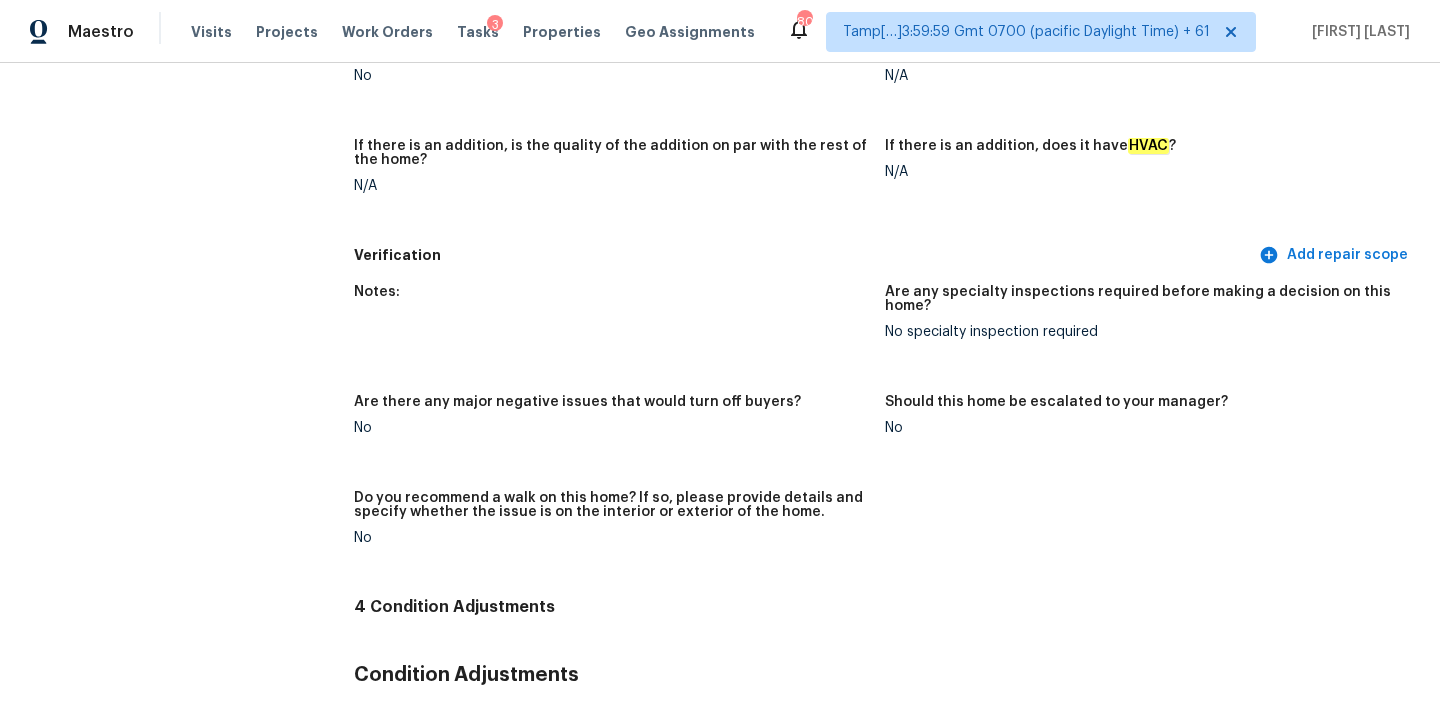 scroll, scrollTop: 99, scrollLeft: 0, axis: vertical 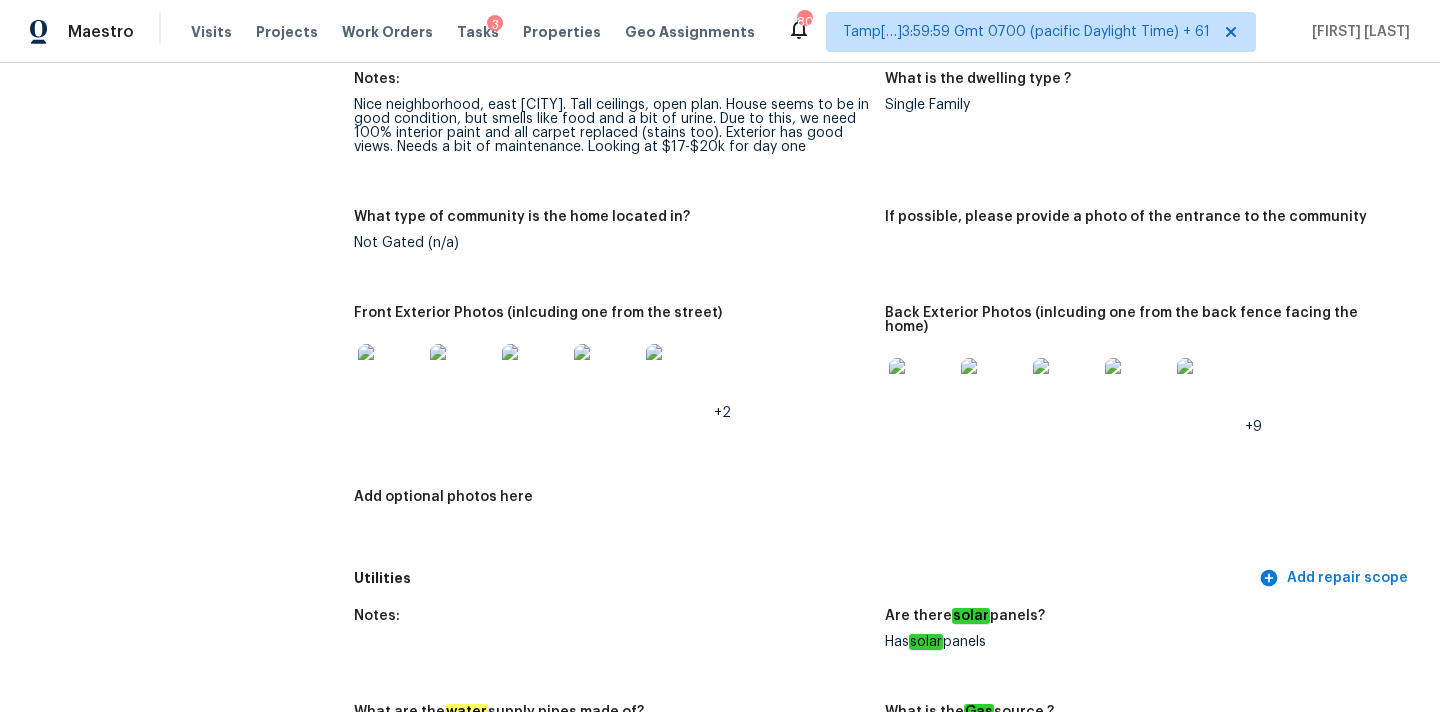 click at bounding box center (921, 390) 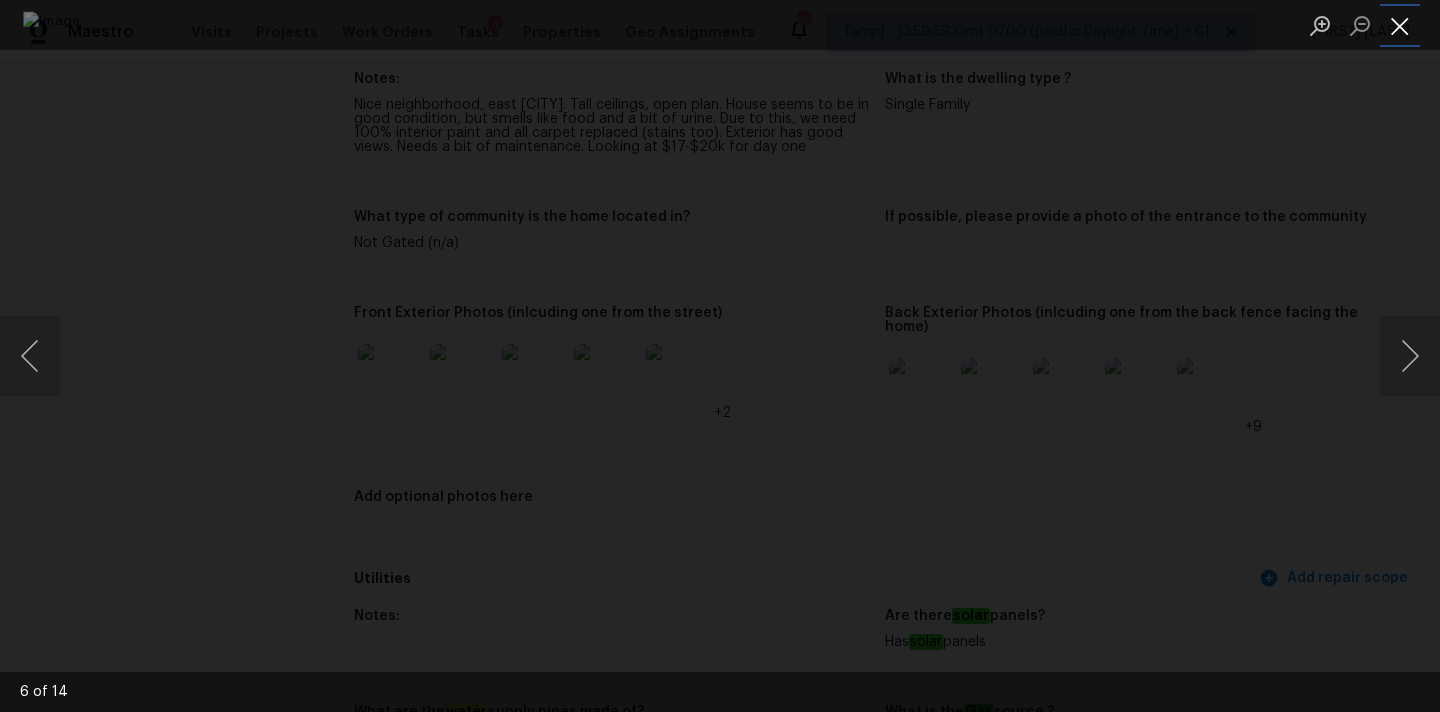 click at bounding box center (1400, 25) 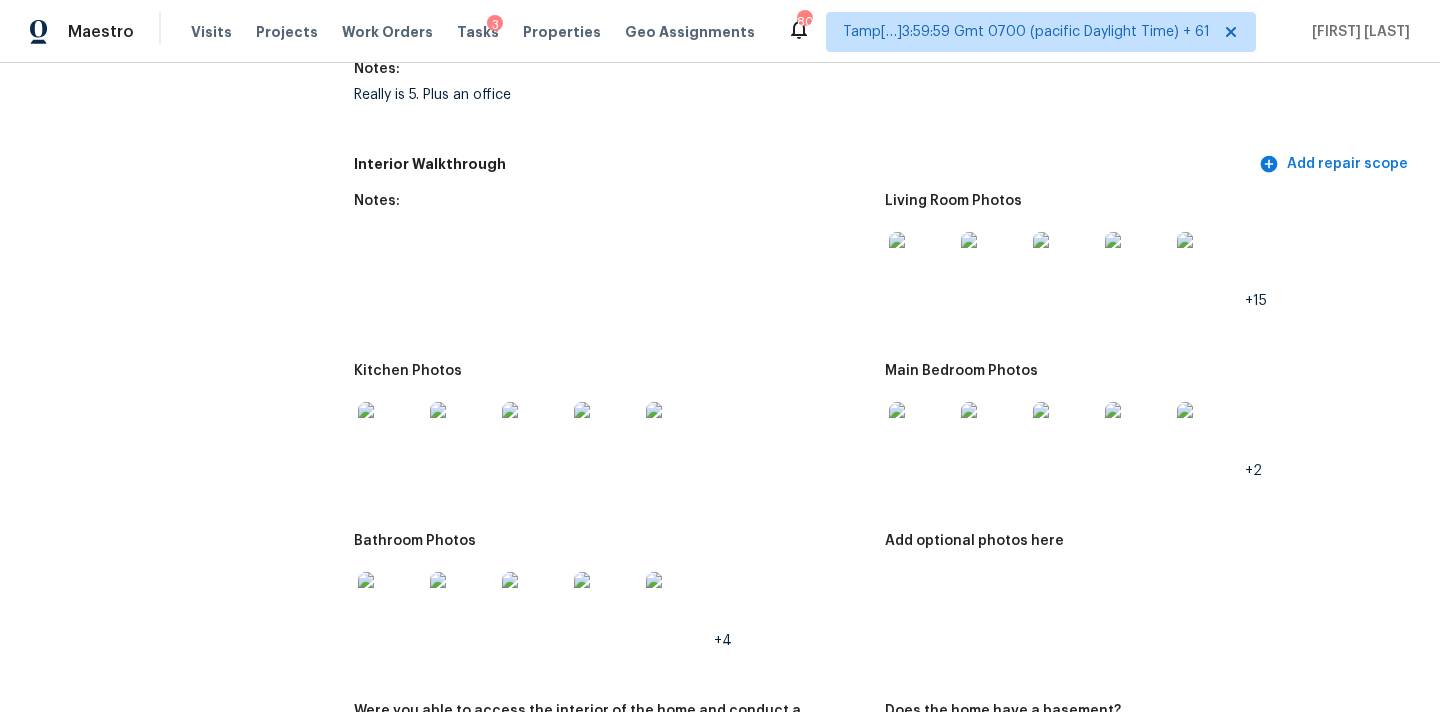 scroll, scrollTop: 2331, scrollLeft: 0, axis: vertical 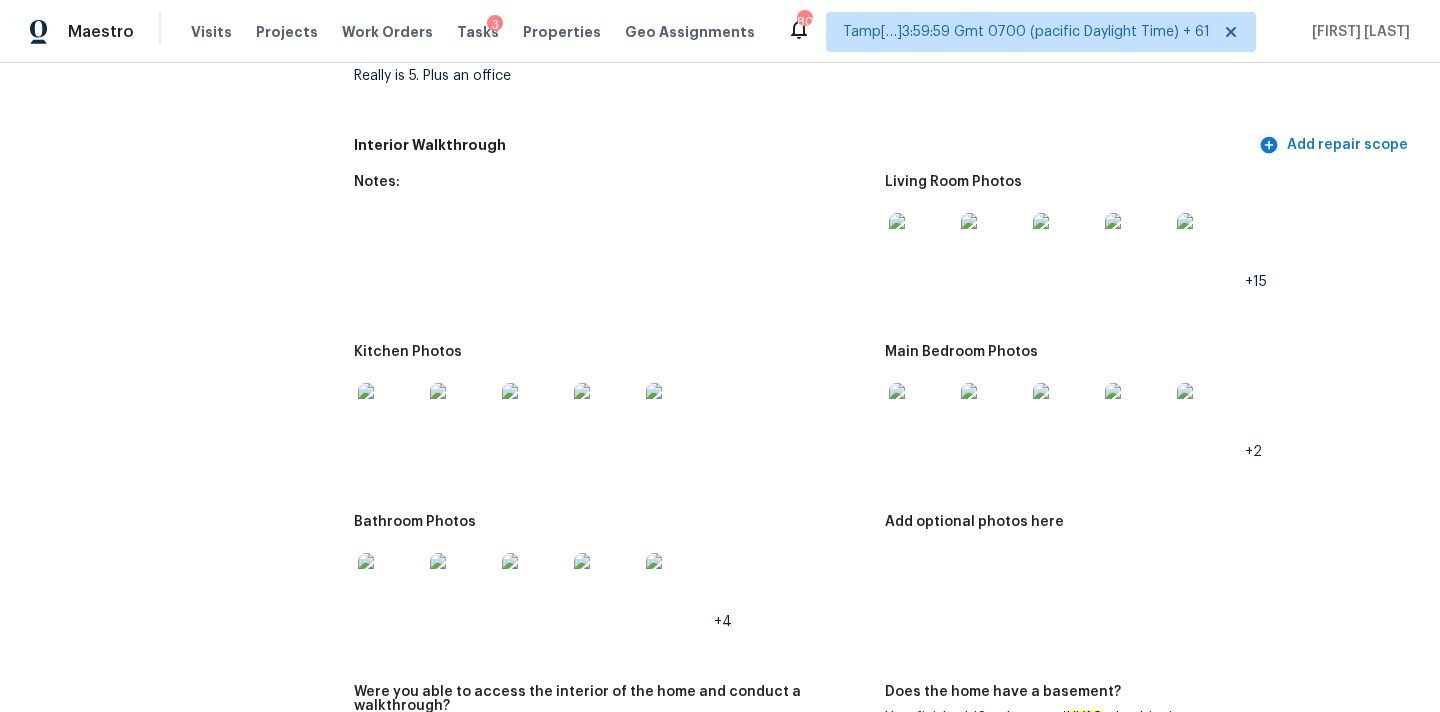click at bounding box center (921, 245) 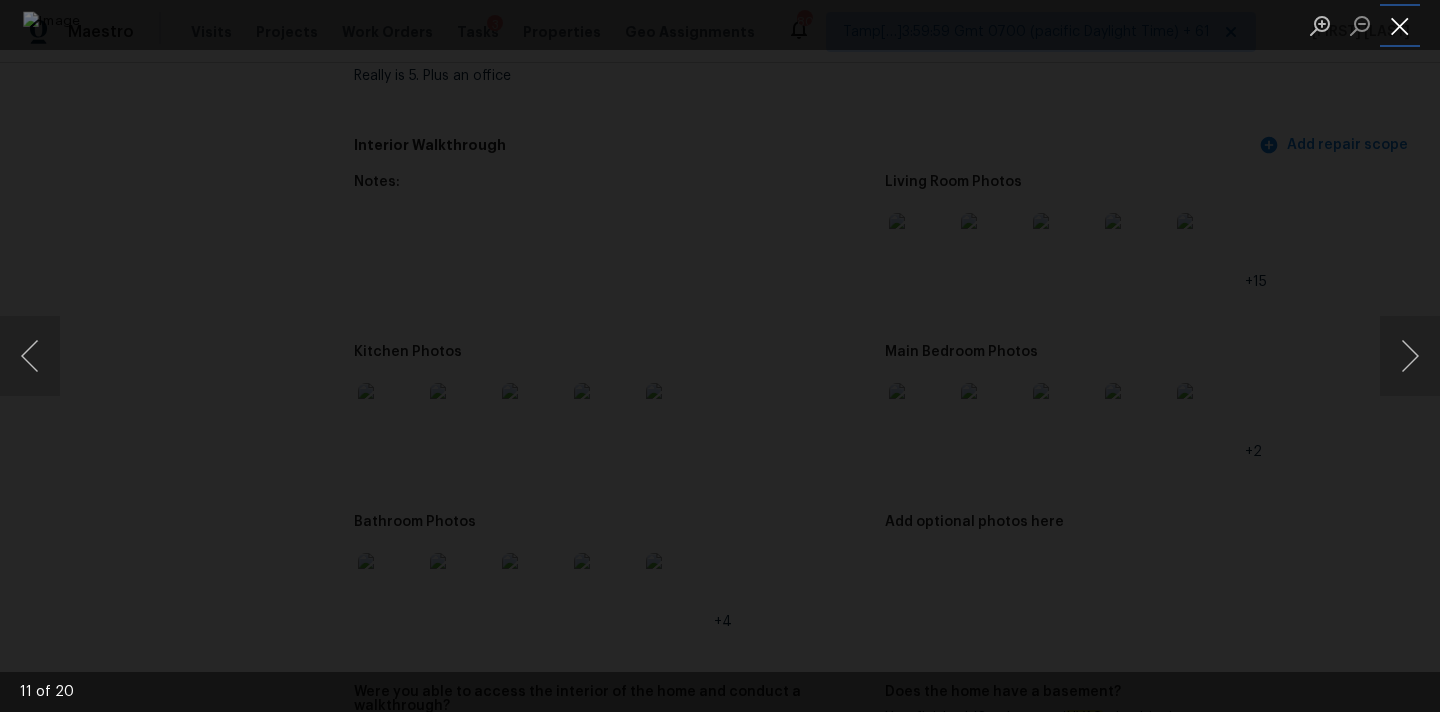 click at bounding box center (1400, 25) 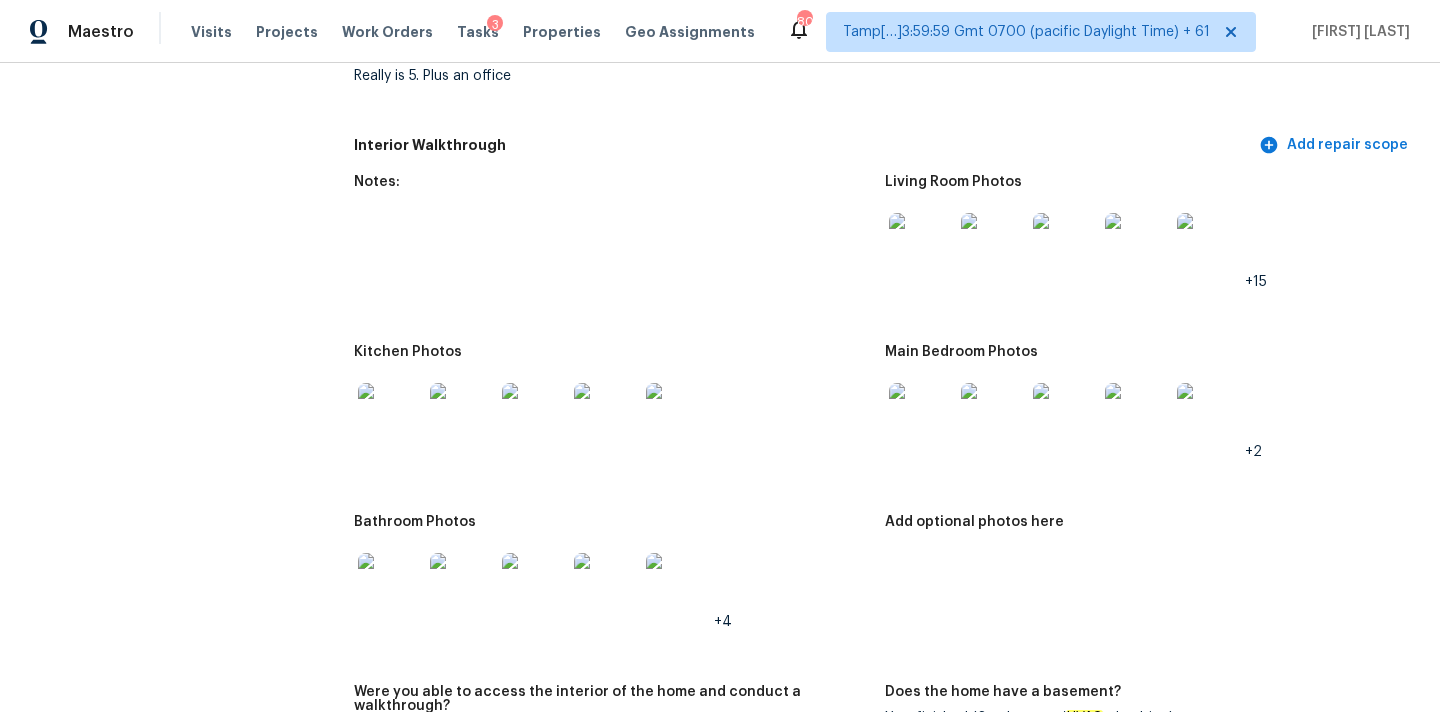 click at bounding box center (921, 415) 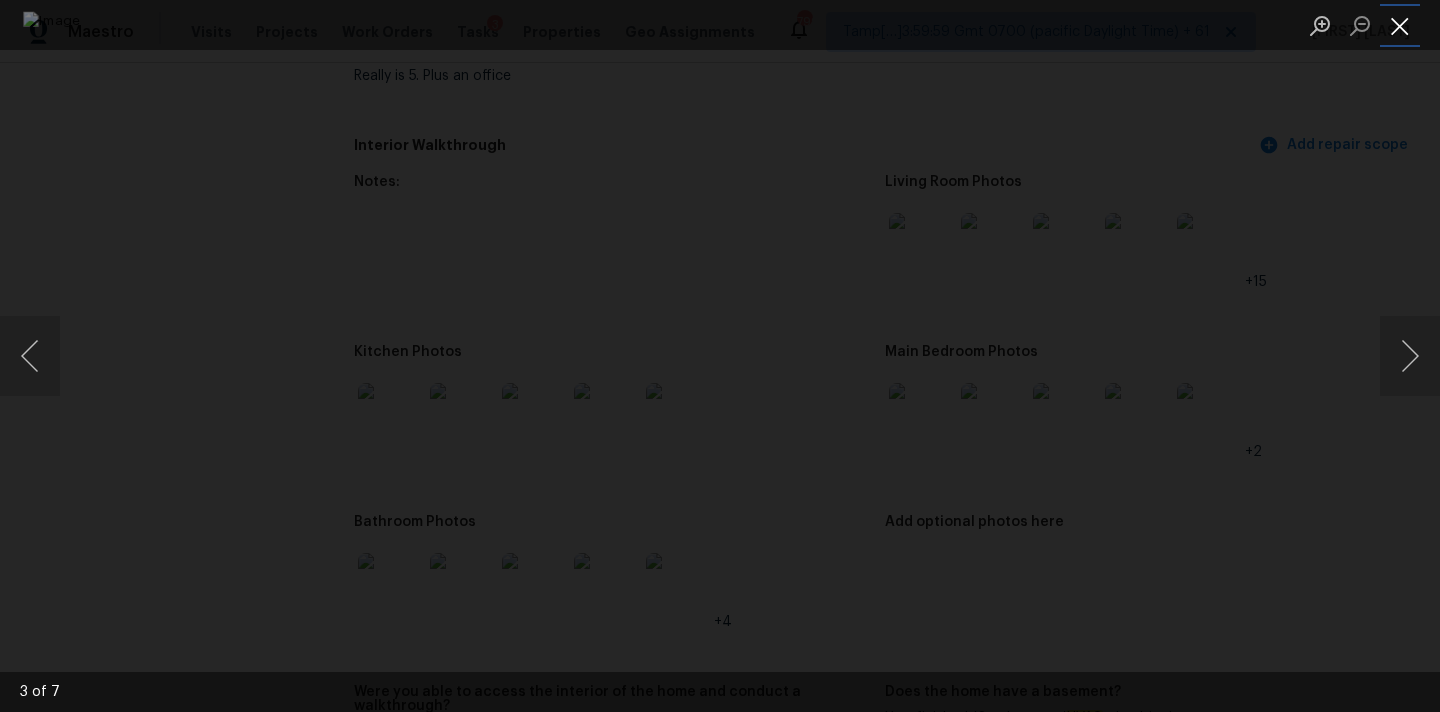 click at bounding box center [1400, 25] 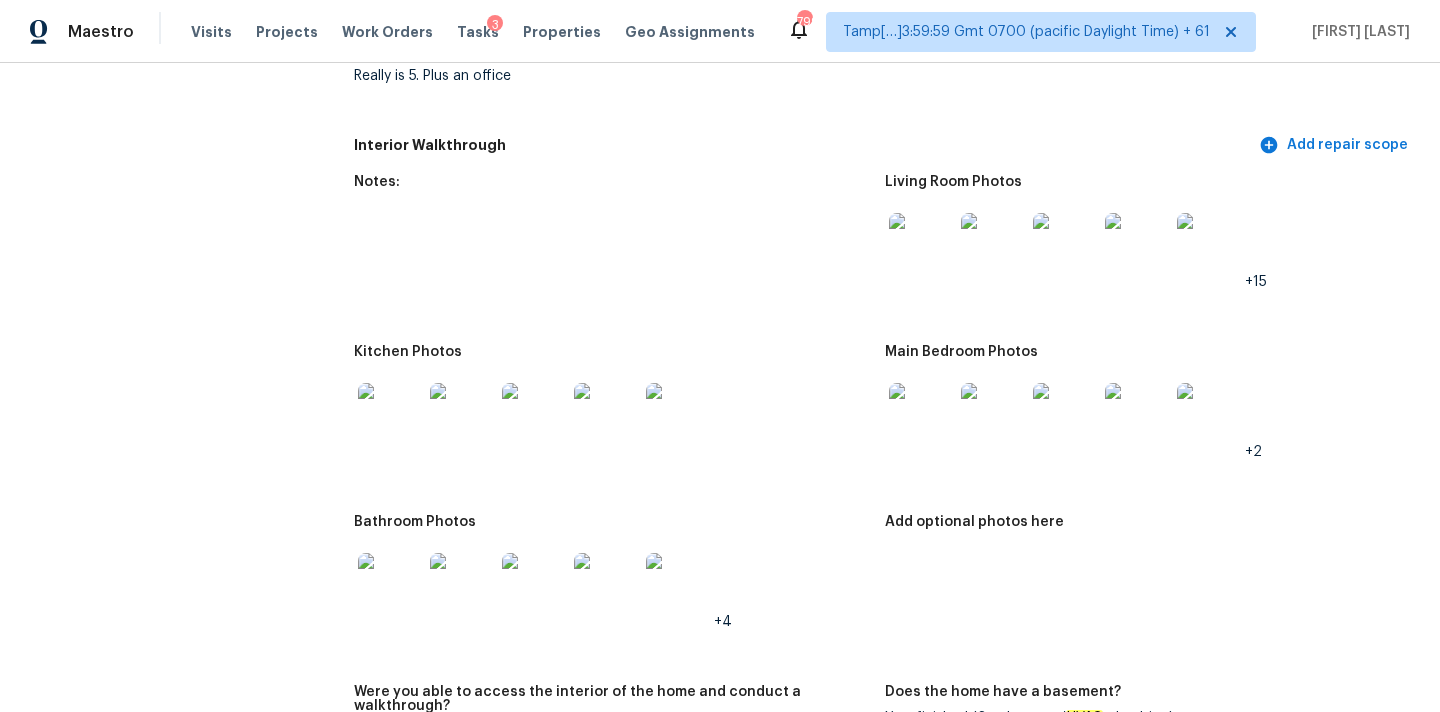 click at bounding box center (390, 415) 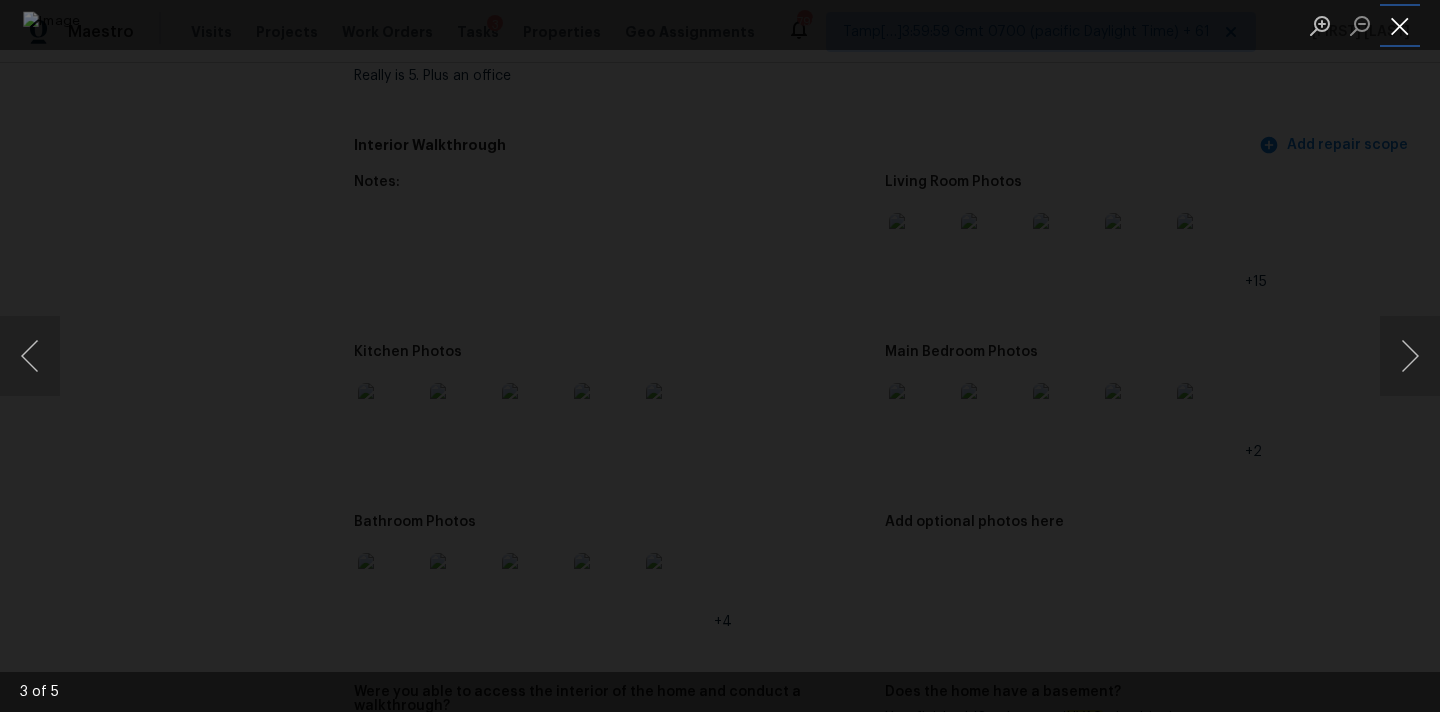 click at bounding box center (1400, 25) 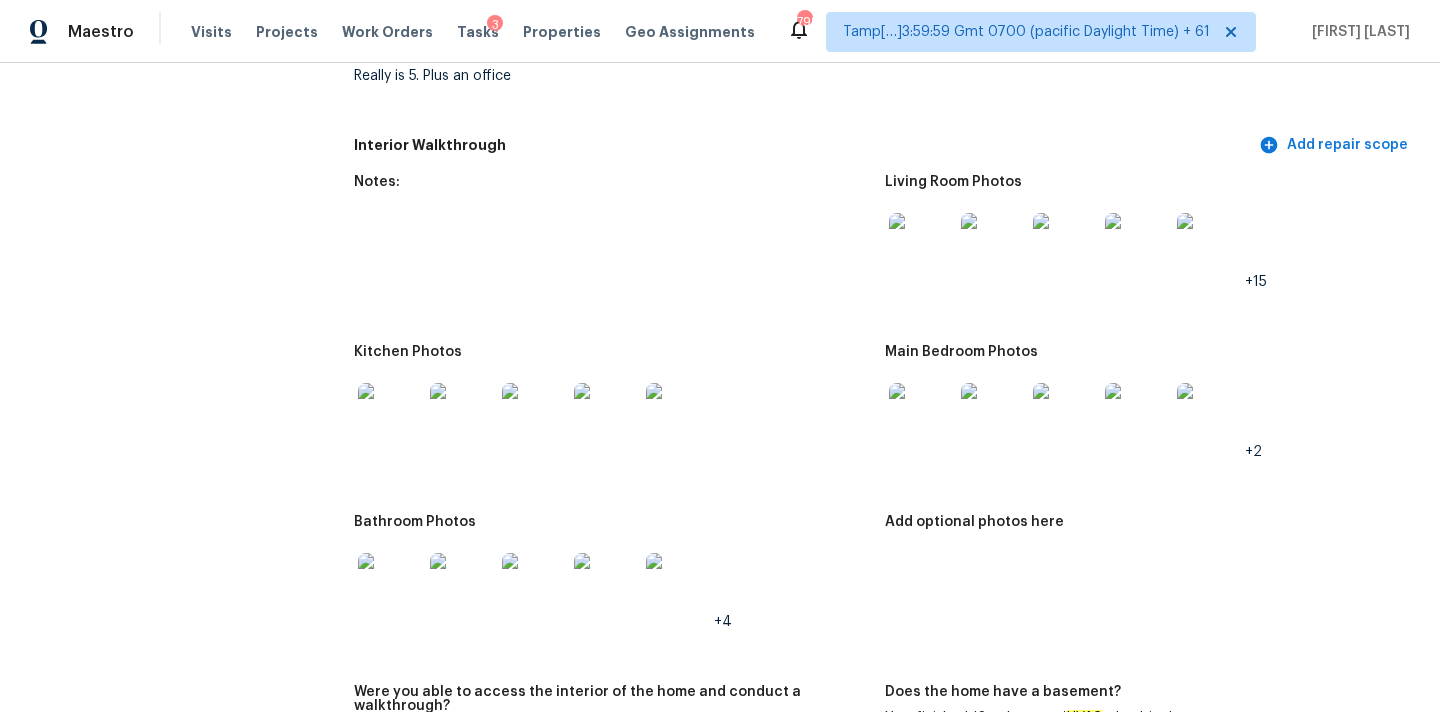click at bounding box center [390, 585] 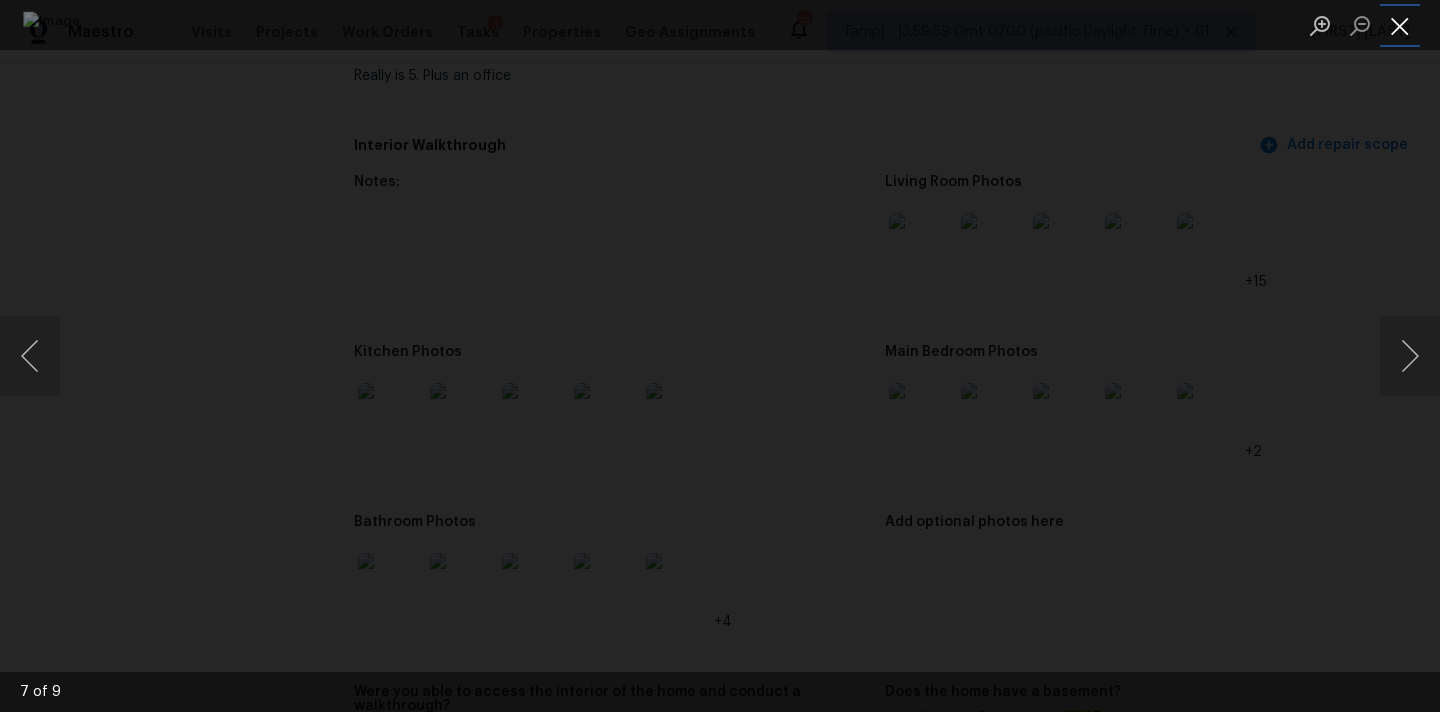 click at bounding box center [1400, 25] 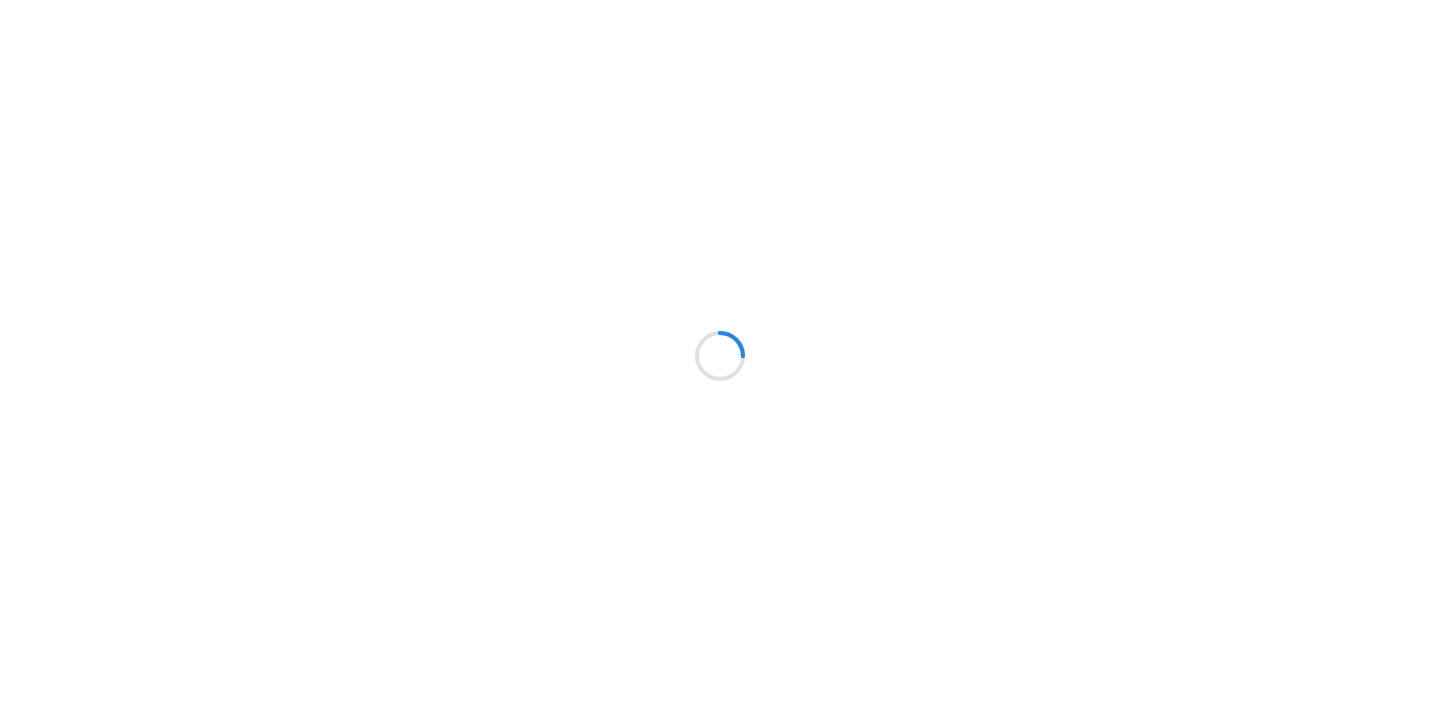 scroll, scrollTop: 0, scrollLeft: 0, axis: both 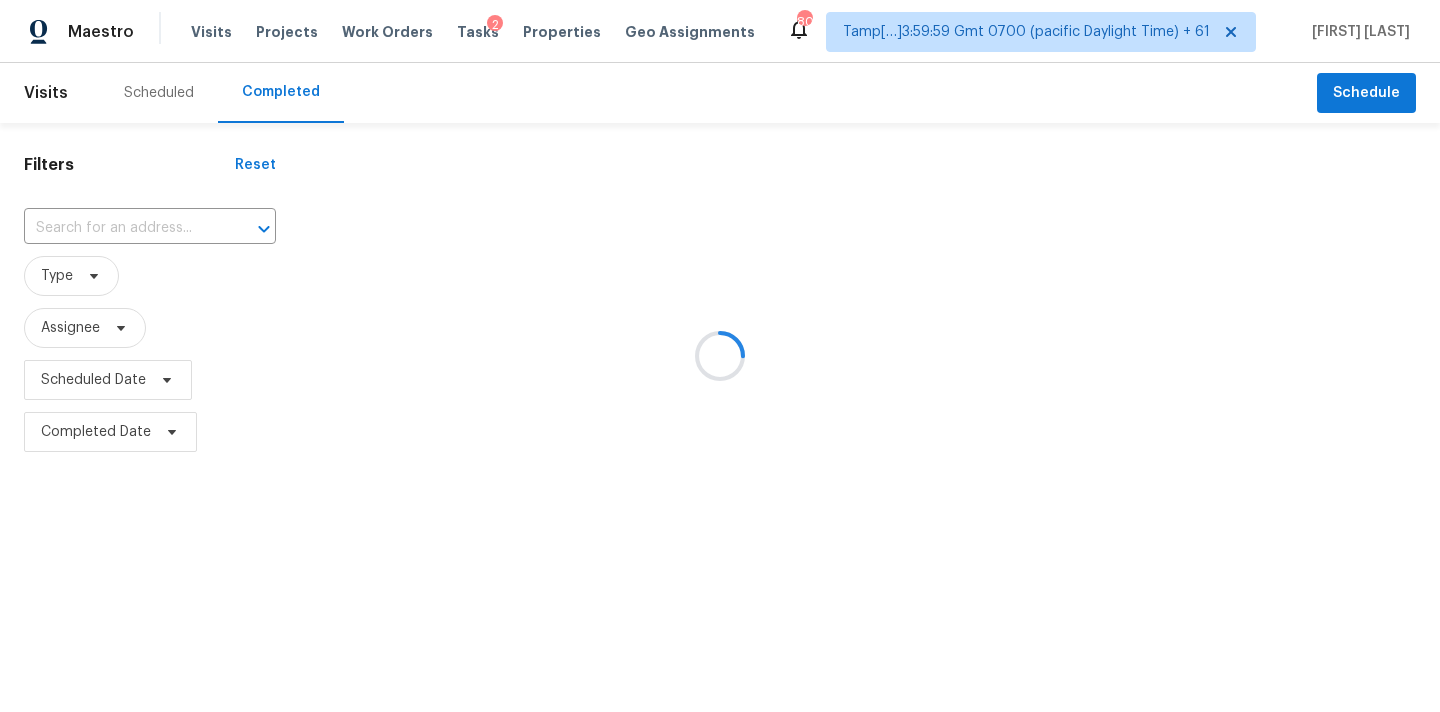 click at bounding box center [720, 356] 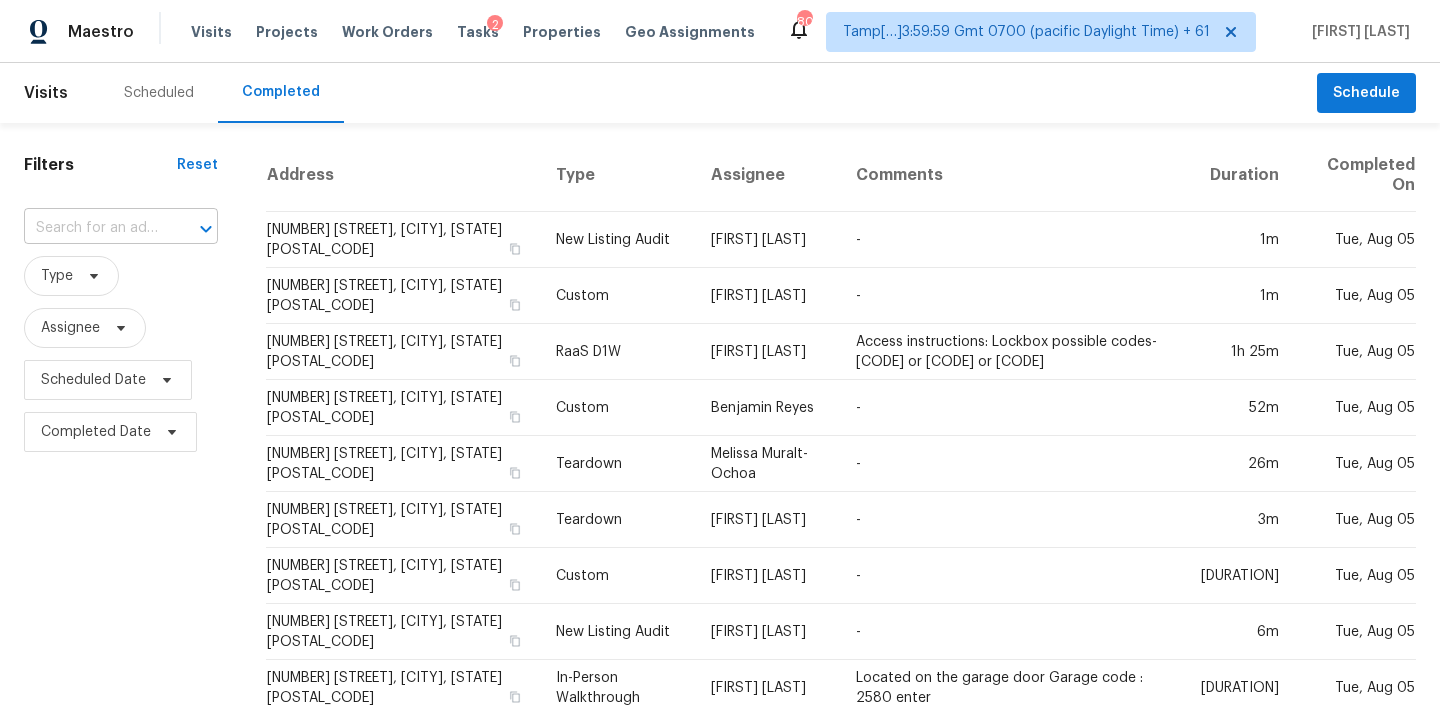 click at bounding box center (93, 228) 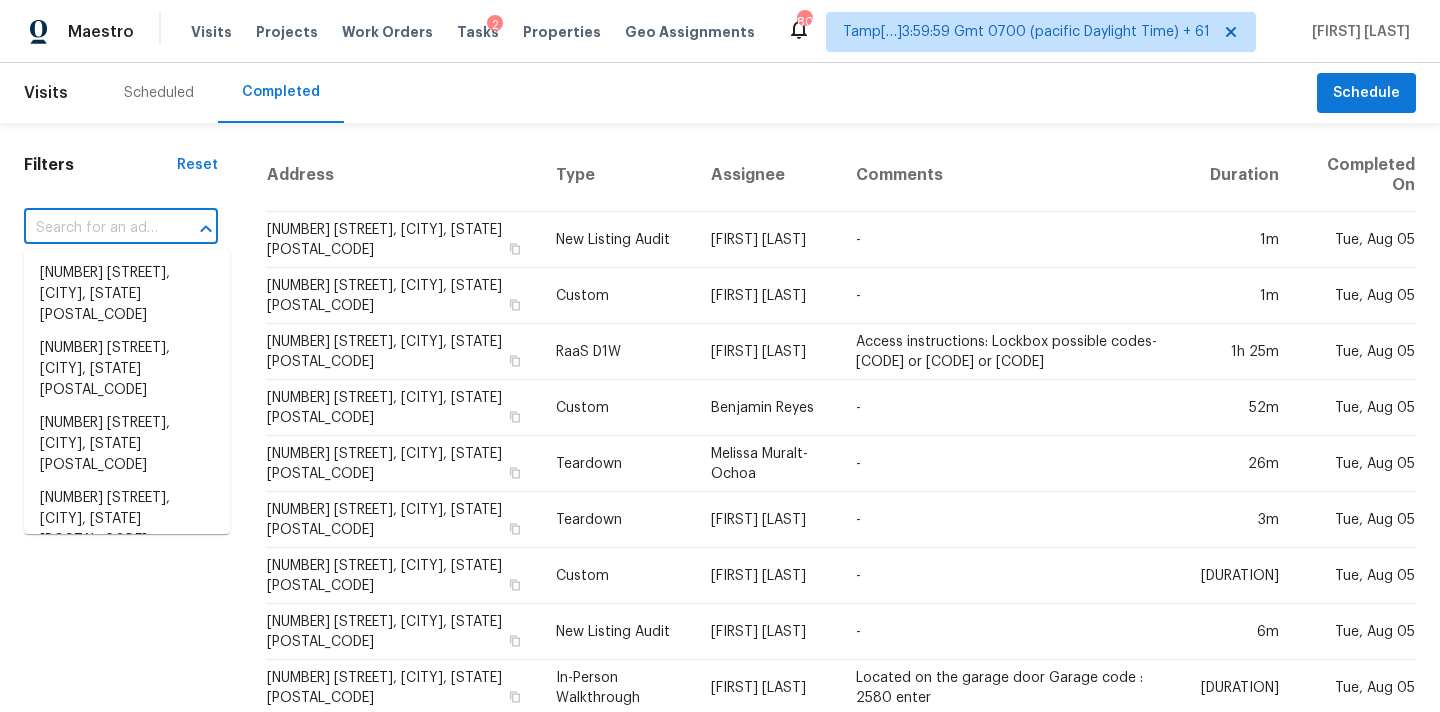 paste on "8943 W Florida Ave, Lakewood, CO 80232" 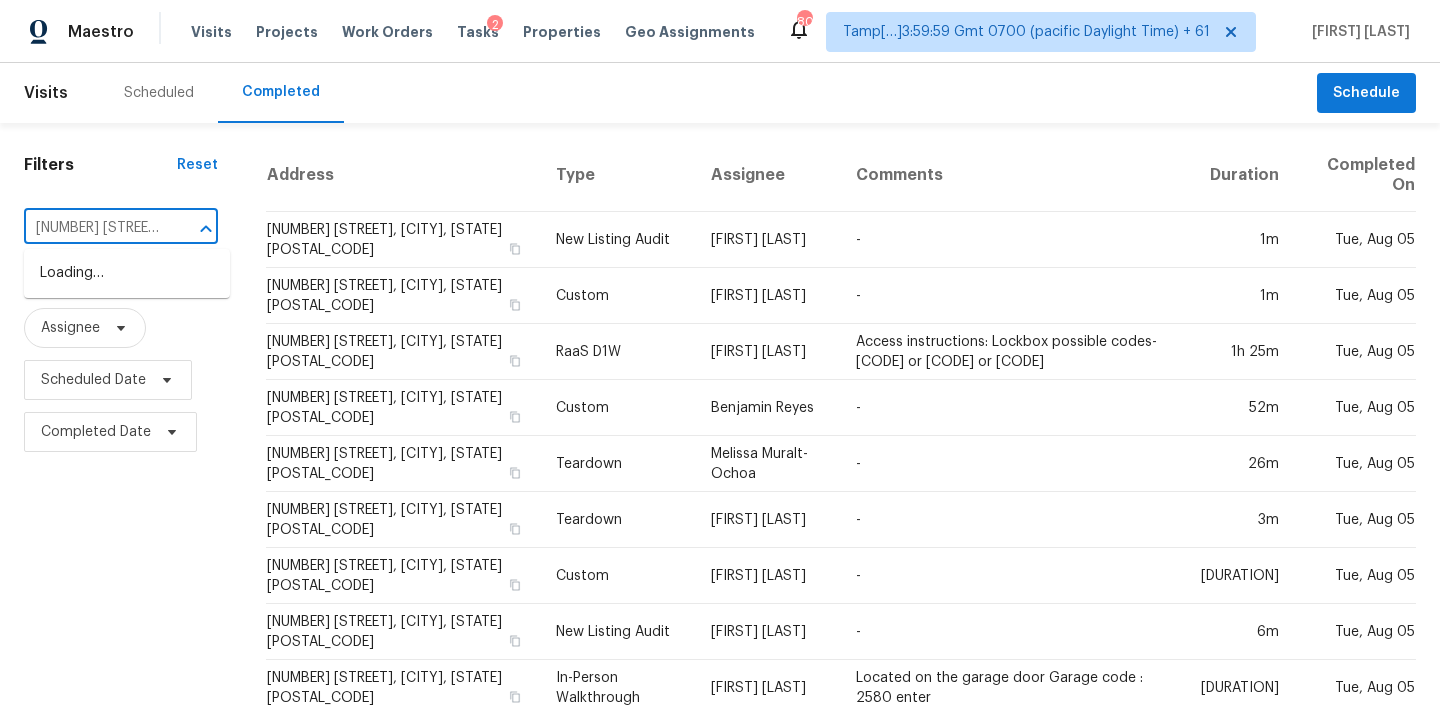 scroll, scrollTop: 0, scrollLeft: 138, axis: horizontal 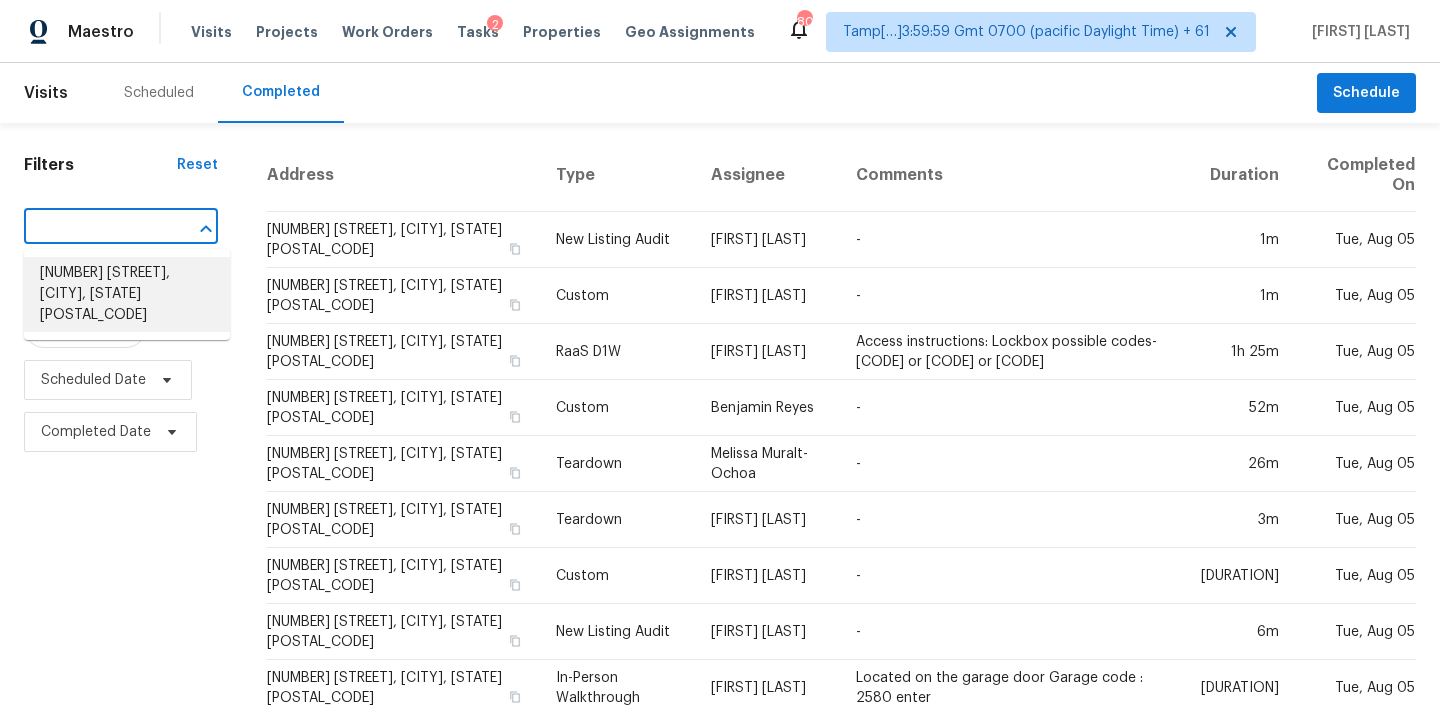 click on "8943 W Florida Ave, Lakewood, CO 80232" at bounding box center [127, 294] 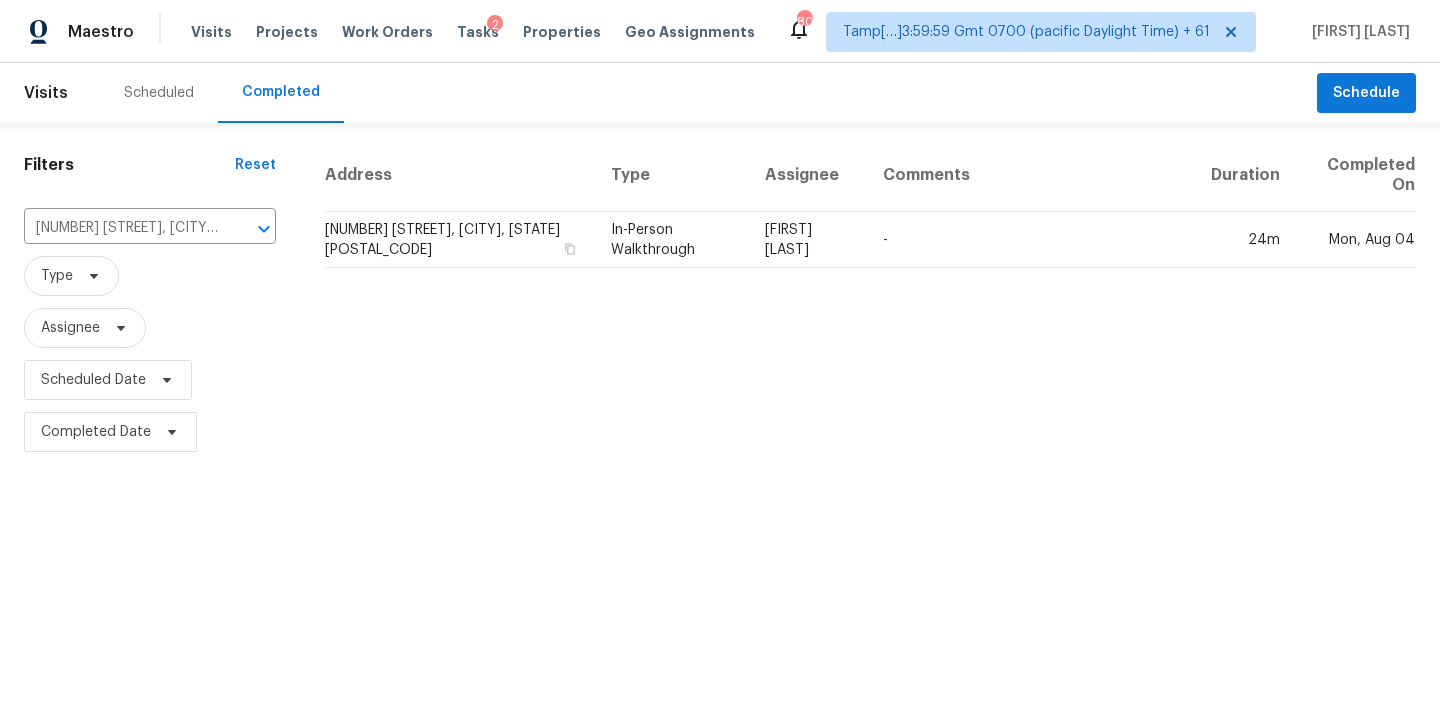 click on "Address Type Assignee Comments Duration Completed On 8943 W Florida Ave, Lakewood, CO 80232 In-Person Walkthrough Andrew McCuskey -  24m Mon, Aug 04" at bounding box center [870, 298] 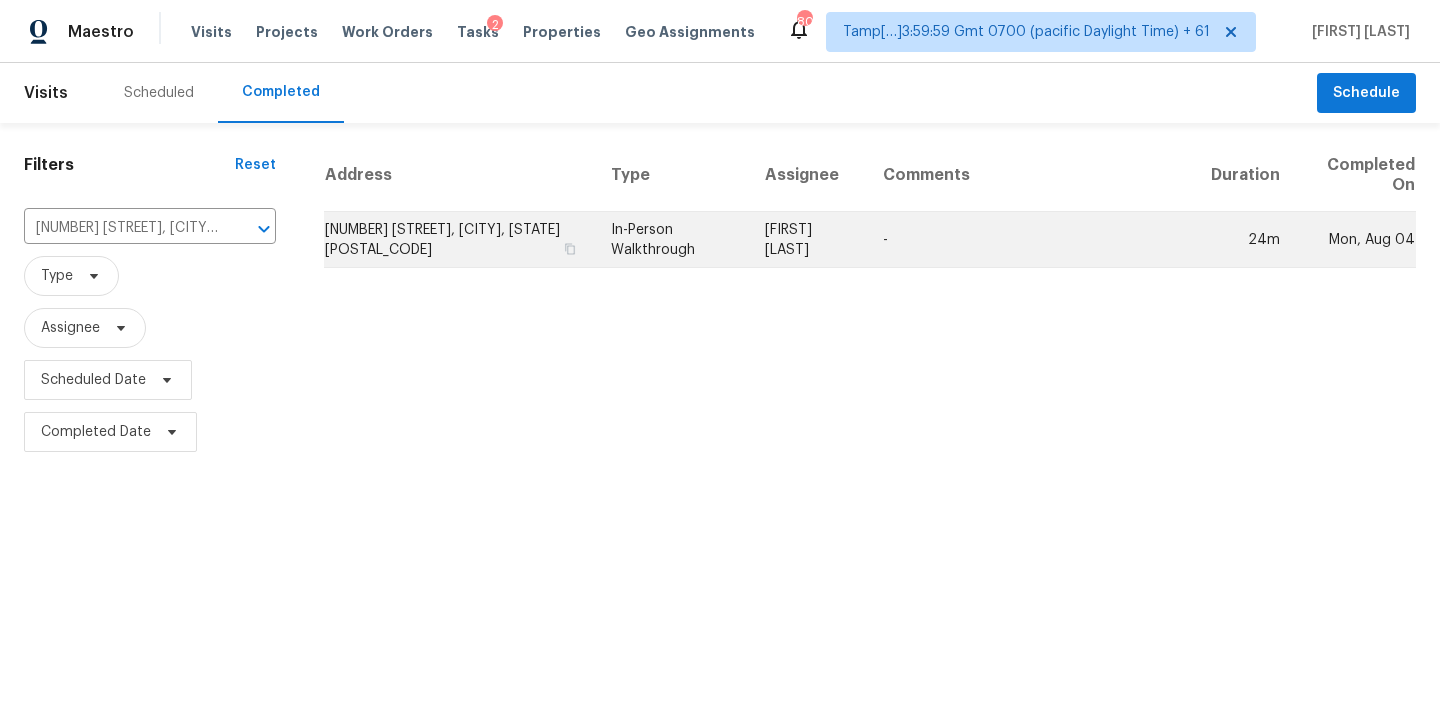 click on "Andrew McCuskey" at bounding box center (808, 240) 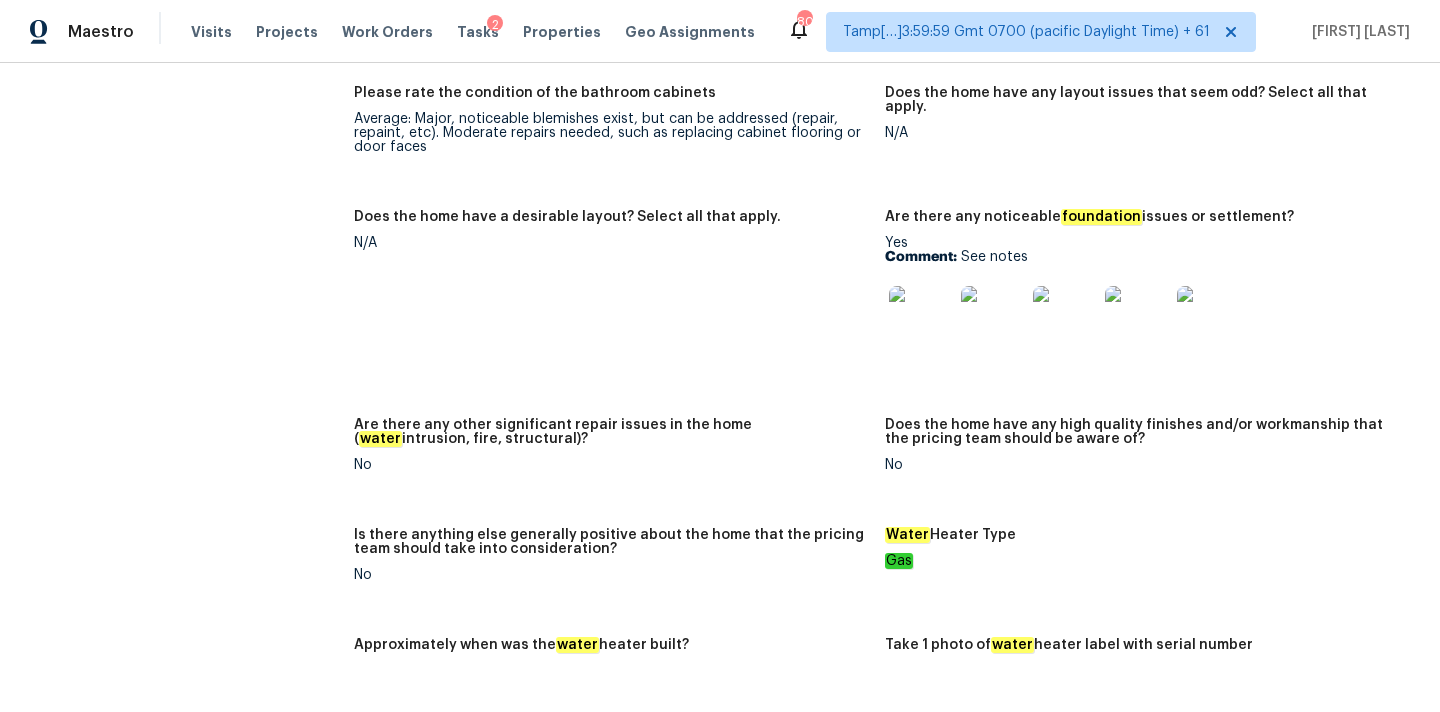 scroll, scrollTop: 4928, scrollLeft: 0, axis: vertical 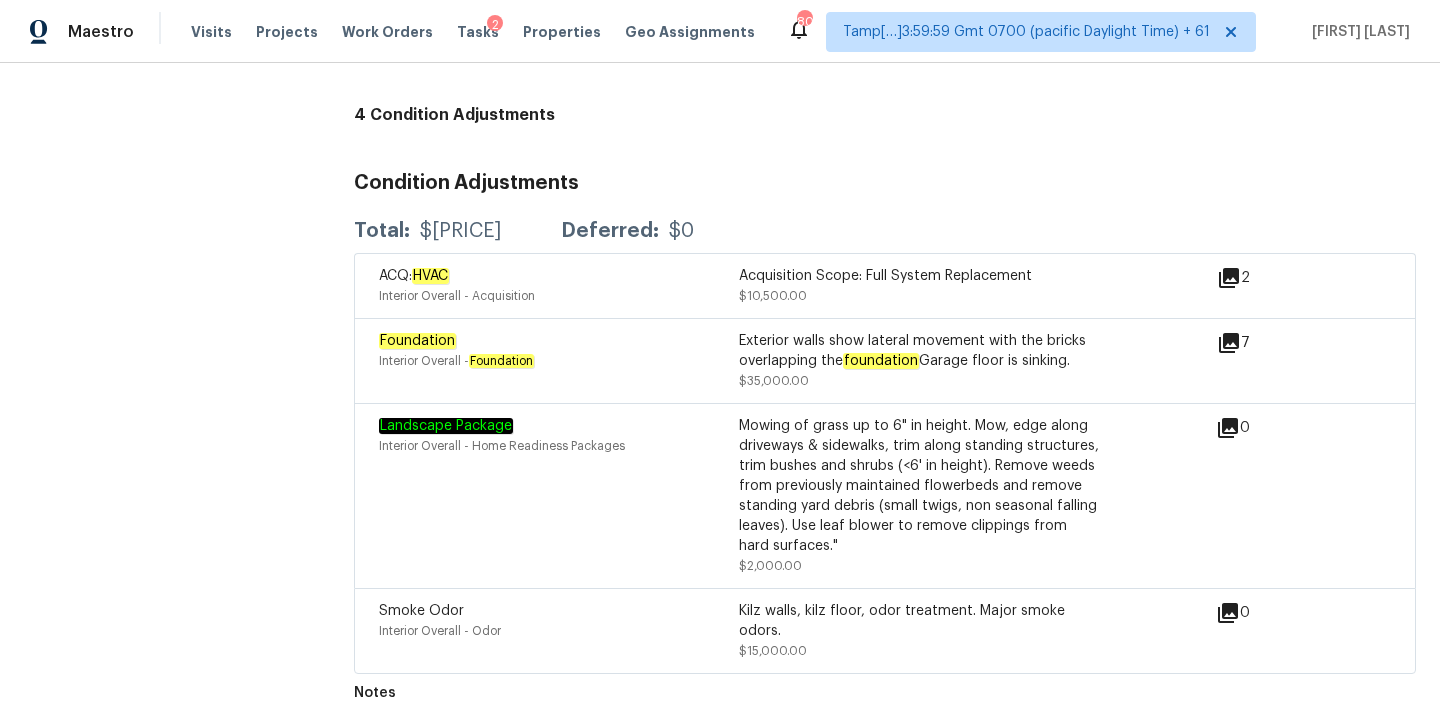 click 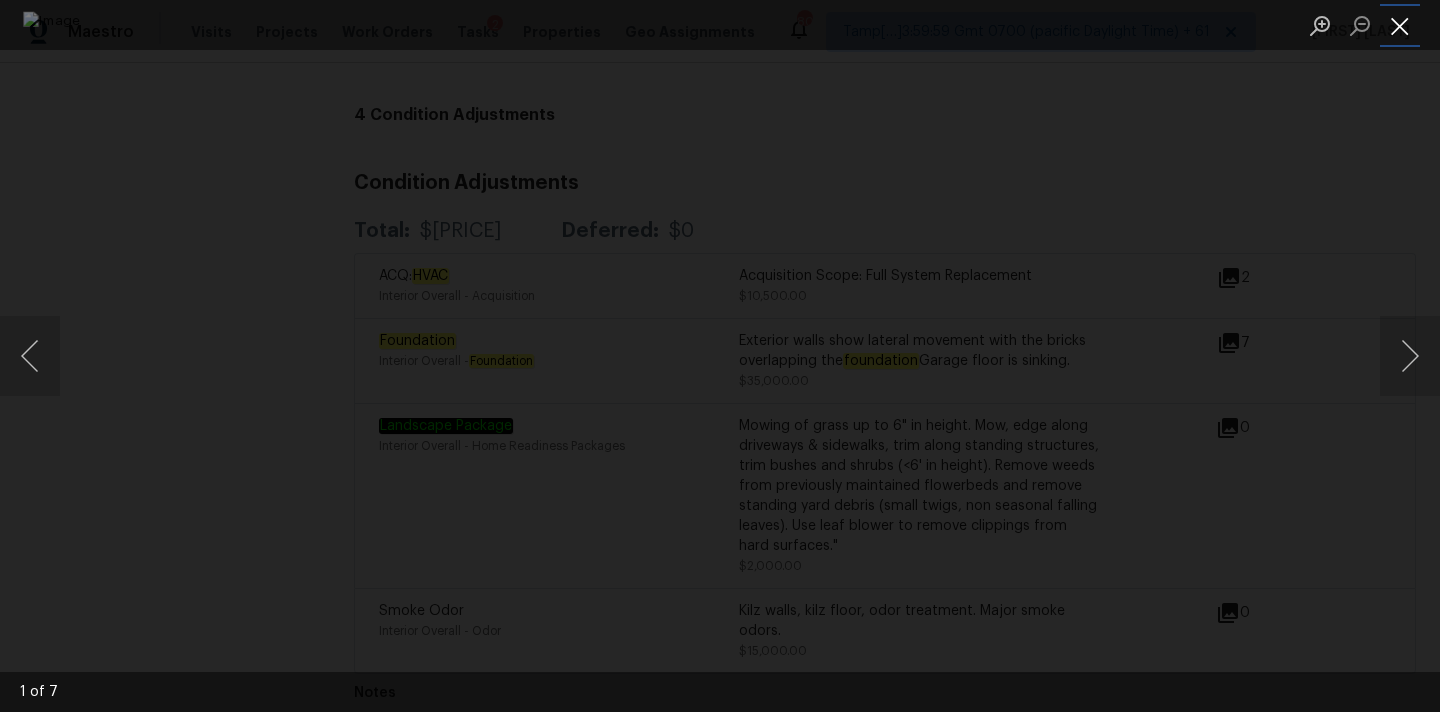 click at bounding box center [1400, 25] 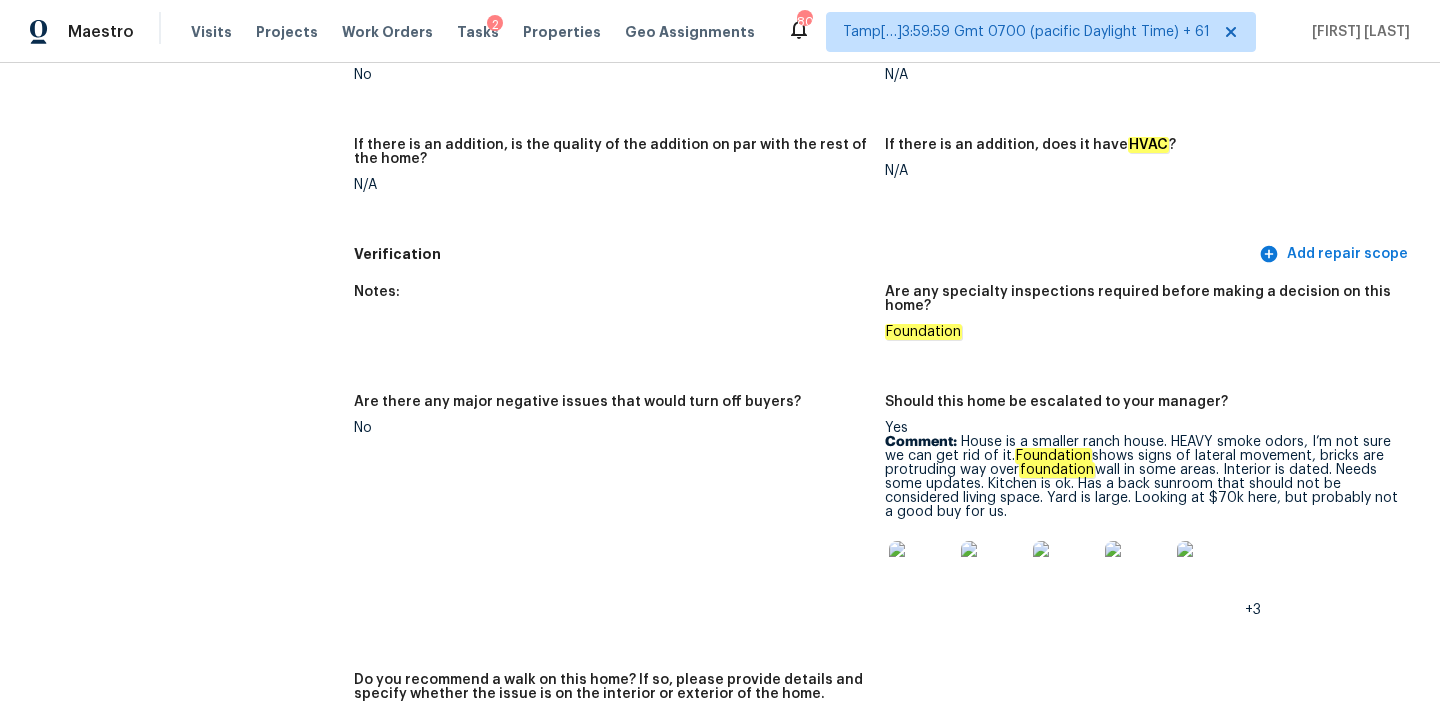 scroll, scrollTop: 99, scrollLeft: 0, axis: vertical 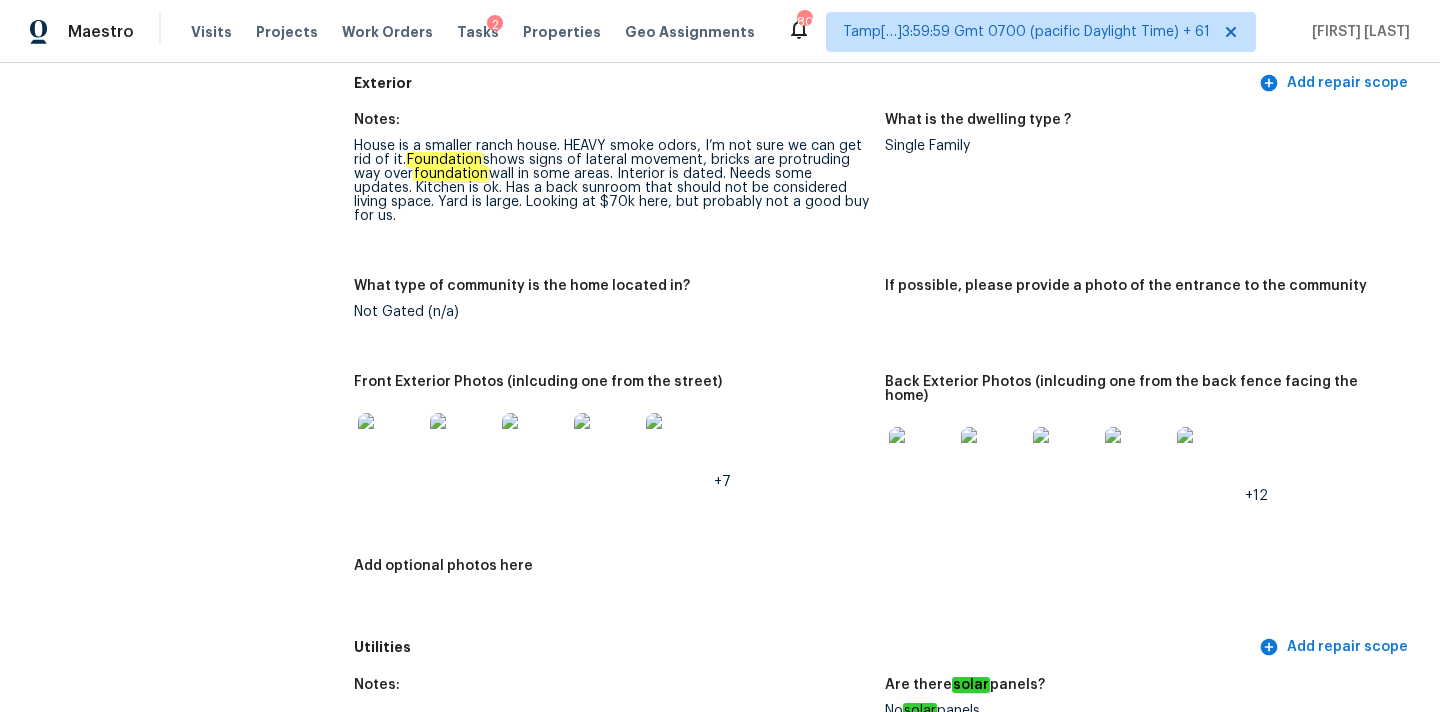 click at bounding box center (390, 445) 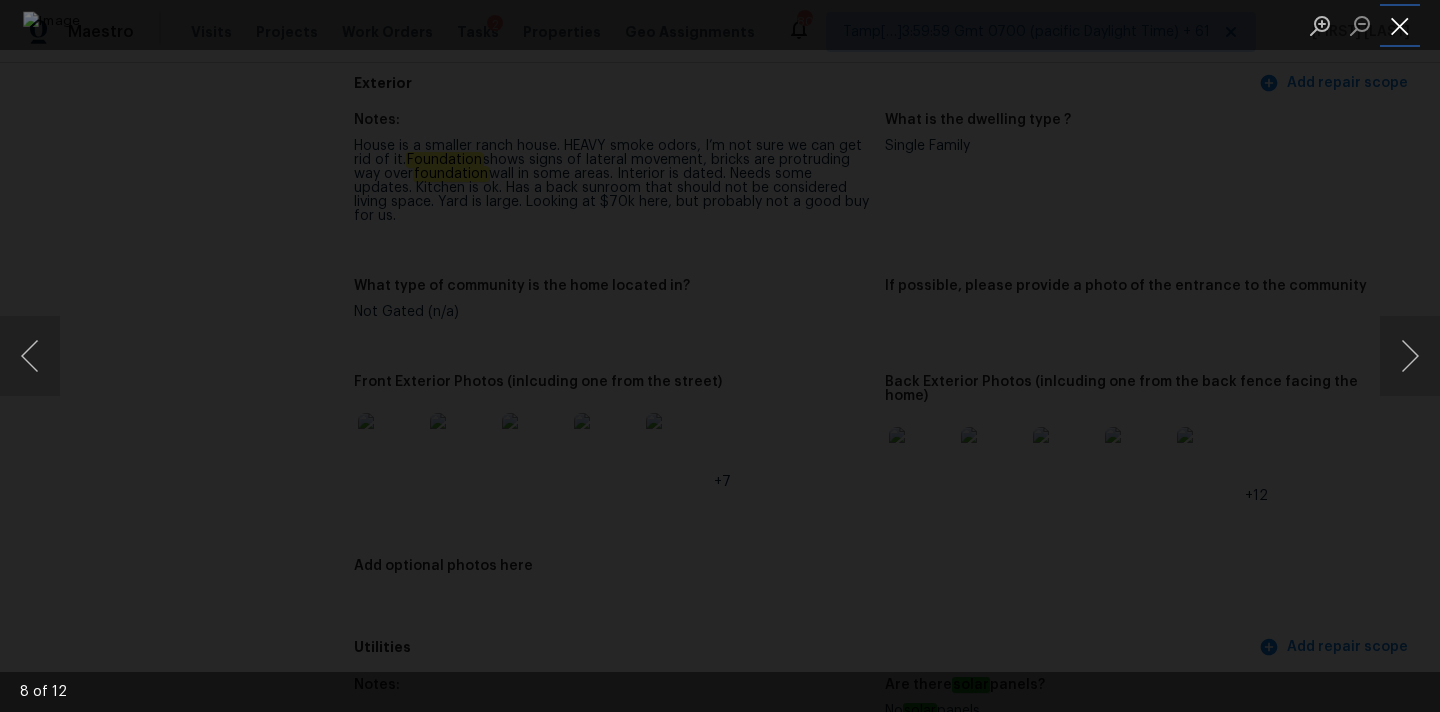 click at bounding box center [1400, 25] 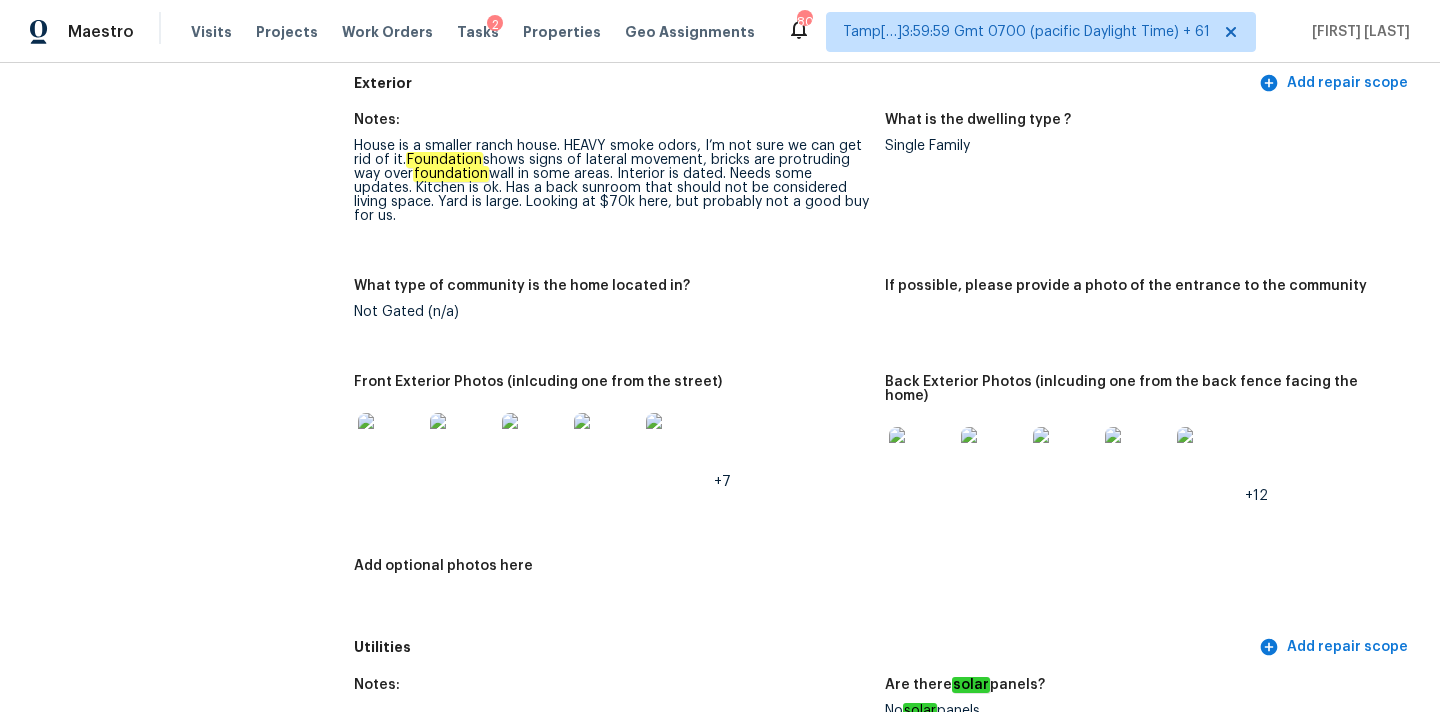 click at bounding box center [921, 459] 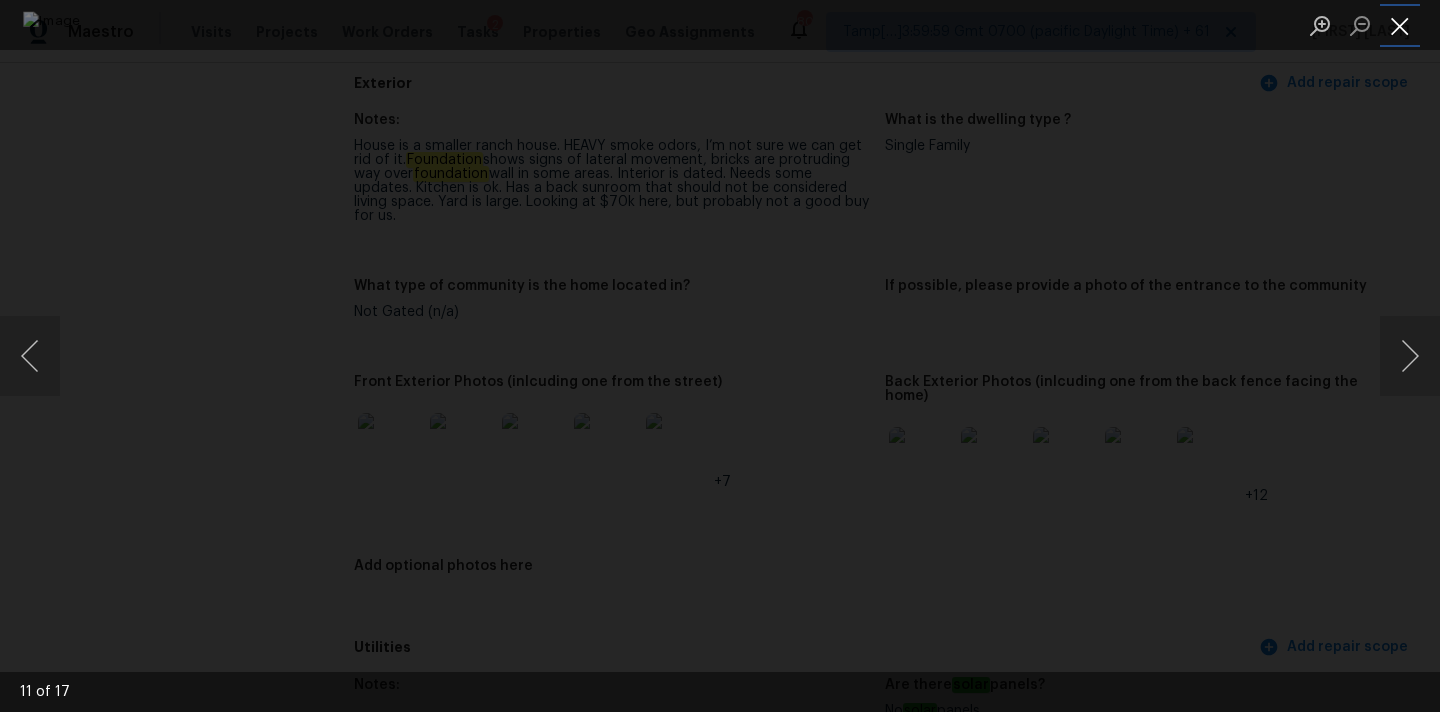click at bounding box center (1400, 25) 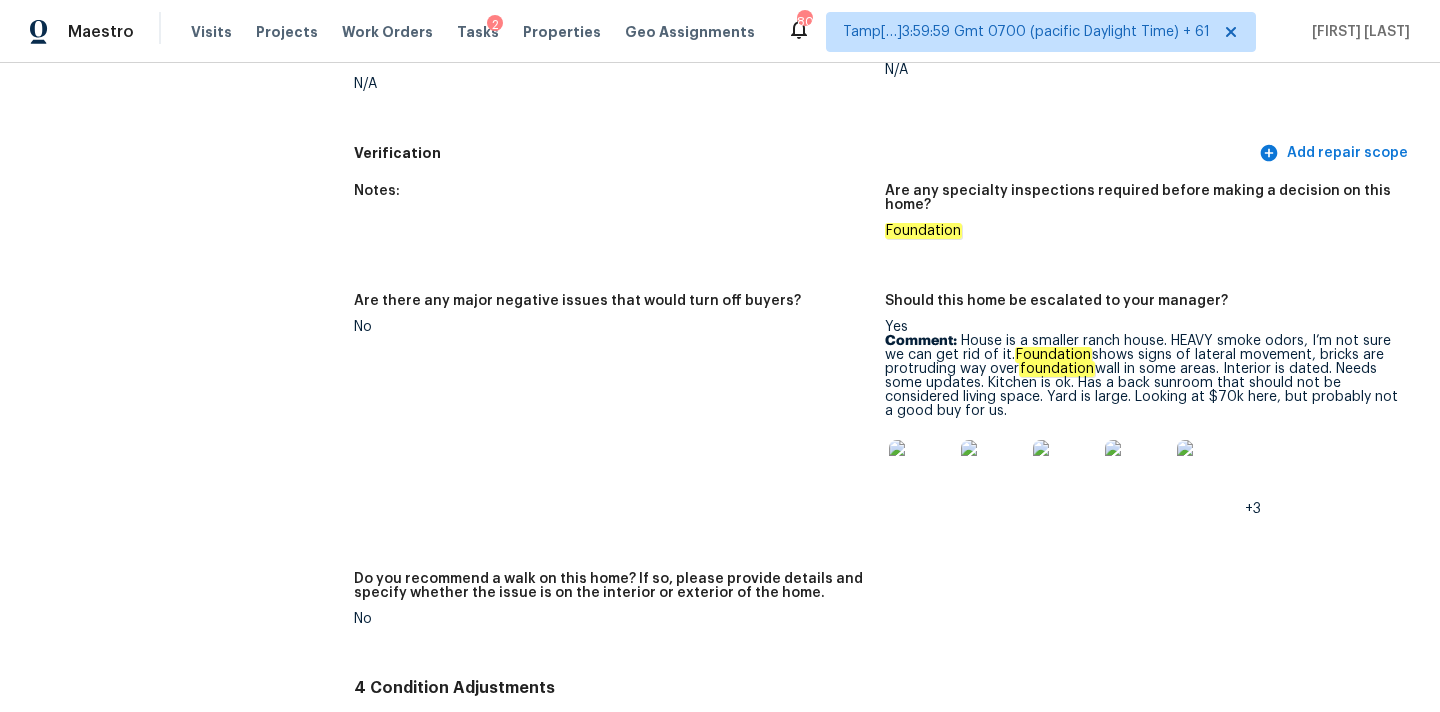 scroll, scrollTop: 4382, scrollLeft: 0, axis: vertical 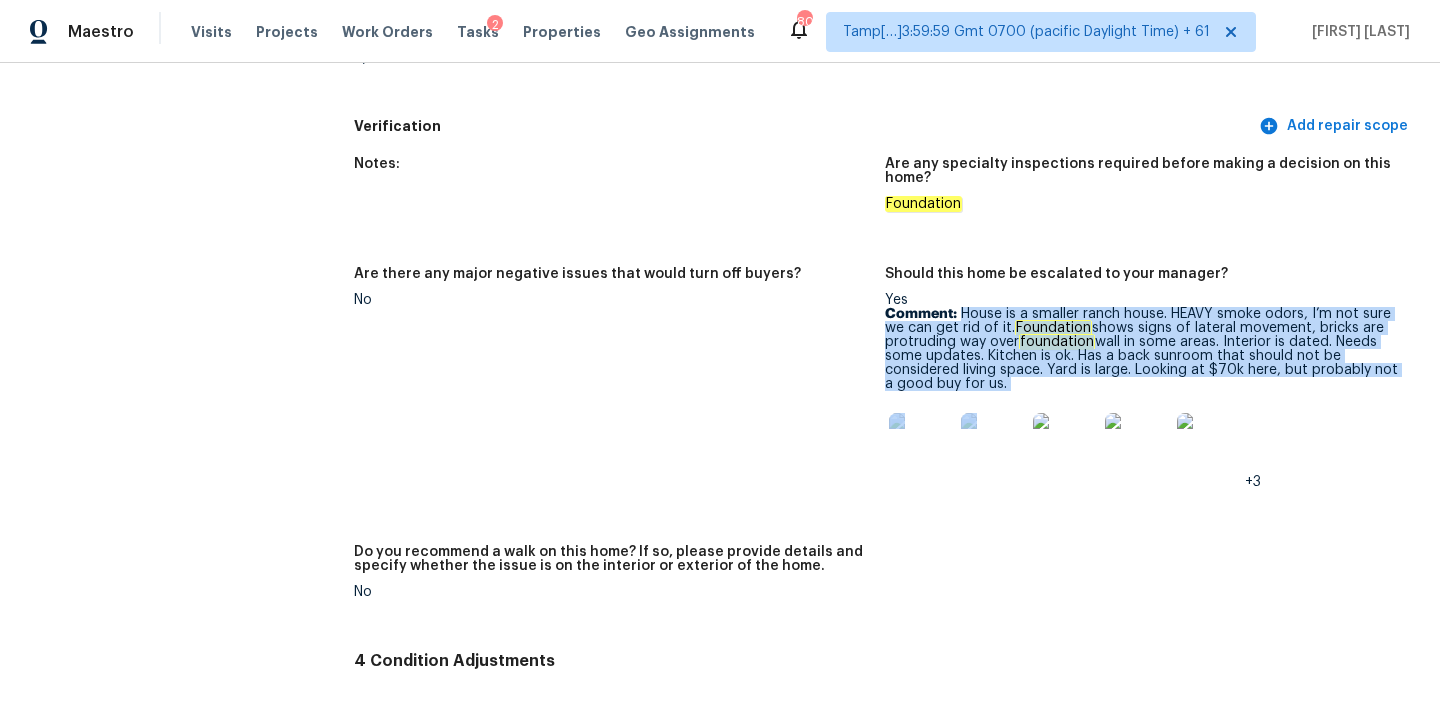 drag, startPoint x: 961, startPoint y: 297, endPoint x: 1029, endPoint y: 377, distance: 104.99524 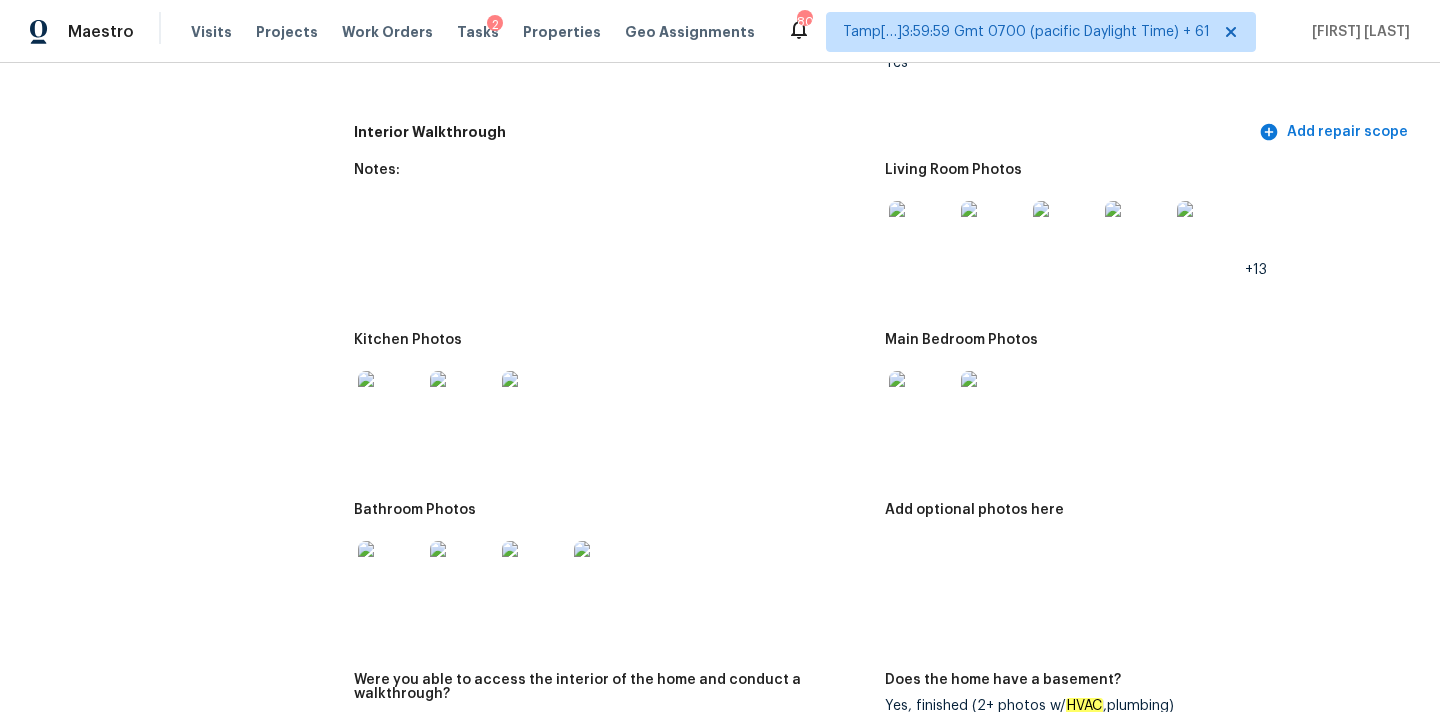scroll, scrollTop: 2066, scrollLeft: 0, axis: vertical 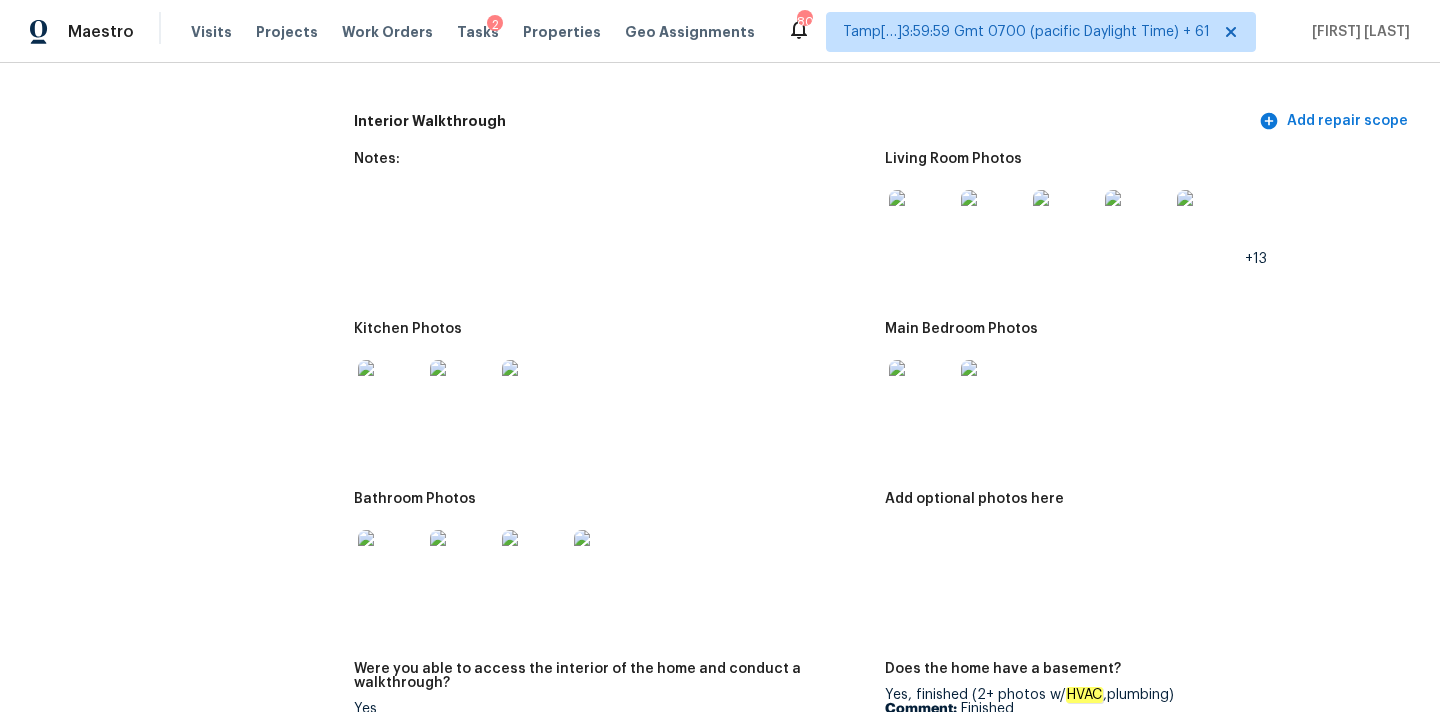 click at bounding box center (921, 222) 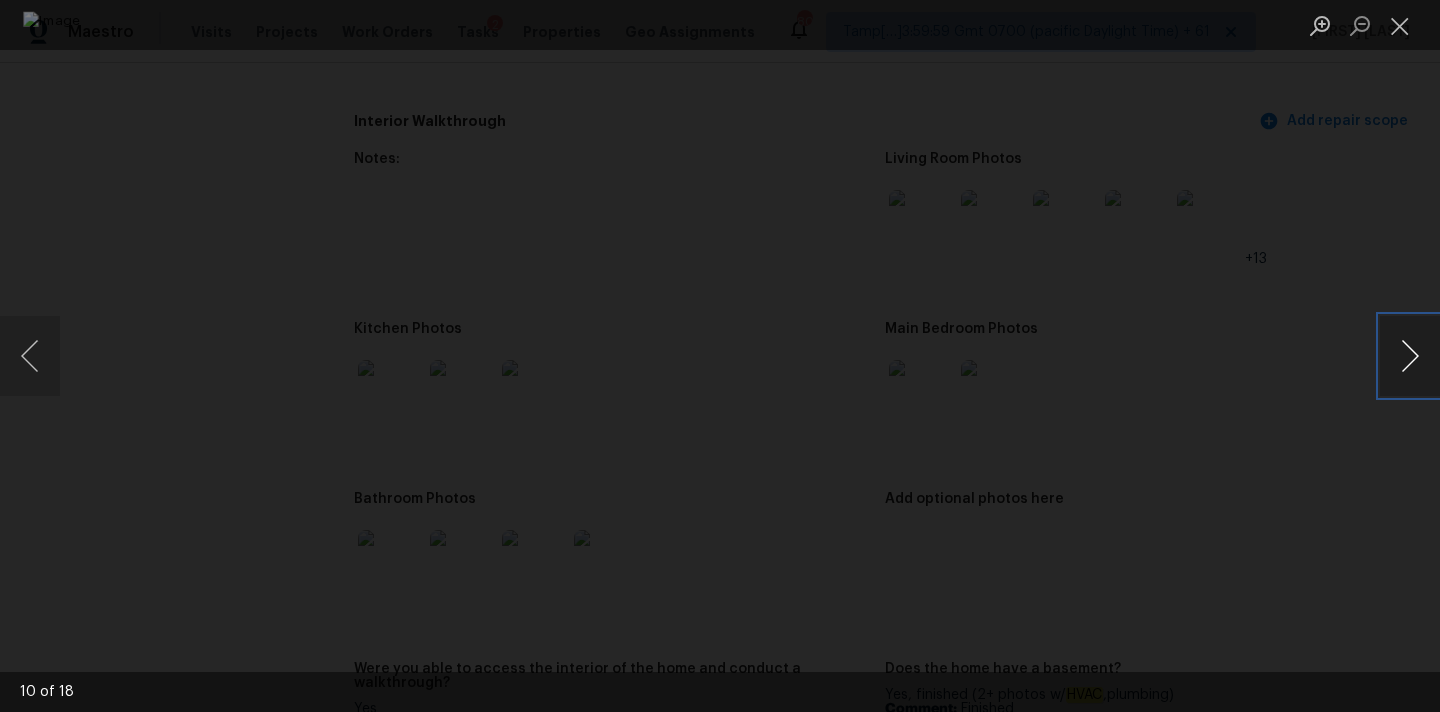 click at bounding box center (1410, 356) 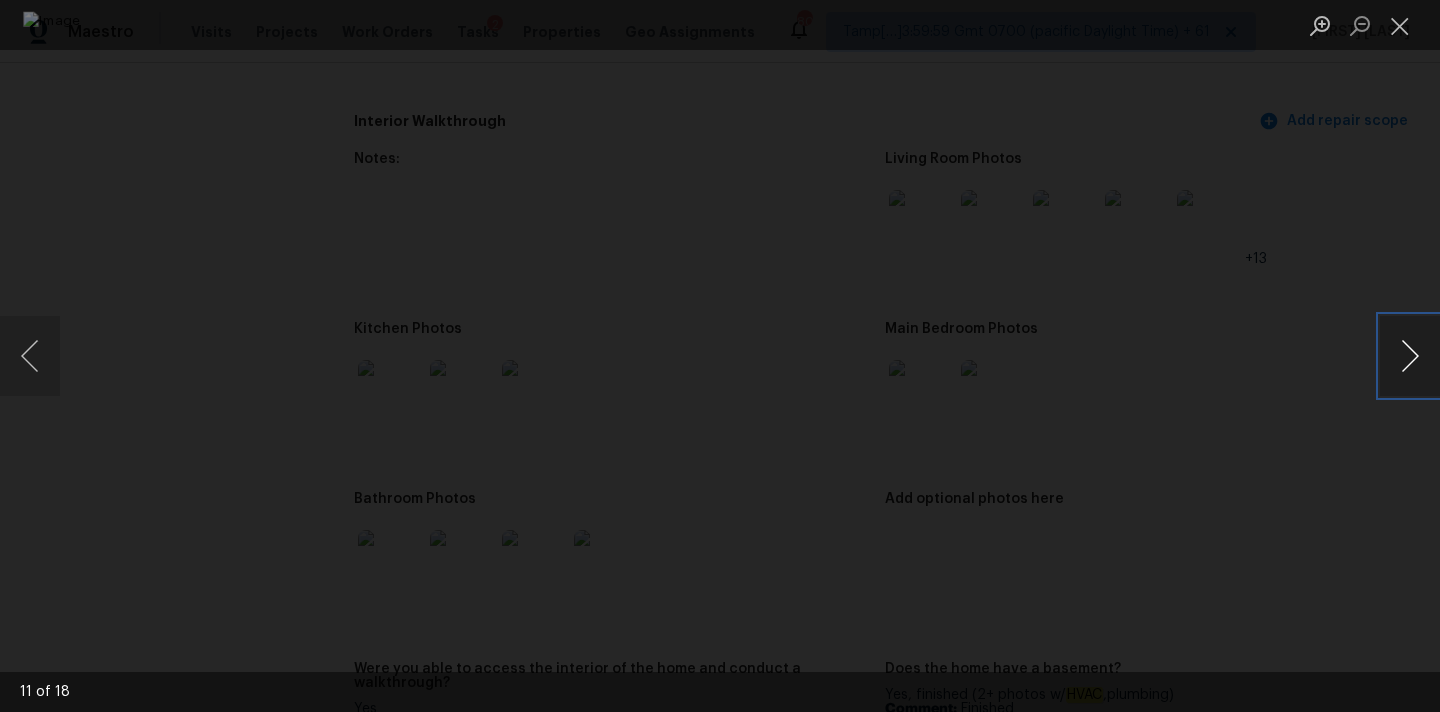 type 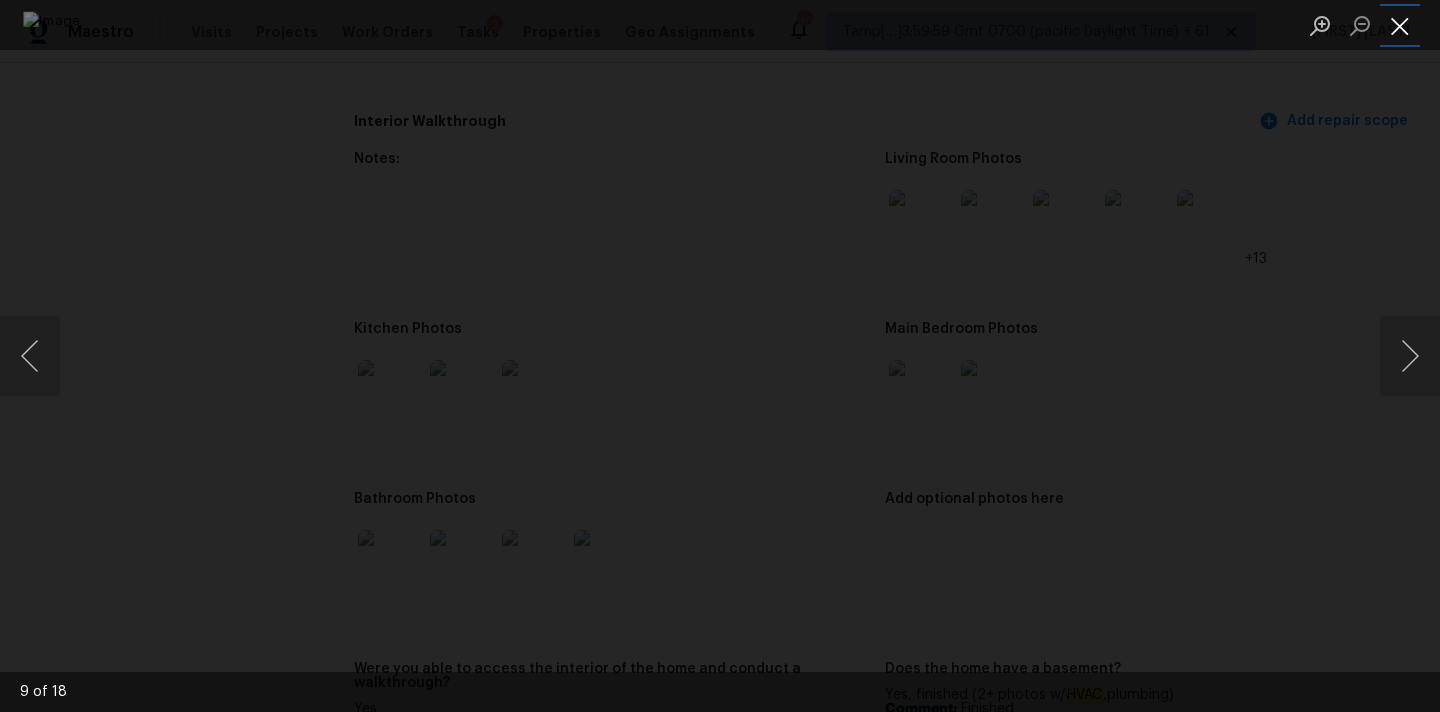 click at bounding box center [1400, 25] 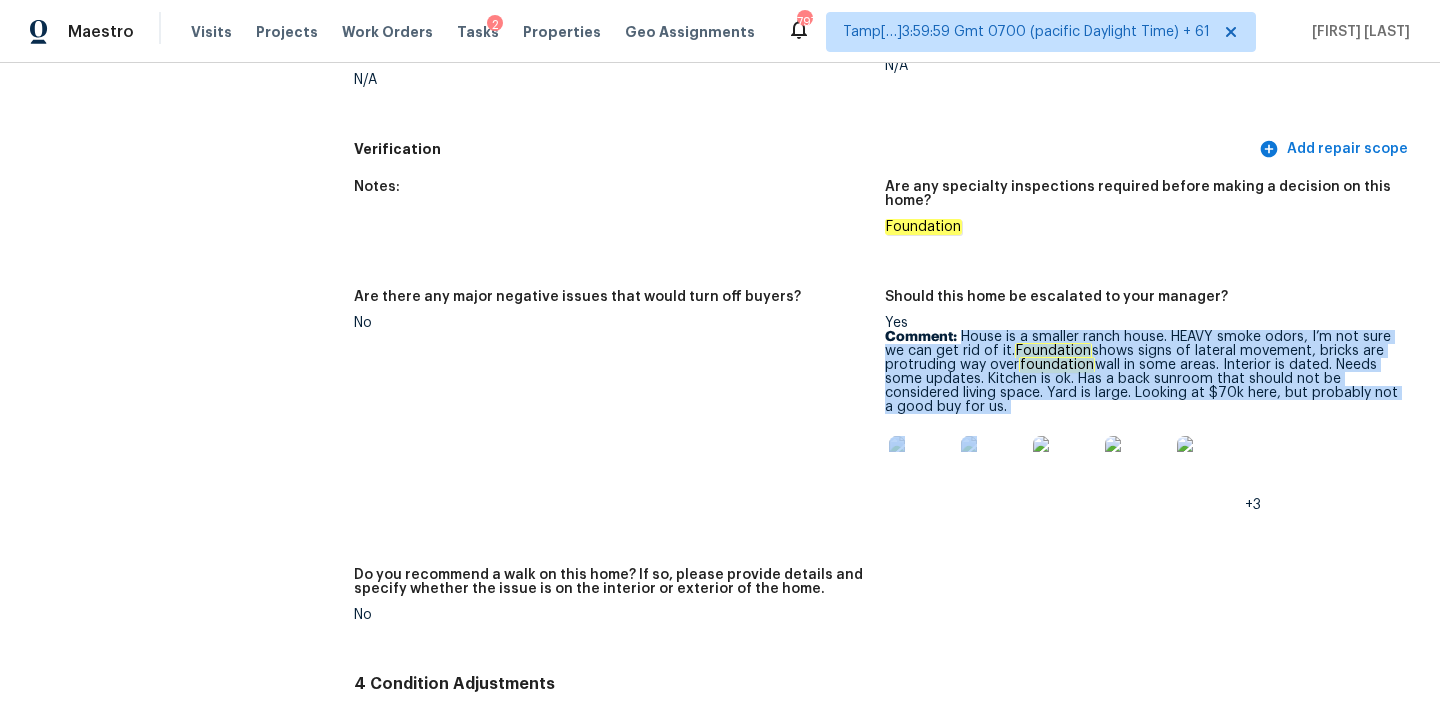scroll, scrollTop: 4360, scrollLeft: 0, axis: vertical 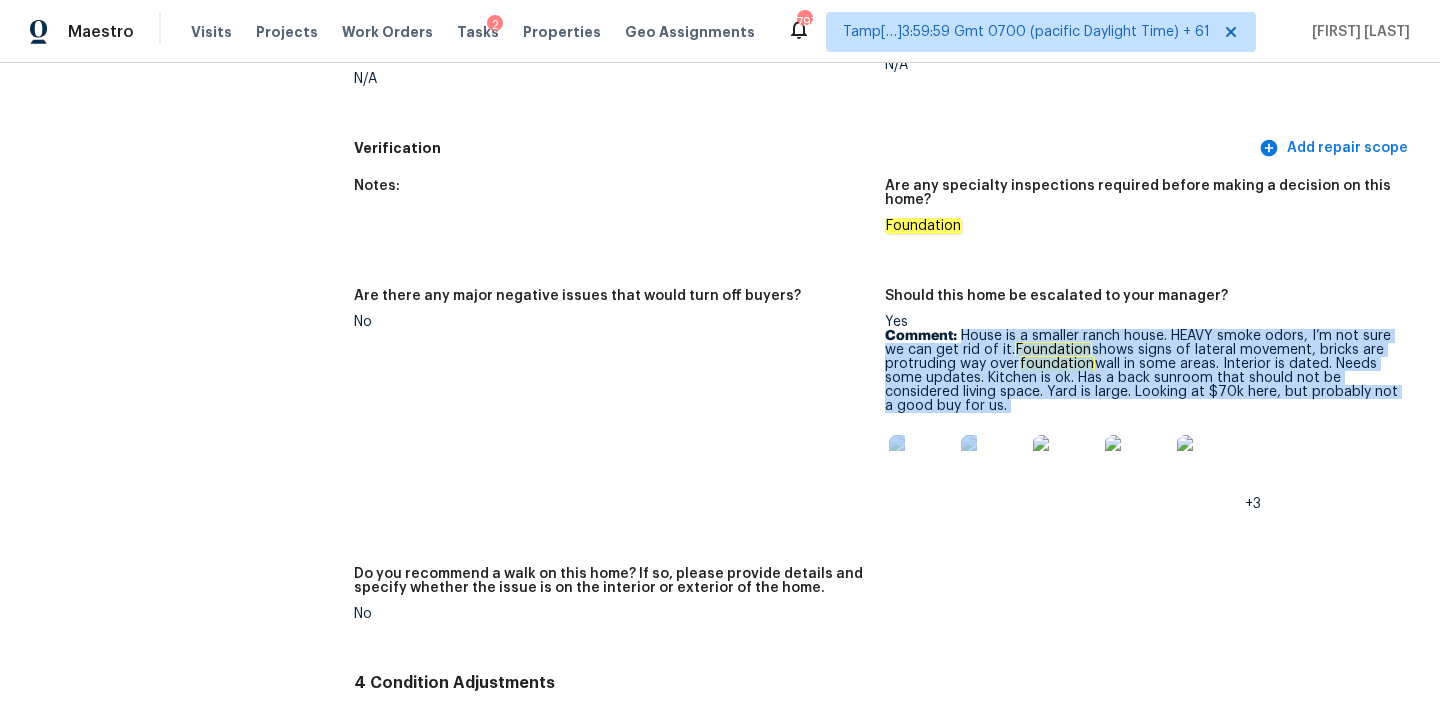 click on "Comment:   House is a smaller ranch house. HEAVY smoke odors, I’m not sure we can get rid of it.  Foundation  shows signs of lateral movement, bricks are protruding way over  foundation  wall in some areas.
Interior is dated. Needs some updates. Kitchen is ok.
Has a back sunroom that should not be considered living space. Yard is large.
Looking at $70k here, but probably not a good buy for us." at bounding box center (1142, 371) 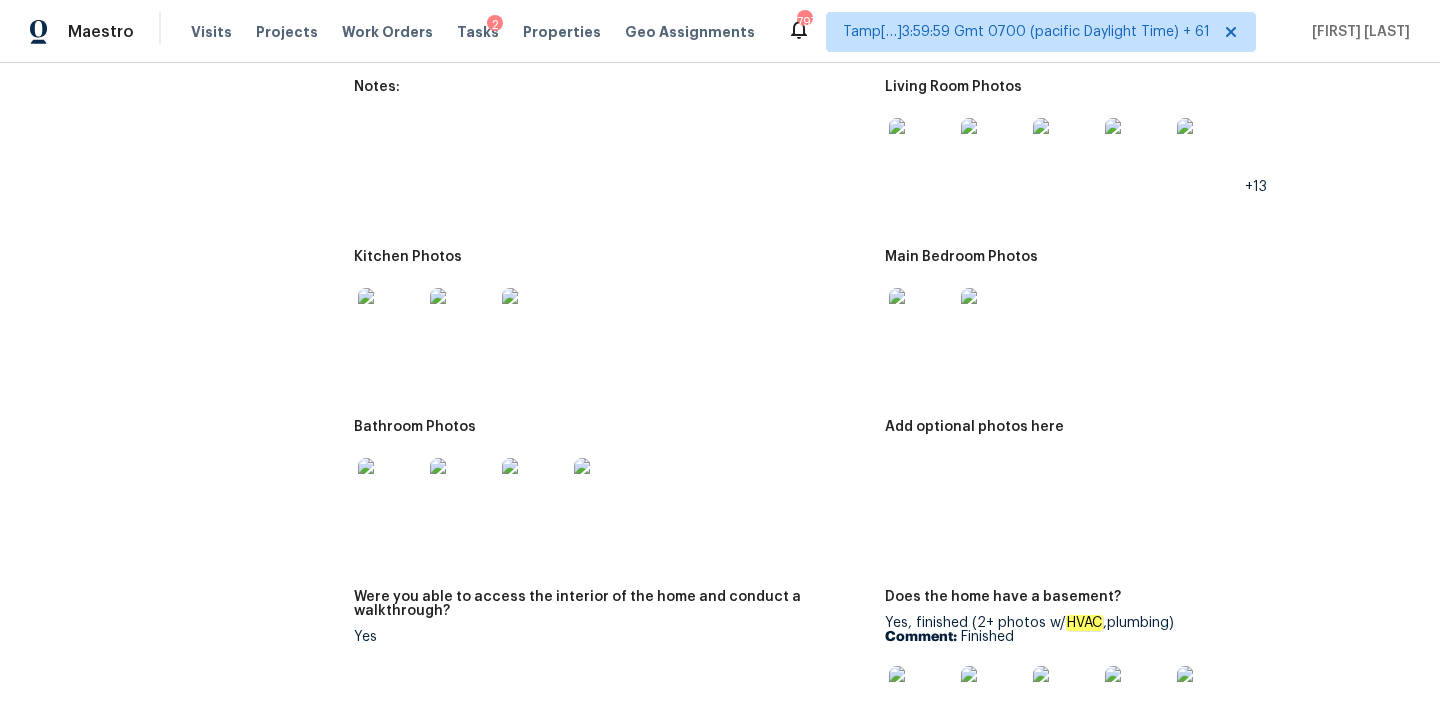 scroll, scrollTop: 2099, scrollLeft: 0, axis: vertical 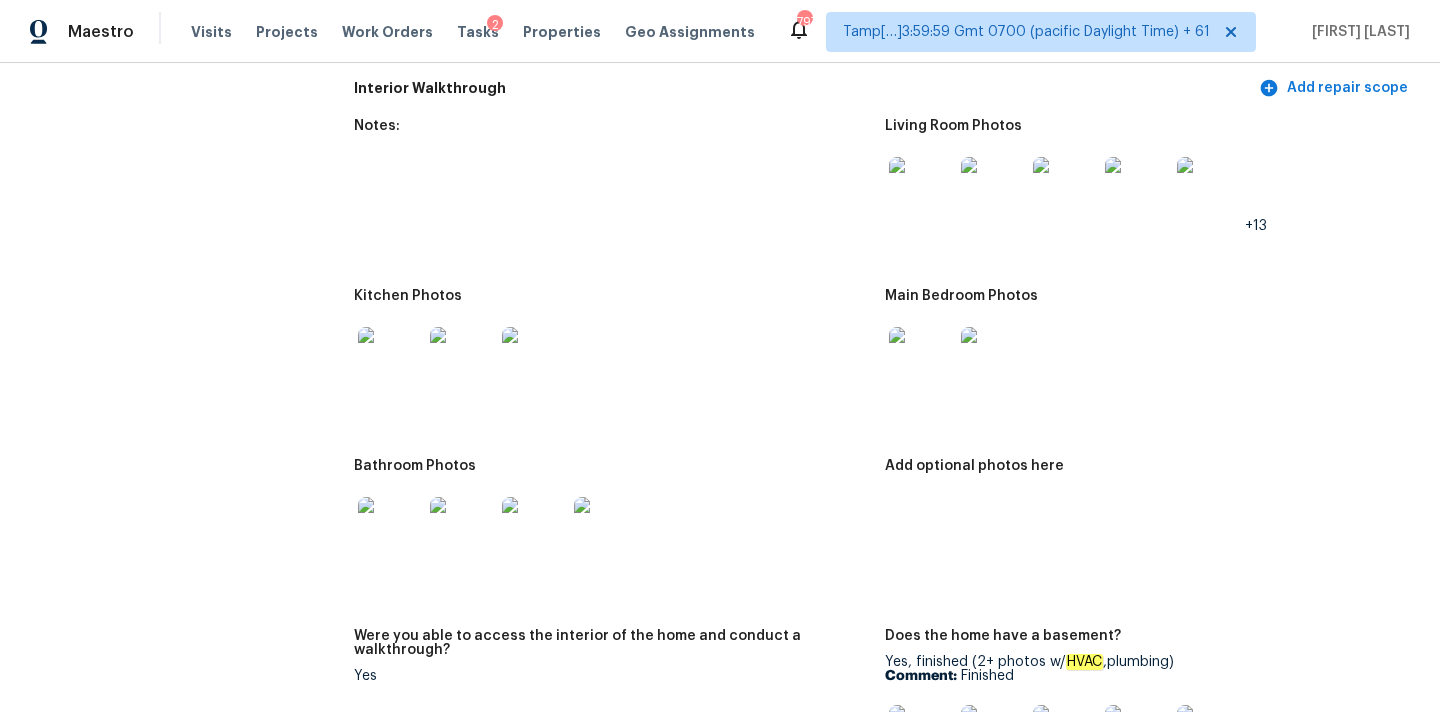 click at bounding box center [921, 189] 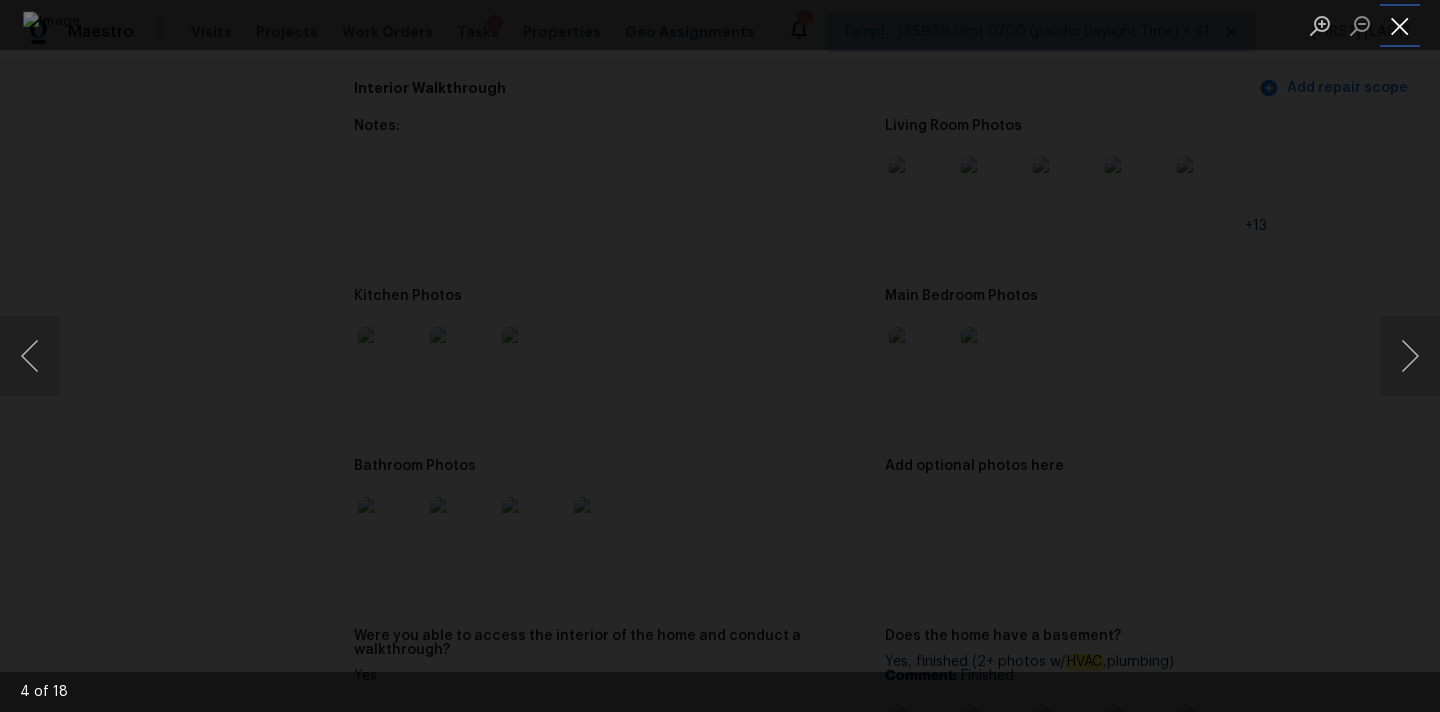 click at bounding box center [1400, 25] 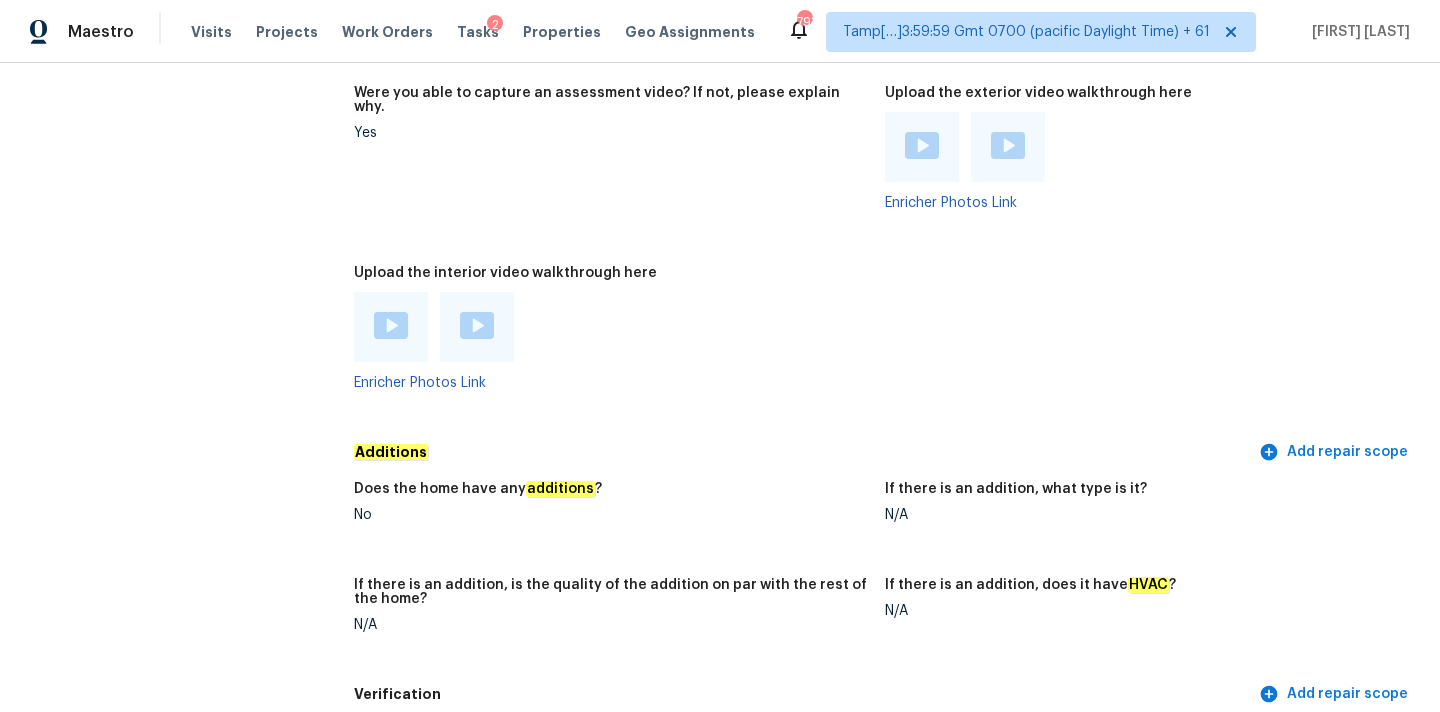 scroll, scrollTop: 3802, scrollLeft: 0, axis: vertical 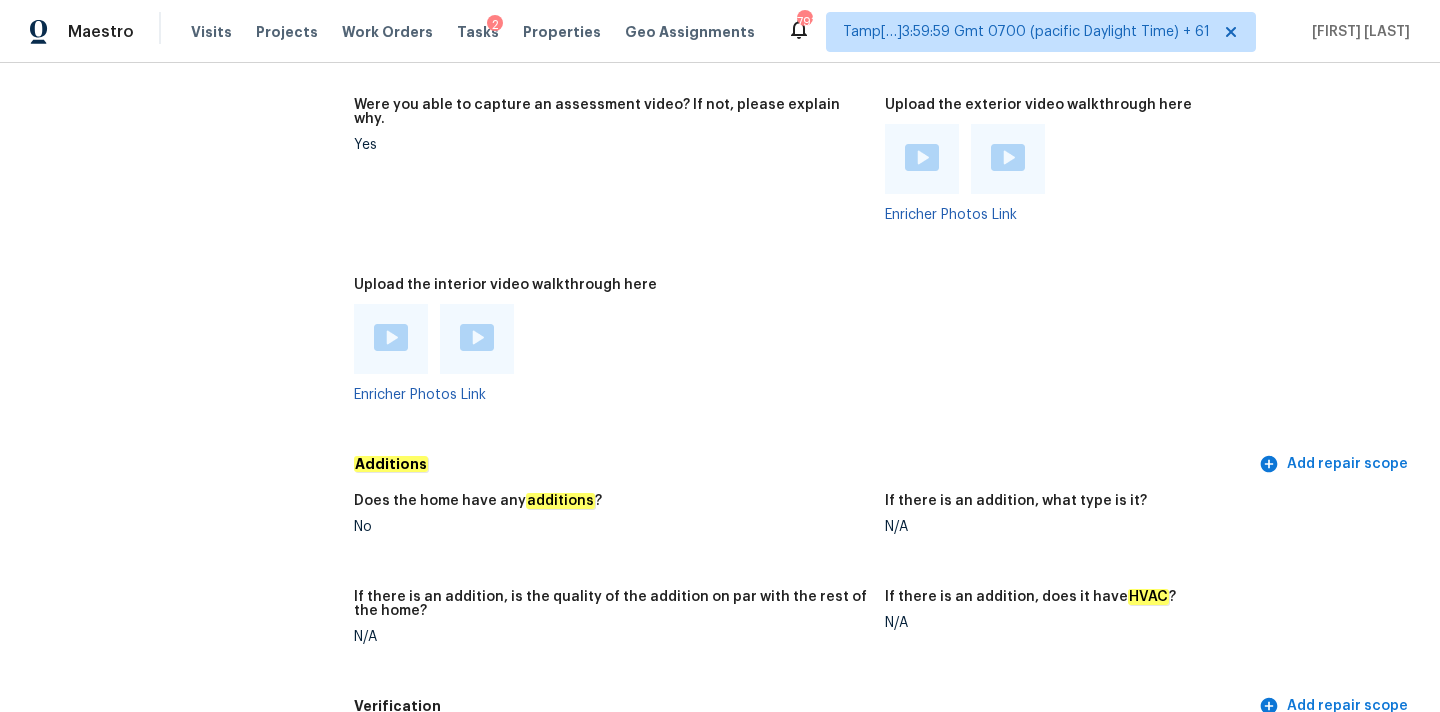 click at bounding box center (391, 337) 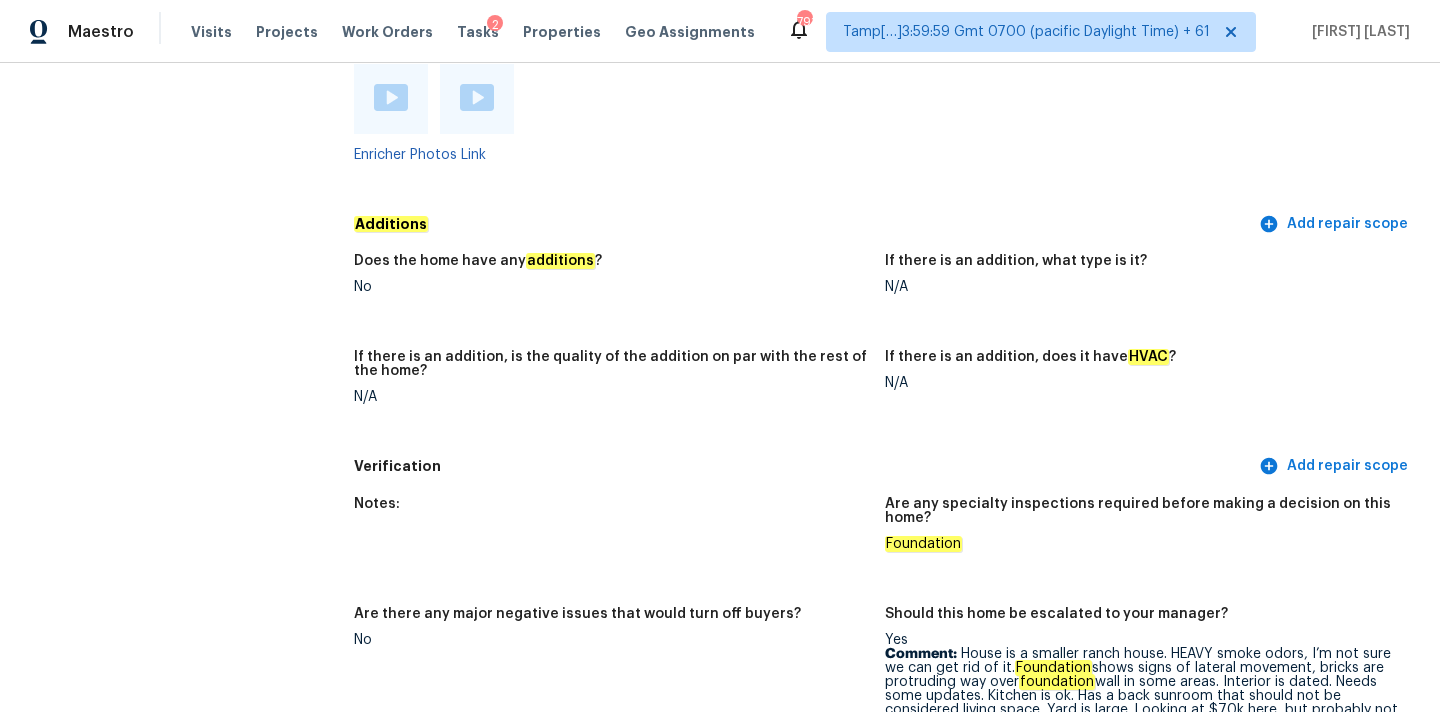 scroll, scrollTop: 3872, scrollLeft: 0, axis: vertical 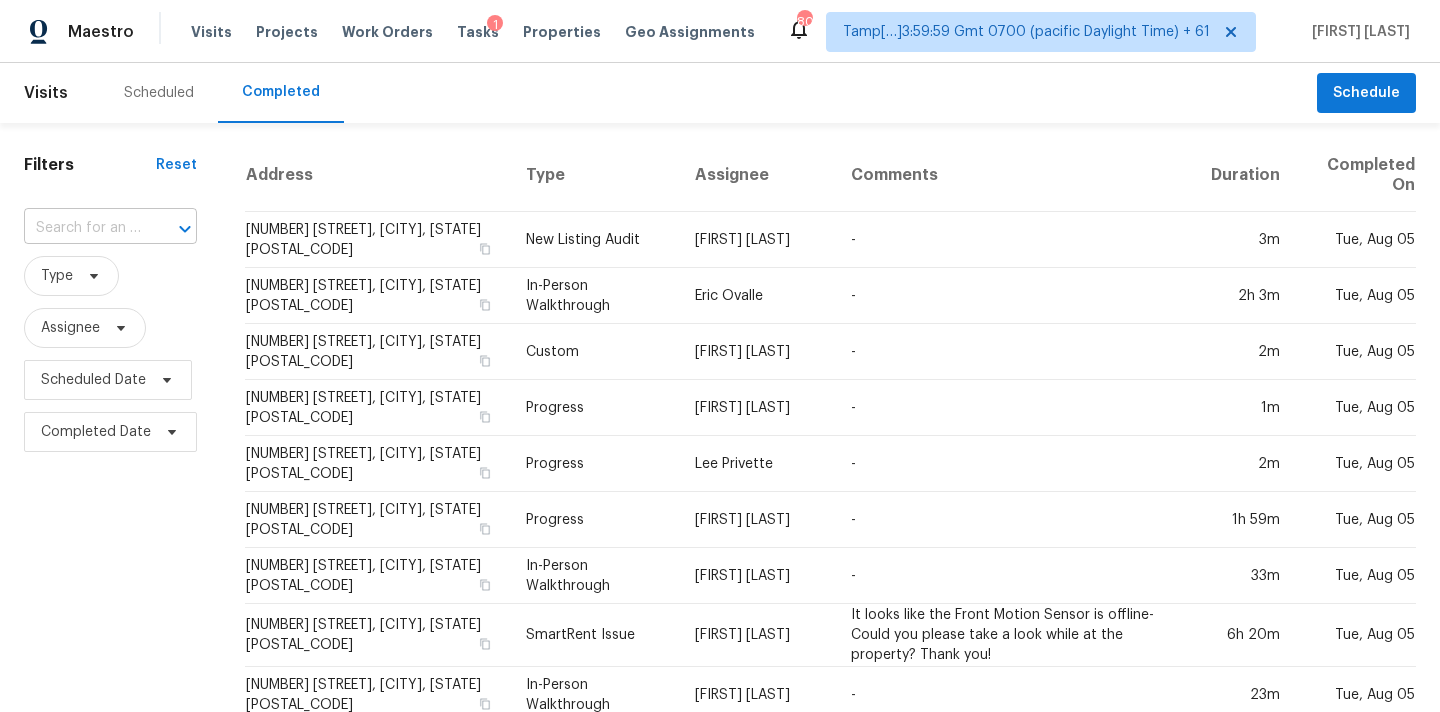 click at bounding box center (82, 228) 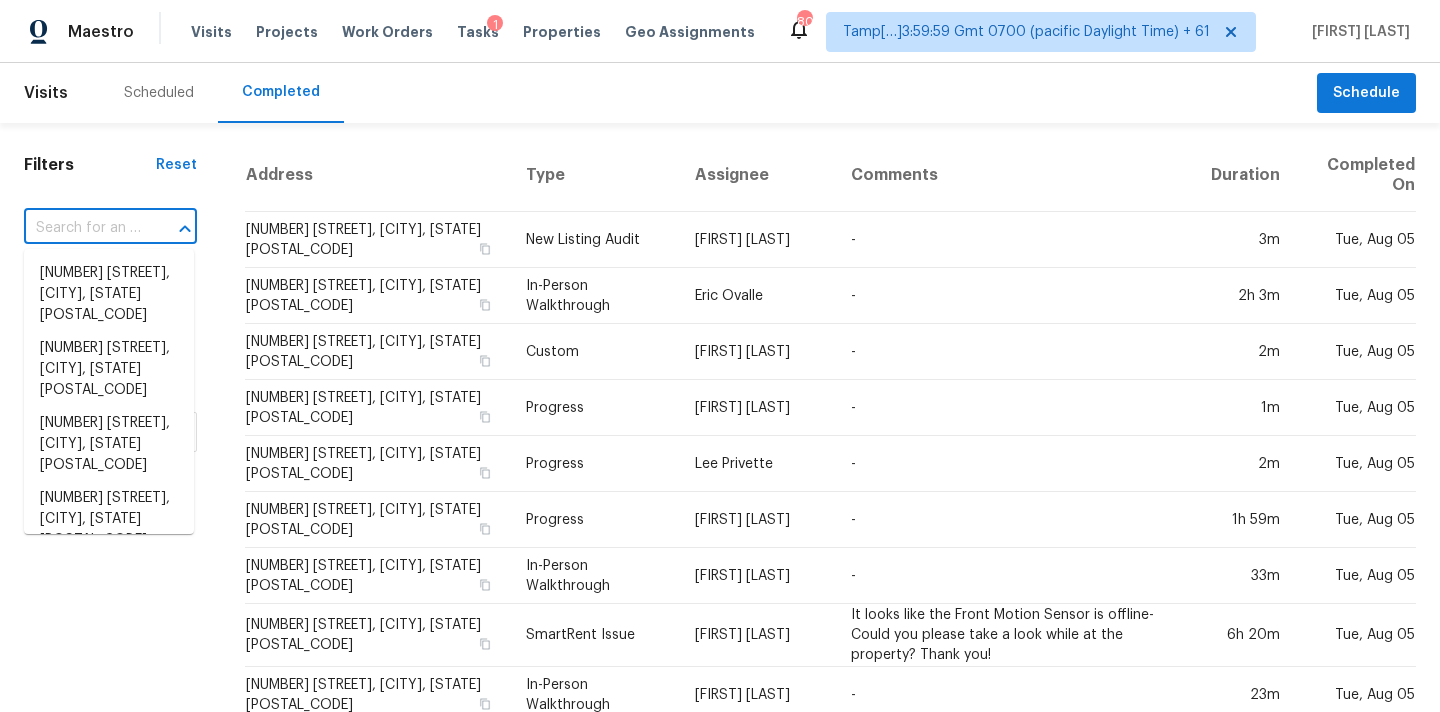 paste on "[NUMBER] [STREET], [CITY], [STATE] [POSTAL_CODE]" 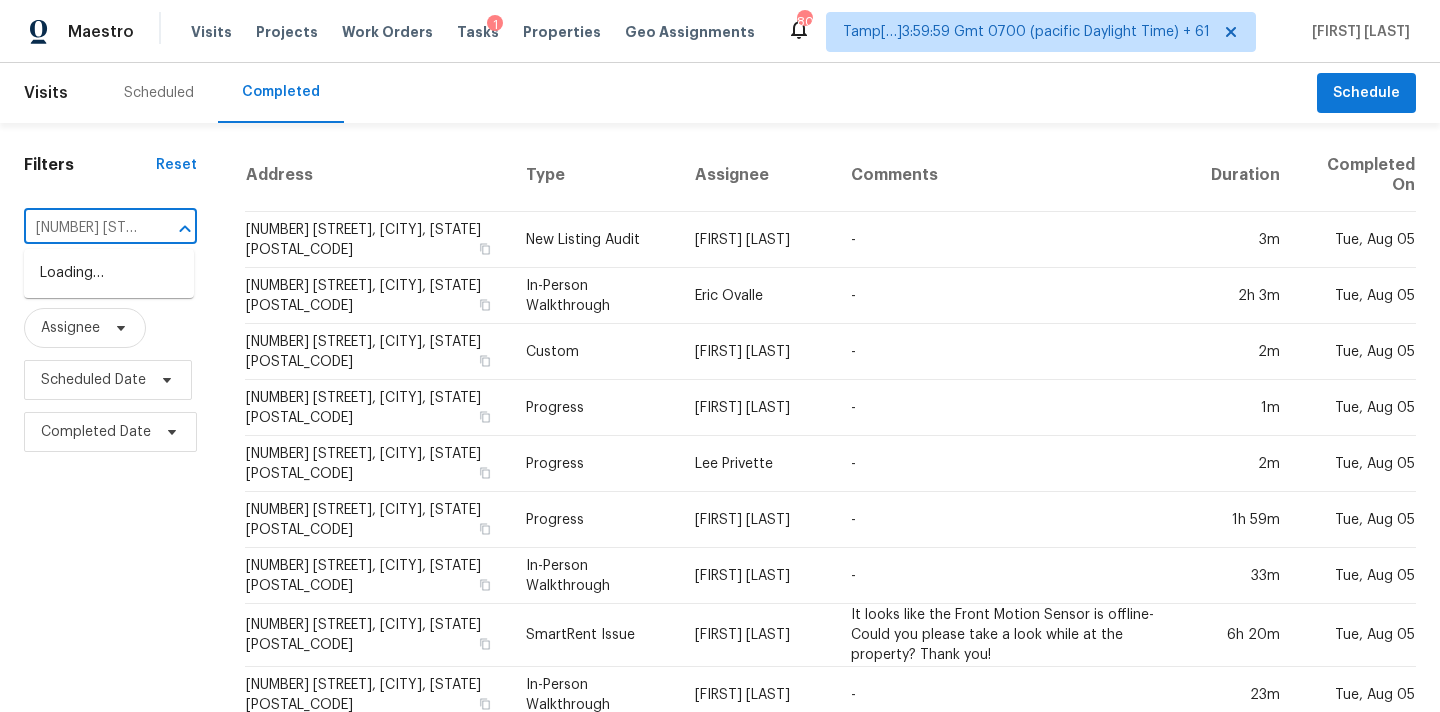 scroll, scrollTop: 0, scrollLeft: 125, axis: horizontal 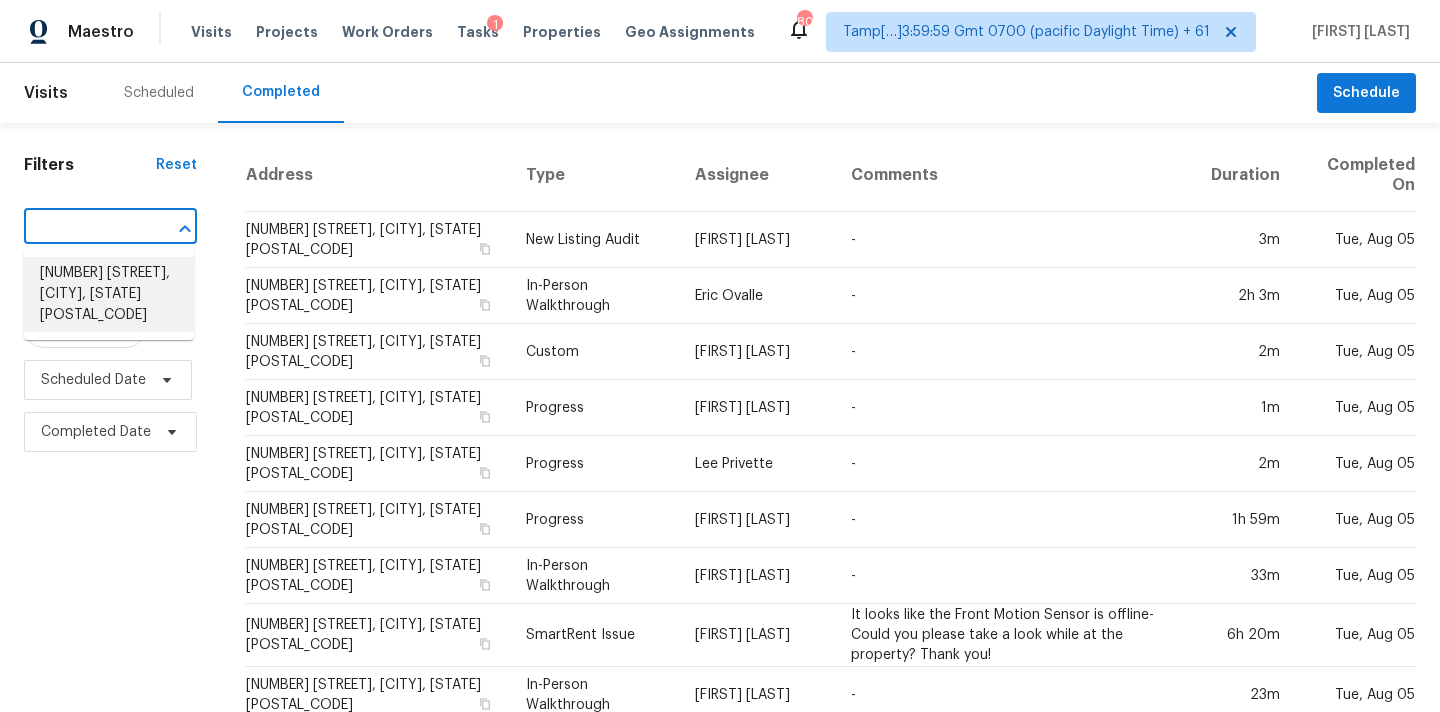 click on "[NUMBER] [STREET], [CITY], [STATE] [POSTAL_CODE]" at bounding box center (109, 294) 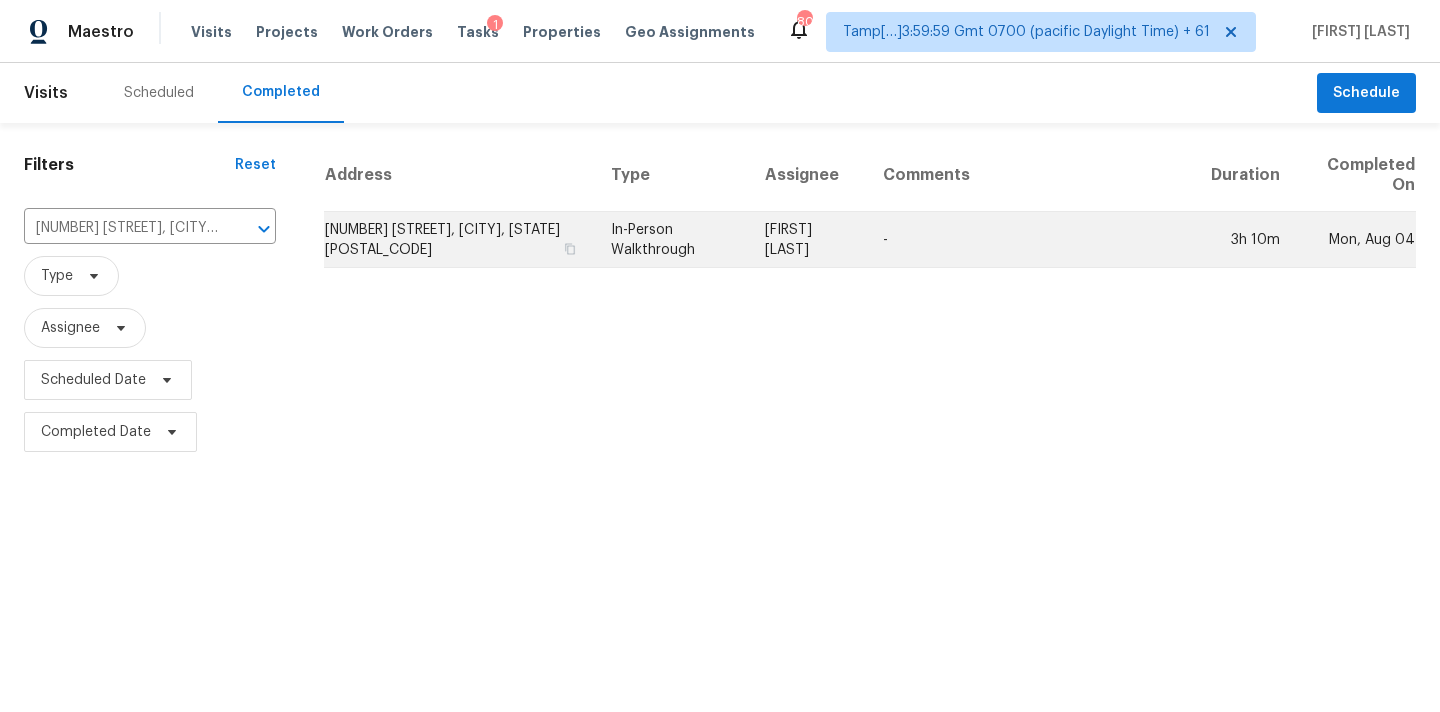 click on "In-Person Walkthrough" at bounding box center [672, 240] 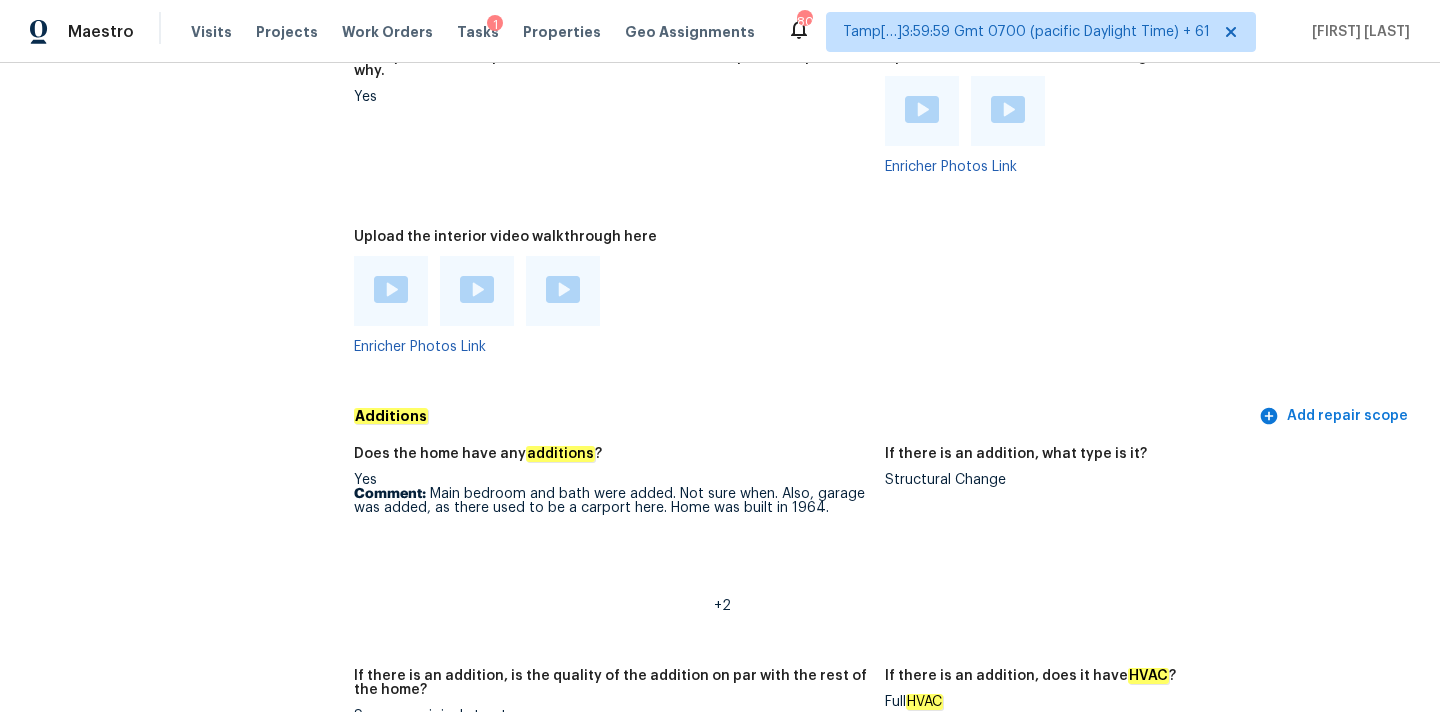 scroll, scrollTop: 4431, scrollLeft: 0, axis: vertical 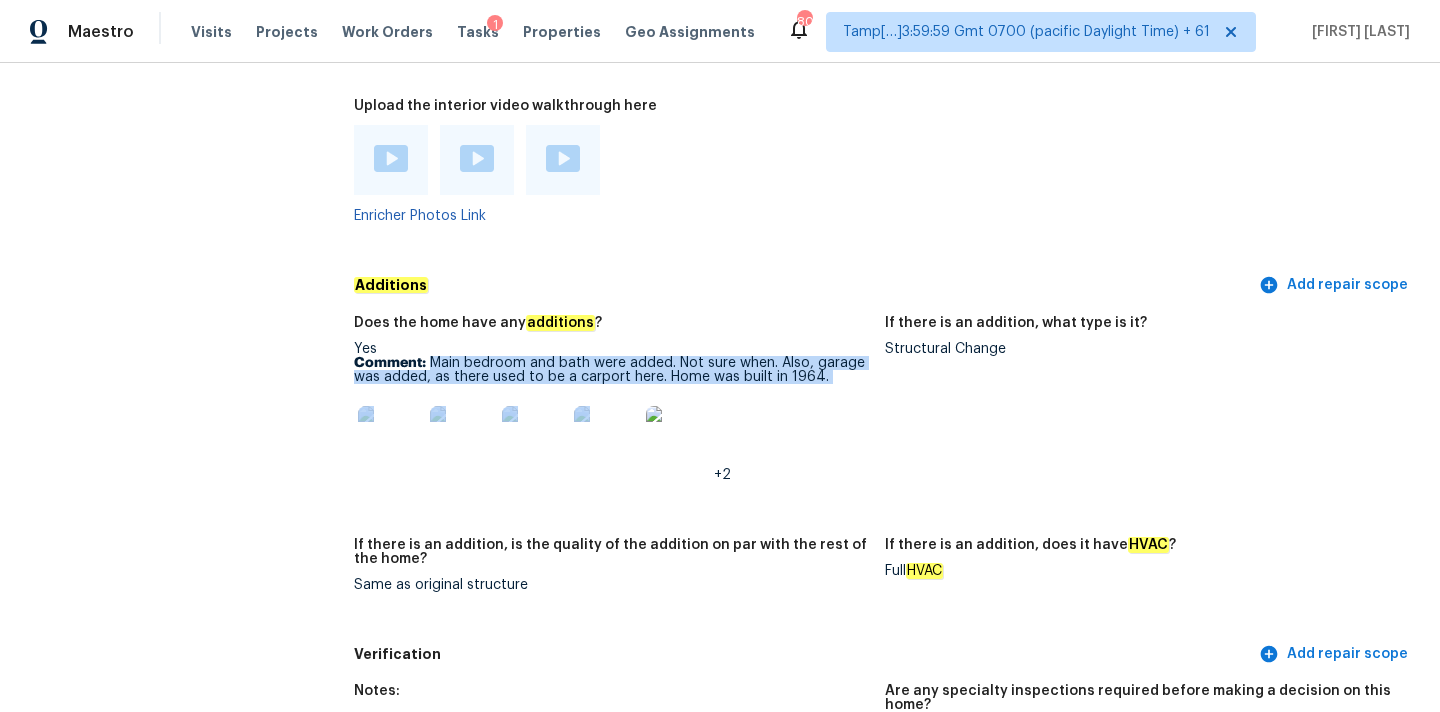 drag, startPoint x: 432, startPoint y: 335, endPoint x: 845, endPoint y: 362, distance: 413.88162 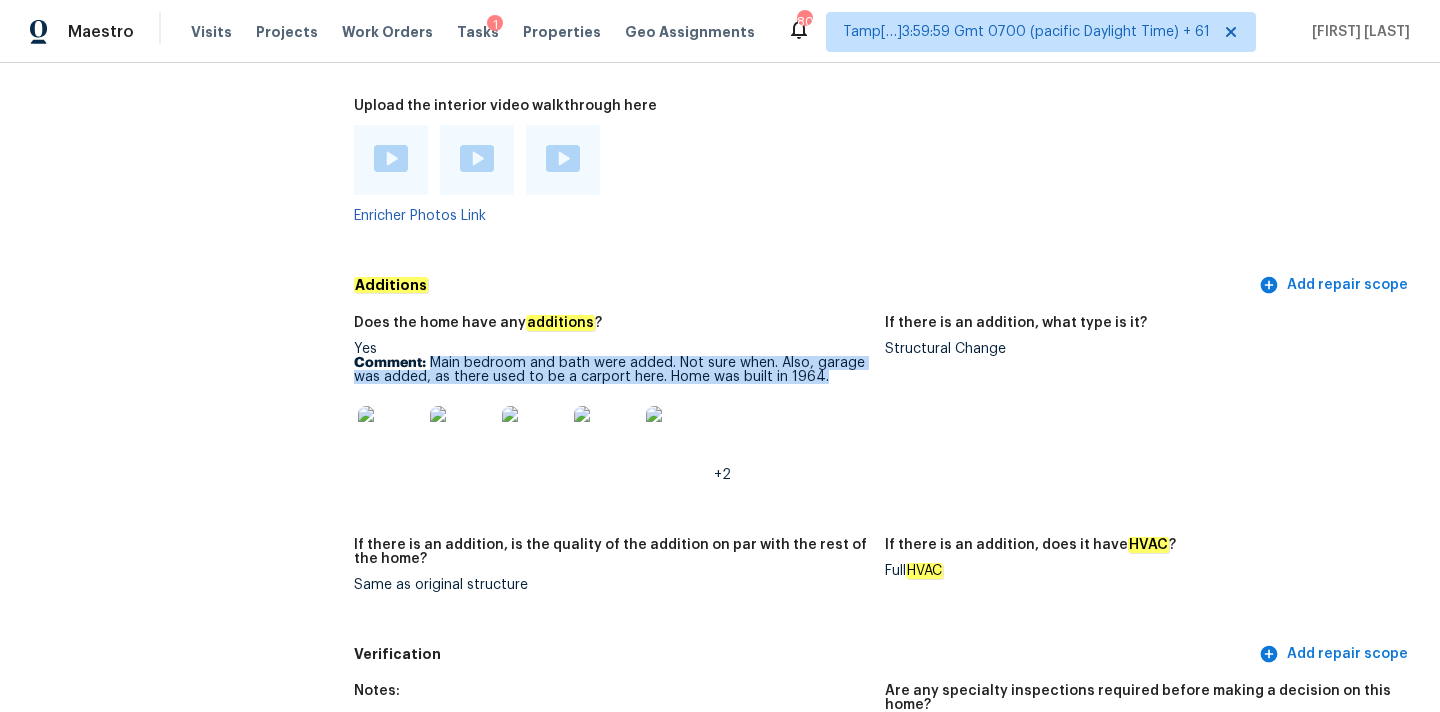 drag, startPoint x: 431, startPoint y: 333, endPoint x: 847, endPoint y: 352, distance: 416.43365 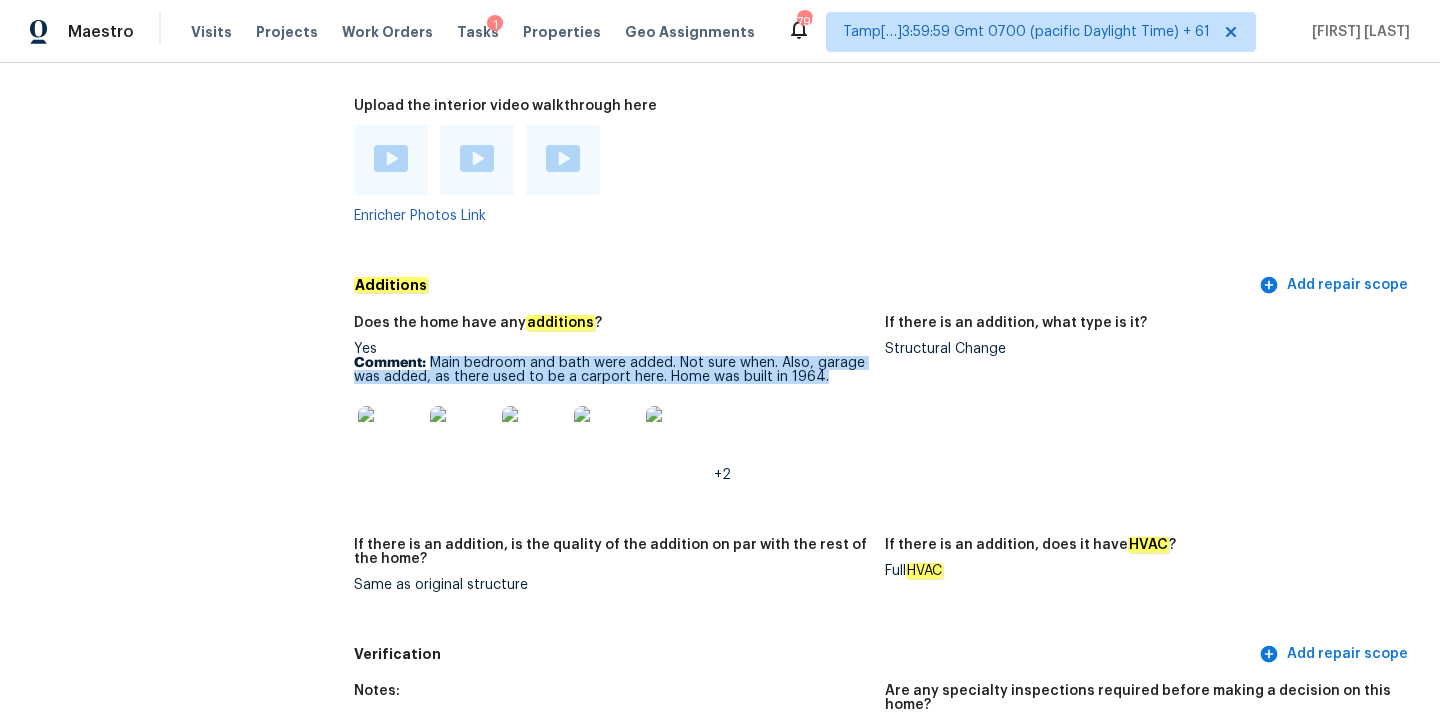 click on "Comment:   Main bedroom and bath were added. Not sure when. Also, garage was added, as there used to be a carport here. Home was built in 1964." at bounding box center (611, 370) 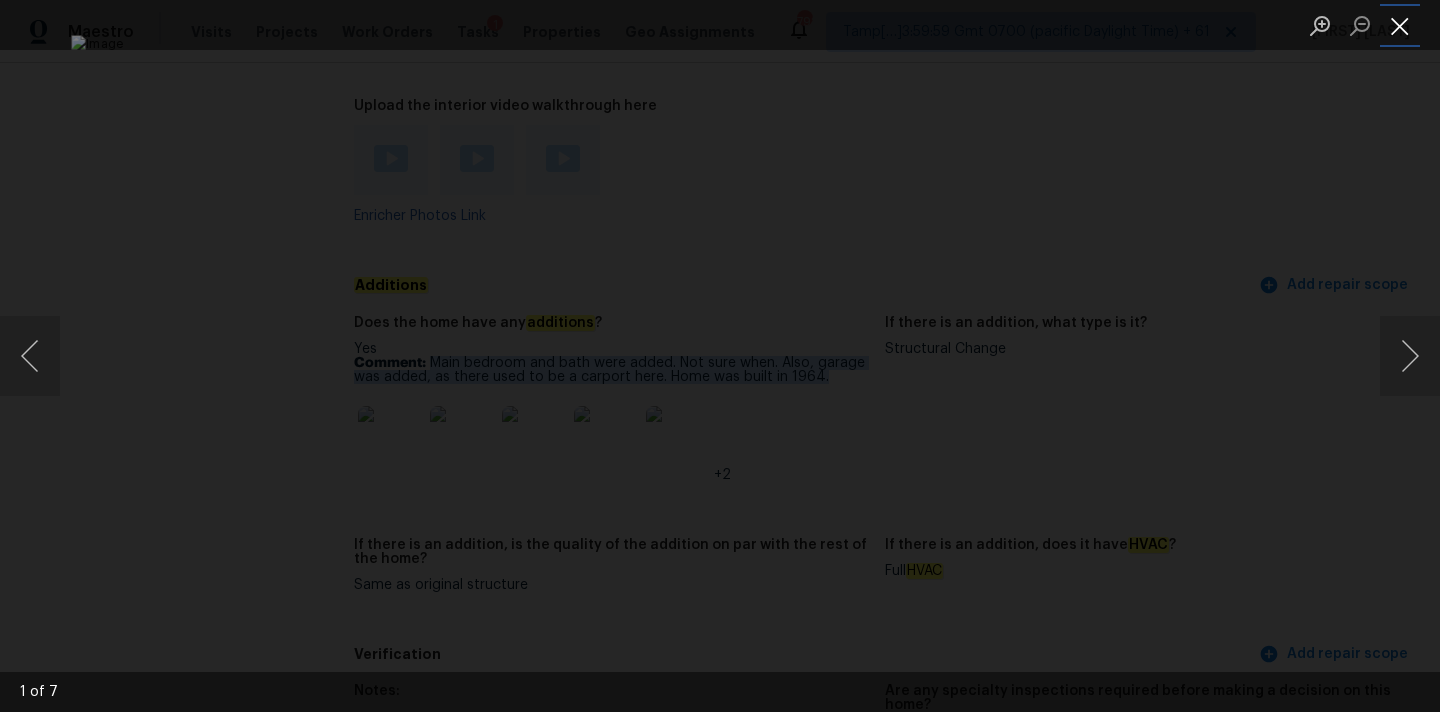click at bounding box center (1400, 25) 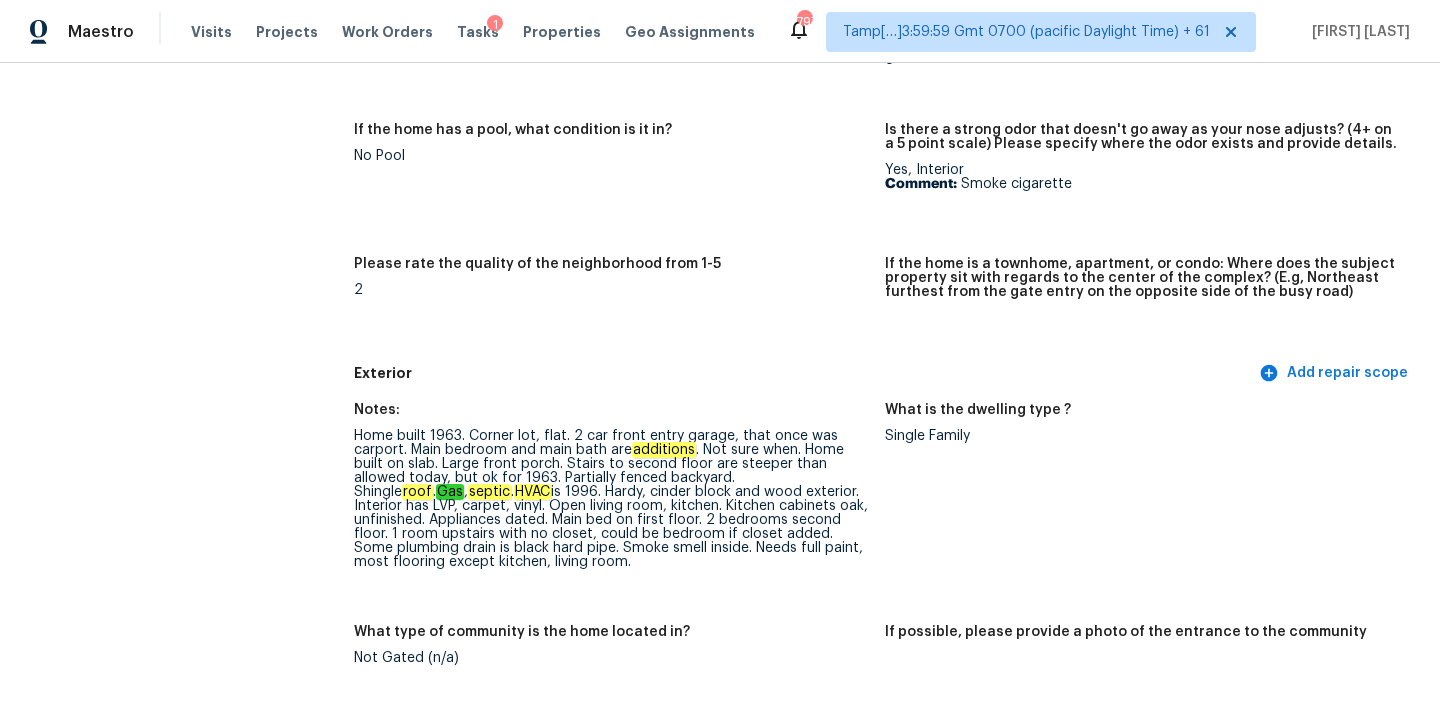 scroll, scrollTop: 503, scrollLeft: 0, axis: vertical 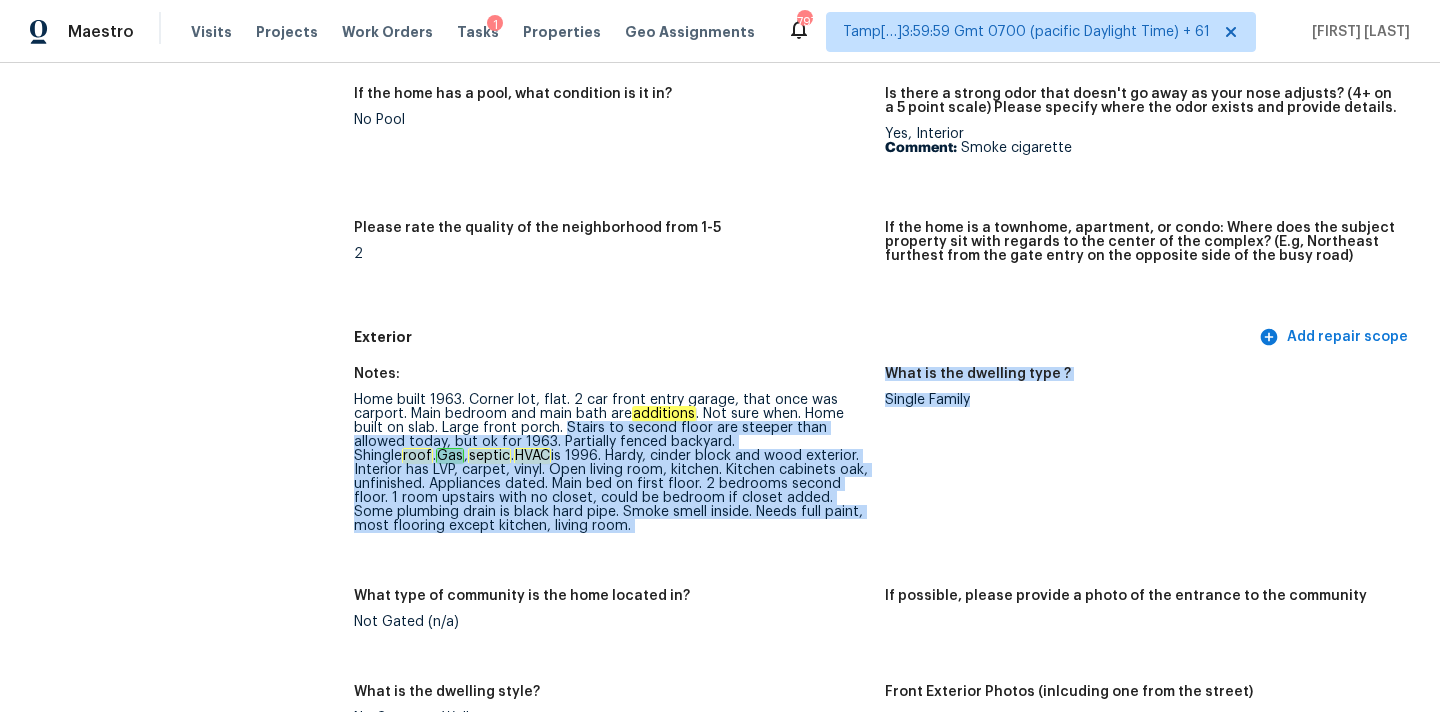 drag, startPoint x: 566, startPoint y: 427, endPoint x: 885, endPoint y: 421, distance: 319.05643 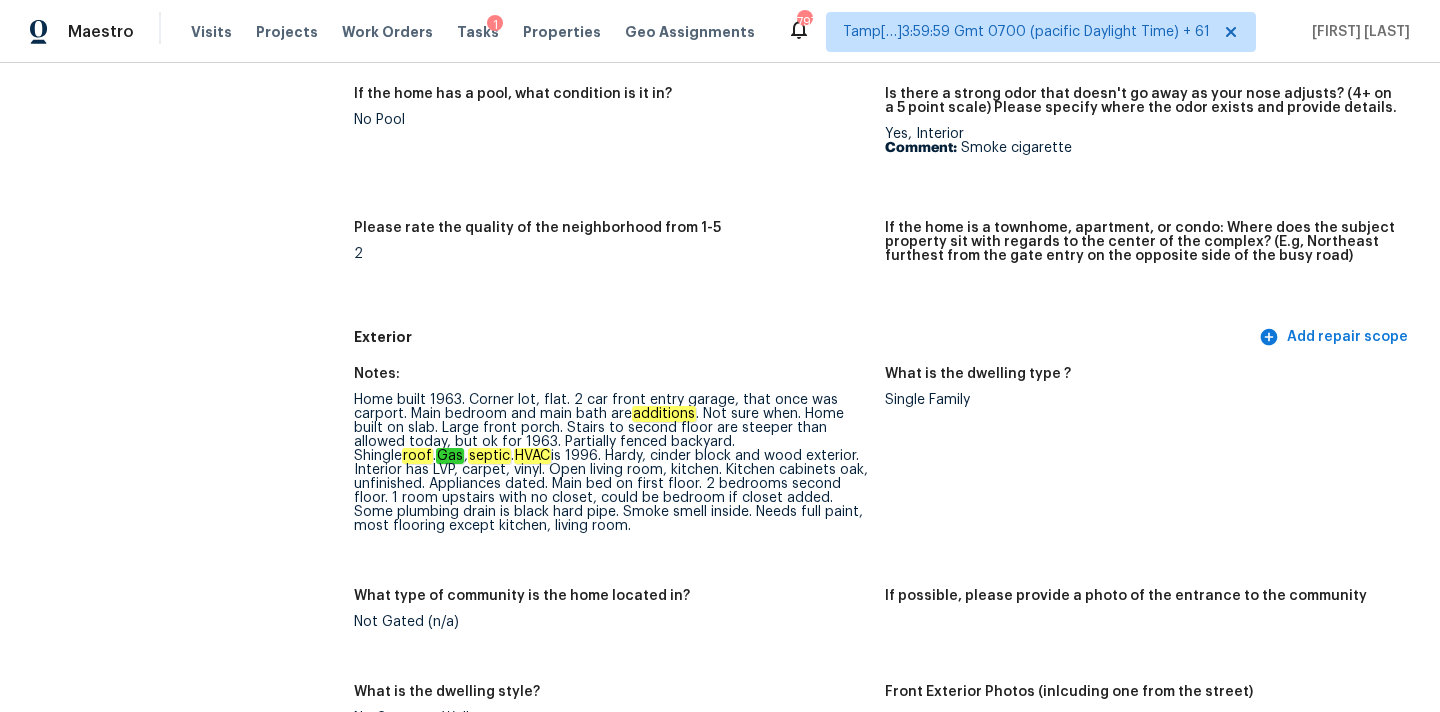 click on "Home built 1963. Corner lot, flat. 2 car front entry garage, that once was carport. Main bedroom and main bath are  additions . Not sure when. Home built on slab. Large front porch. Stairs to second floor are steeper than allowed today, but ok for 1963. Partially fenced backyard. Shingle  roof .  Gas ,  septic .  HVAC  is 1996. Hardy, cinder block and wood exterior. Interior has LVP, carpet, vinyl. Open living room, kitchen. Kitchen cabinets oak, unfinished. Appliances dated. Main bed on first floor. 2 bedrooms second floor. 1 room upstairs with no closet, could be bedroom if closet added. Some plumbing drain is black hard pipe. Smoke smell inside. Needs full paint, most flooring except kitchen, living room." at bounding box center (611, 463) 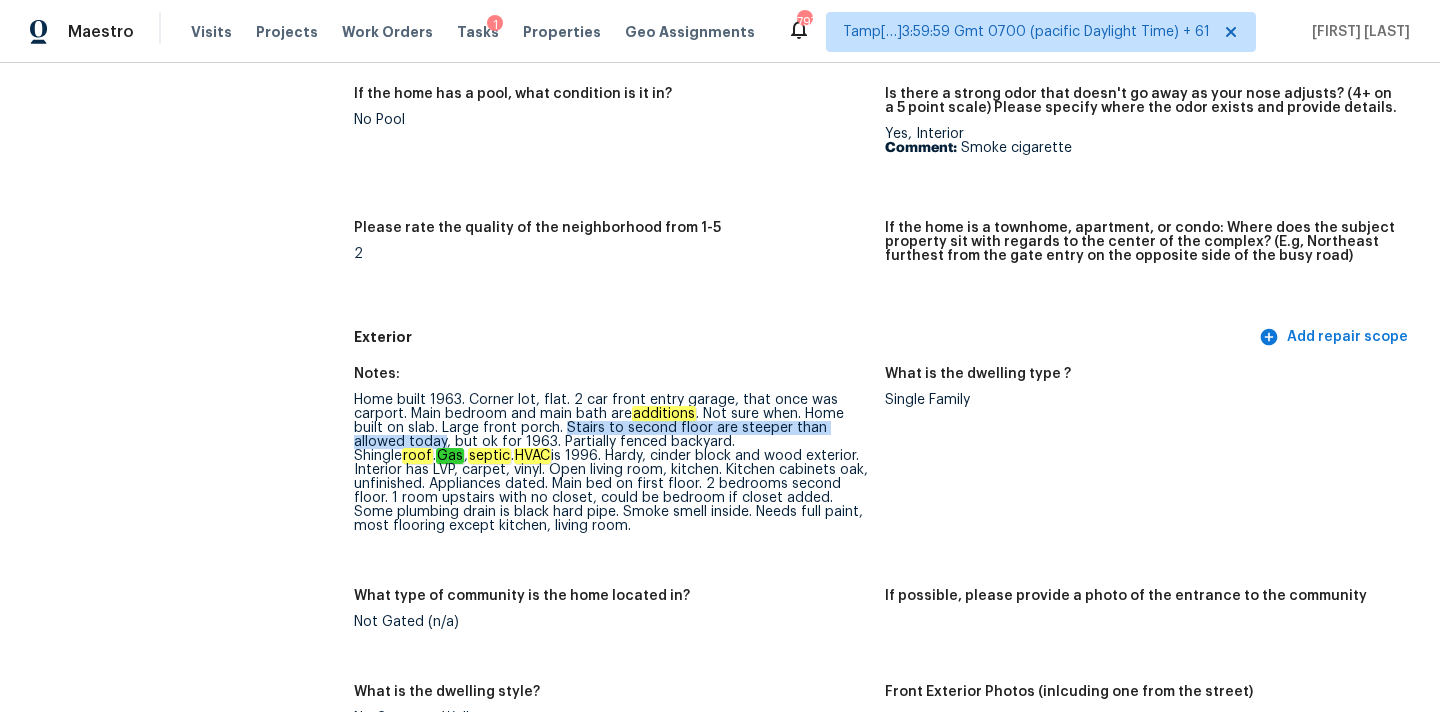 drag, startPoint x: 565, startPoint y: 429, endPoint x: 389, endPoint y: 441, distance: 176.40862 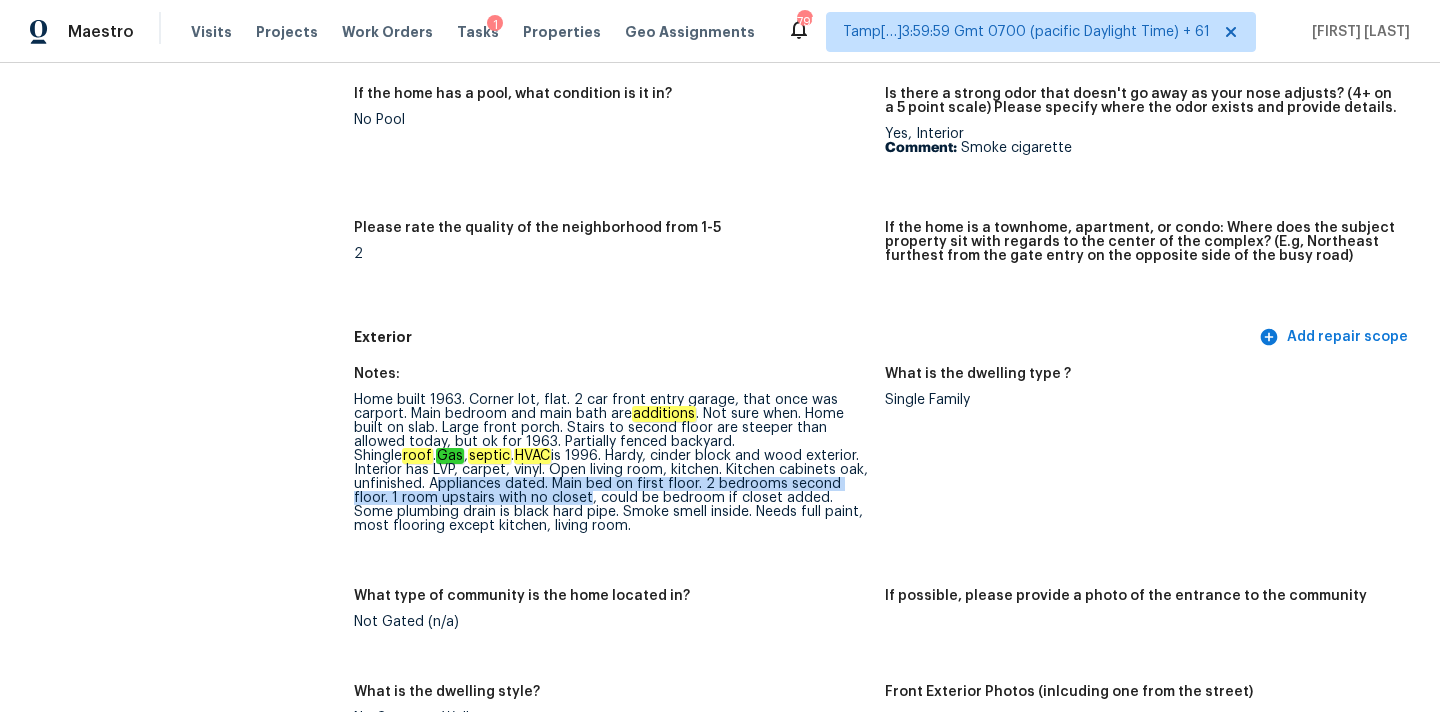 drag, startPoint x: 793, startPoint y: 472, endPoint x: 410, endPoint y: 497, distance: 383.81506 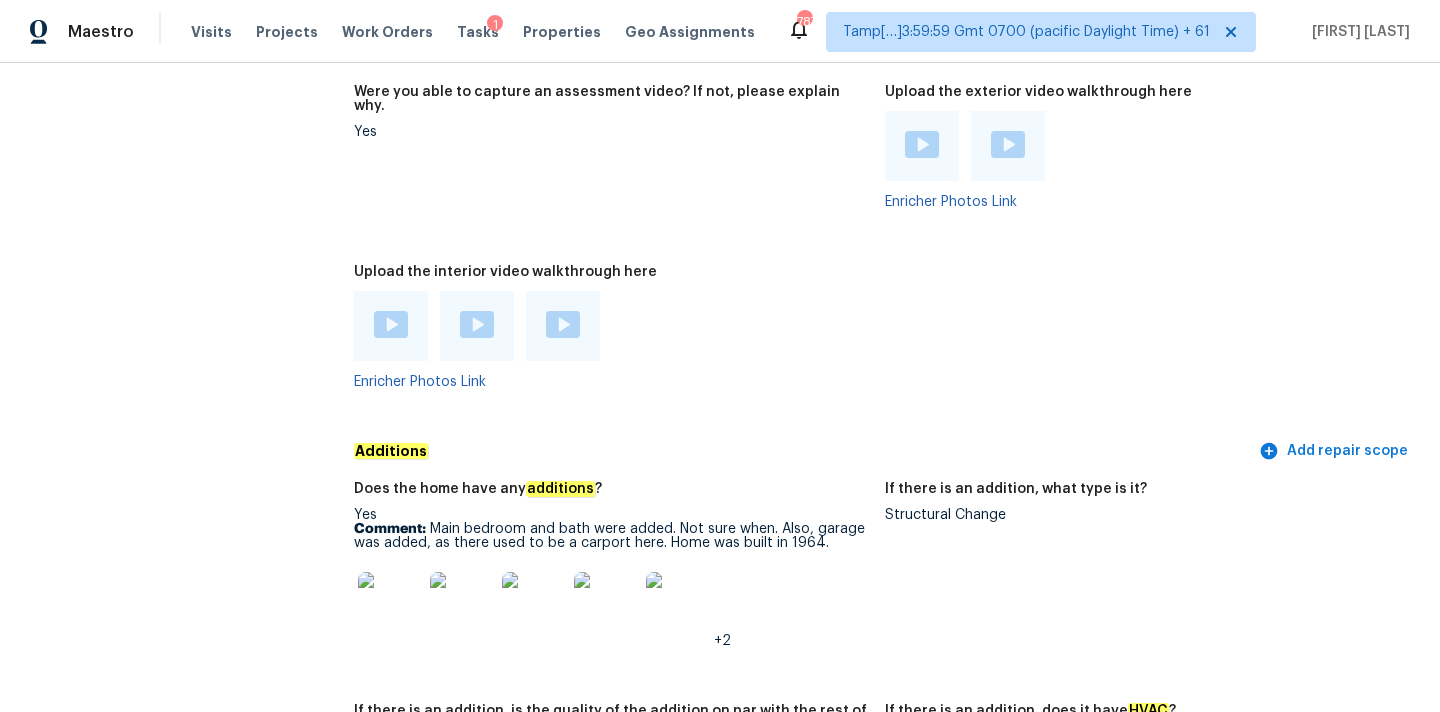 scroll, scrollTop: 4356, scrollLeft: 0, axis: vertical 